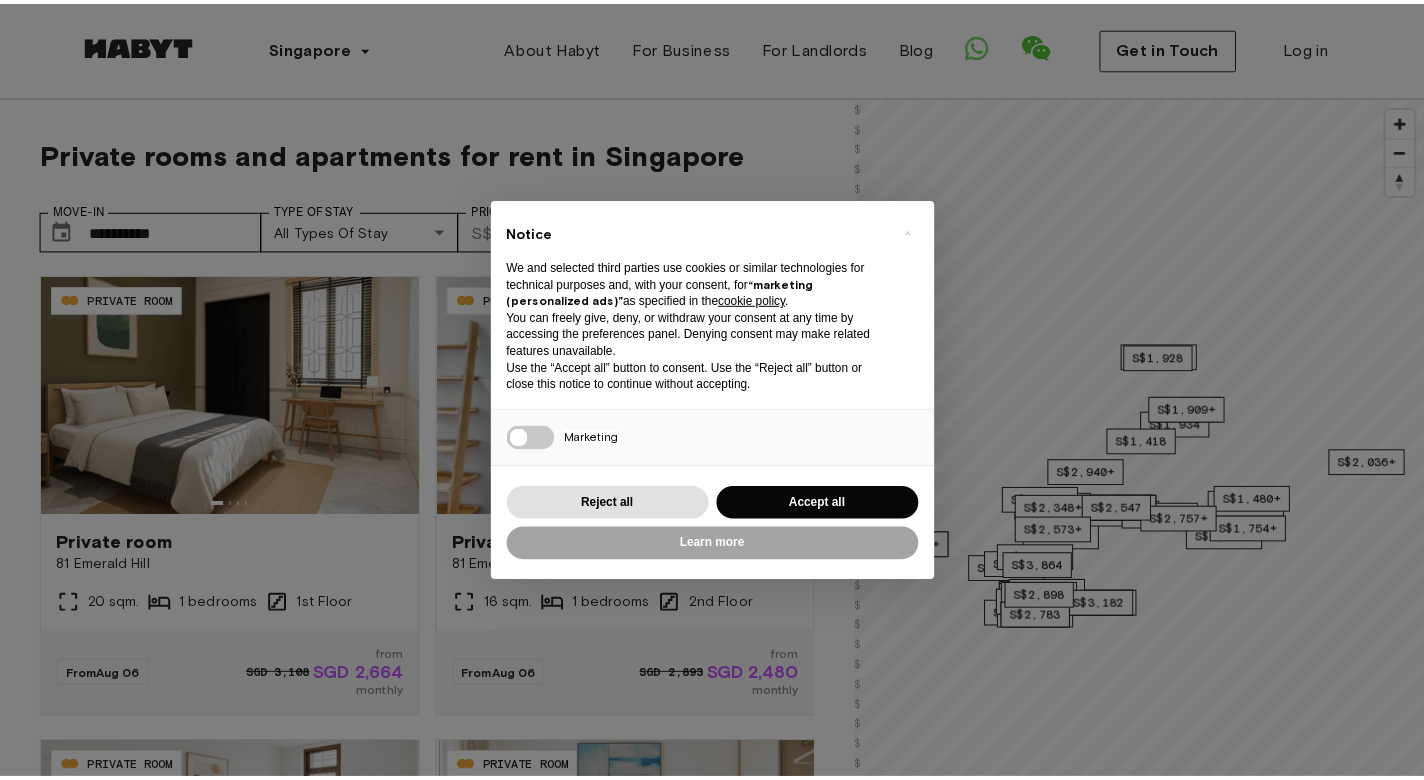 scroll, scrollTop: 0, scrollLeft: 0, axis: both 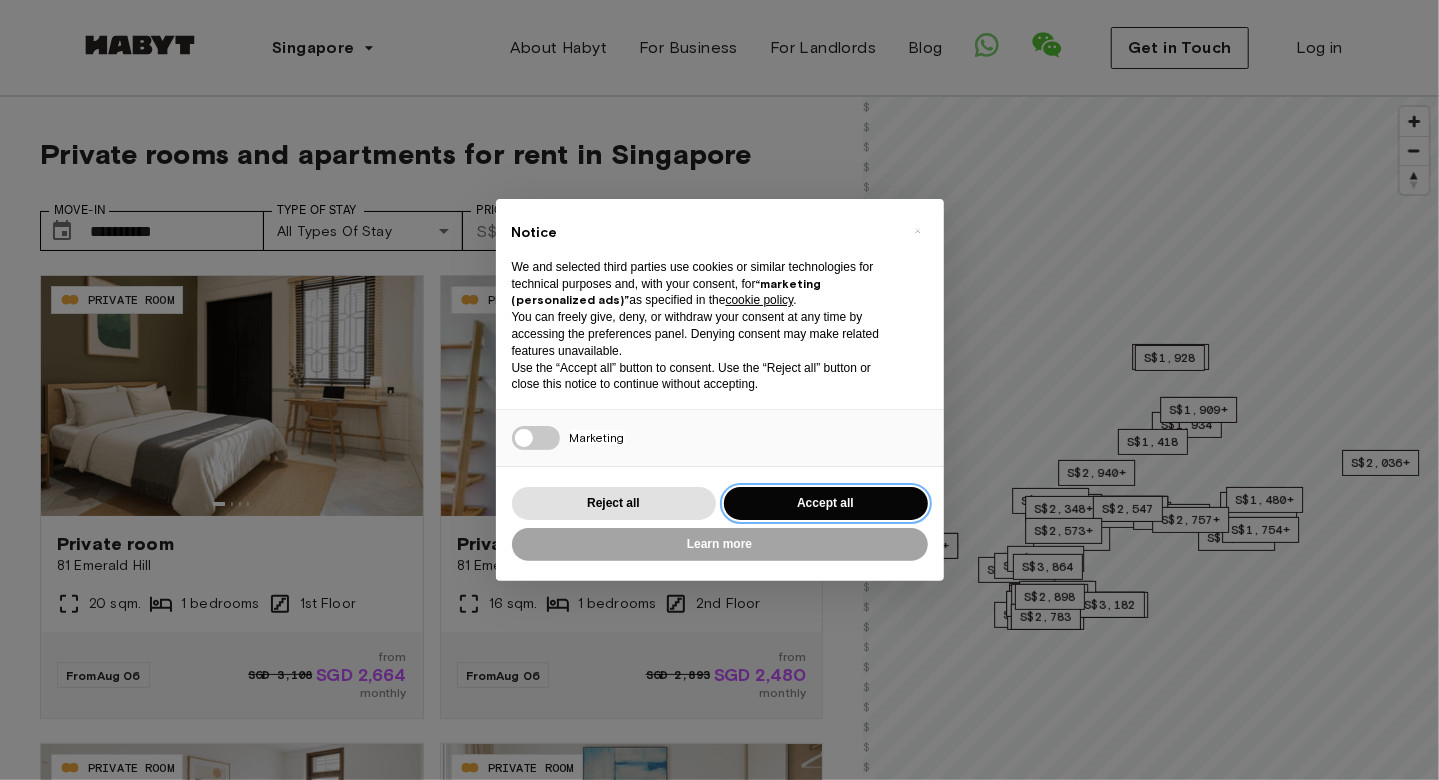 click on "Accept all" at bounding box center [826, 503] 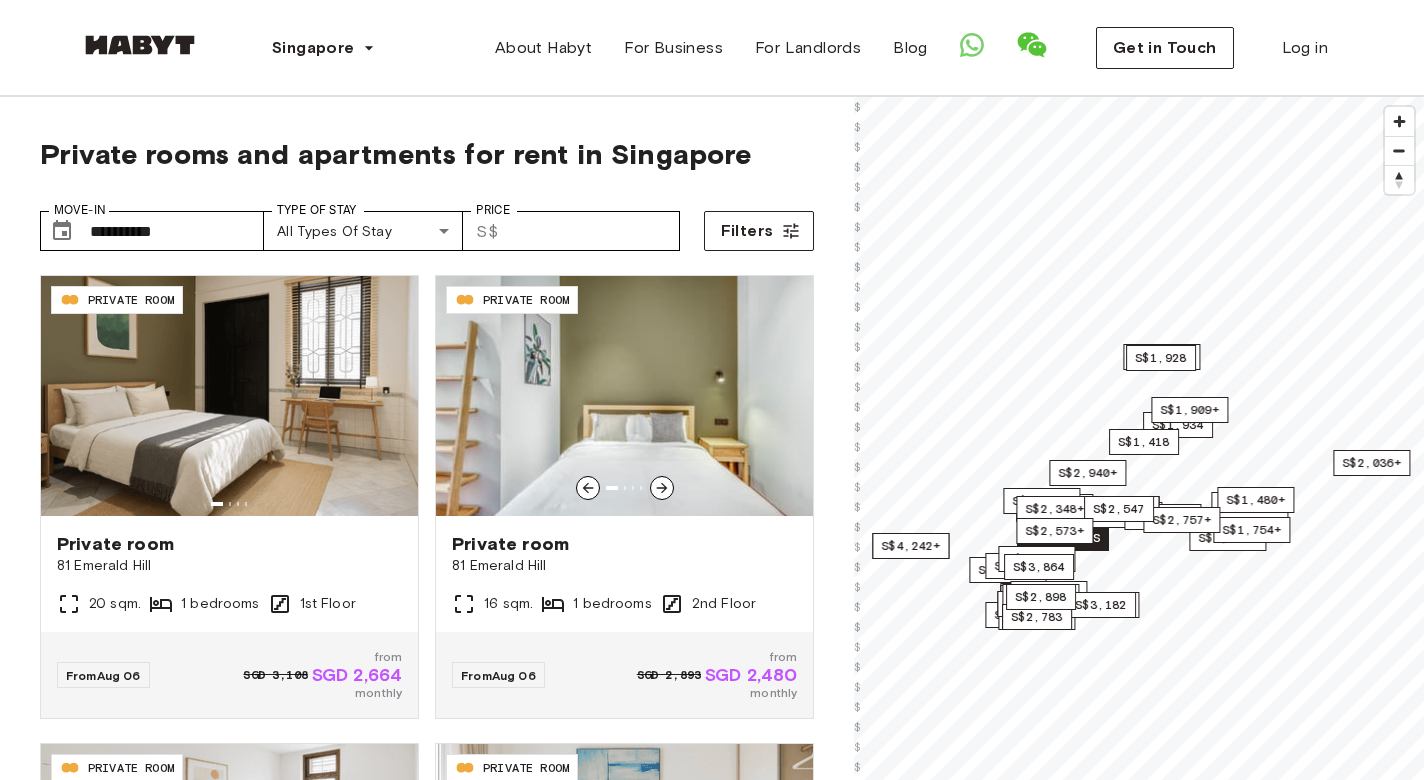 scroll, scrollTop: 0, scrollLeft: 0, axis: both 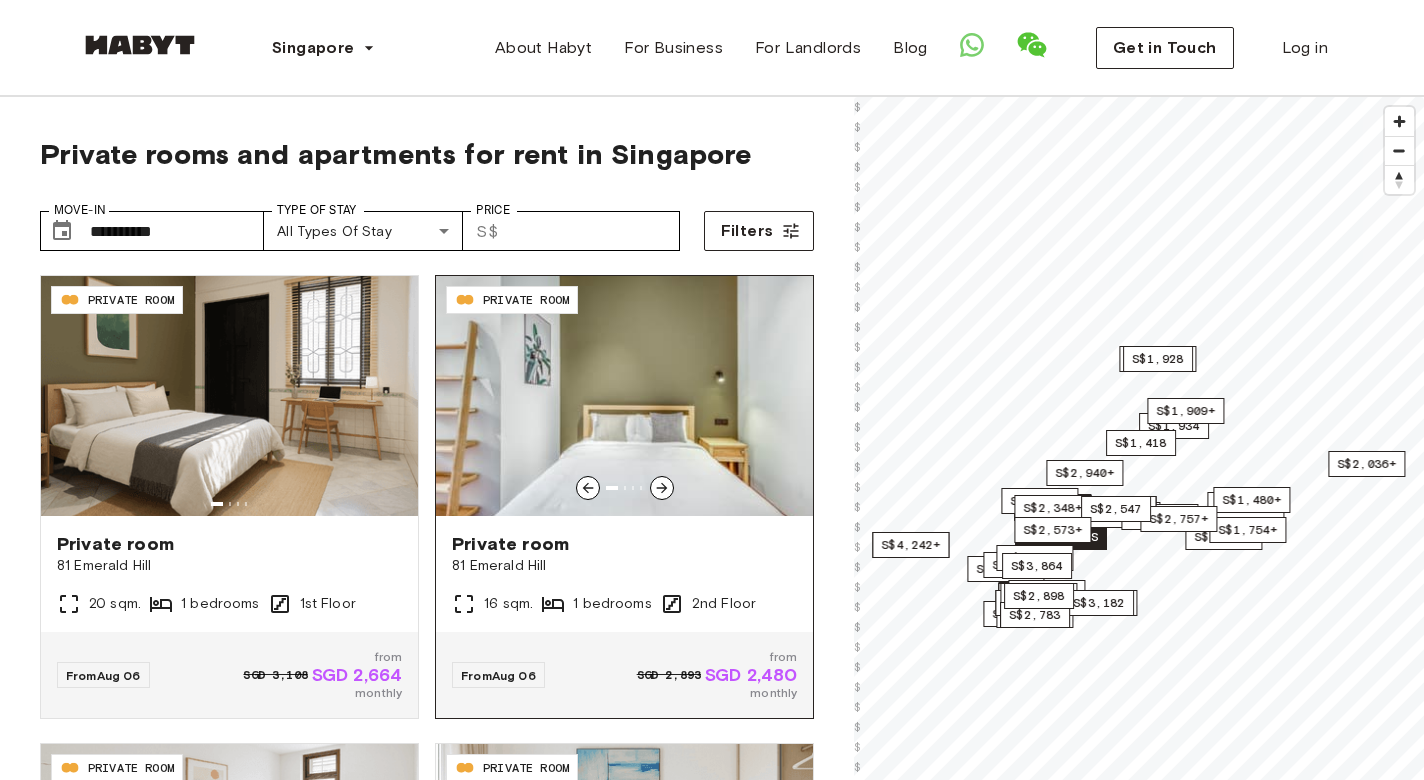 click at bounding box center (624, 396) 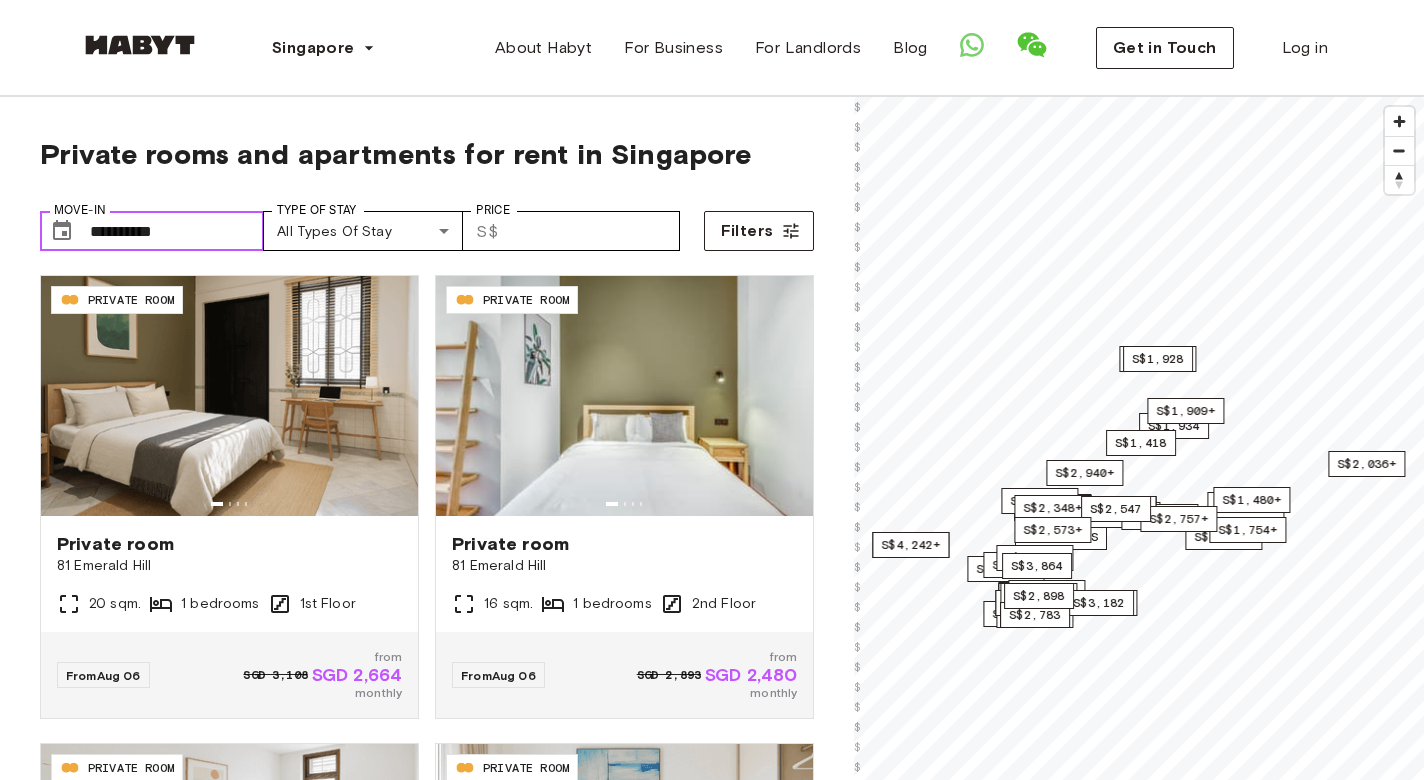 click on "**********" at bounding box center [177, 231] 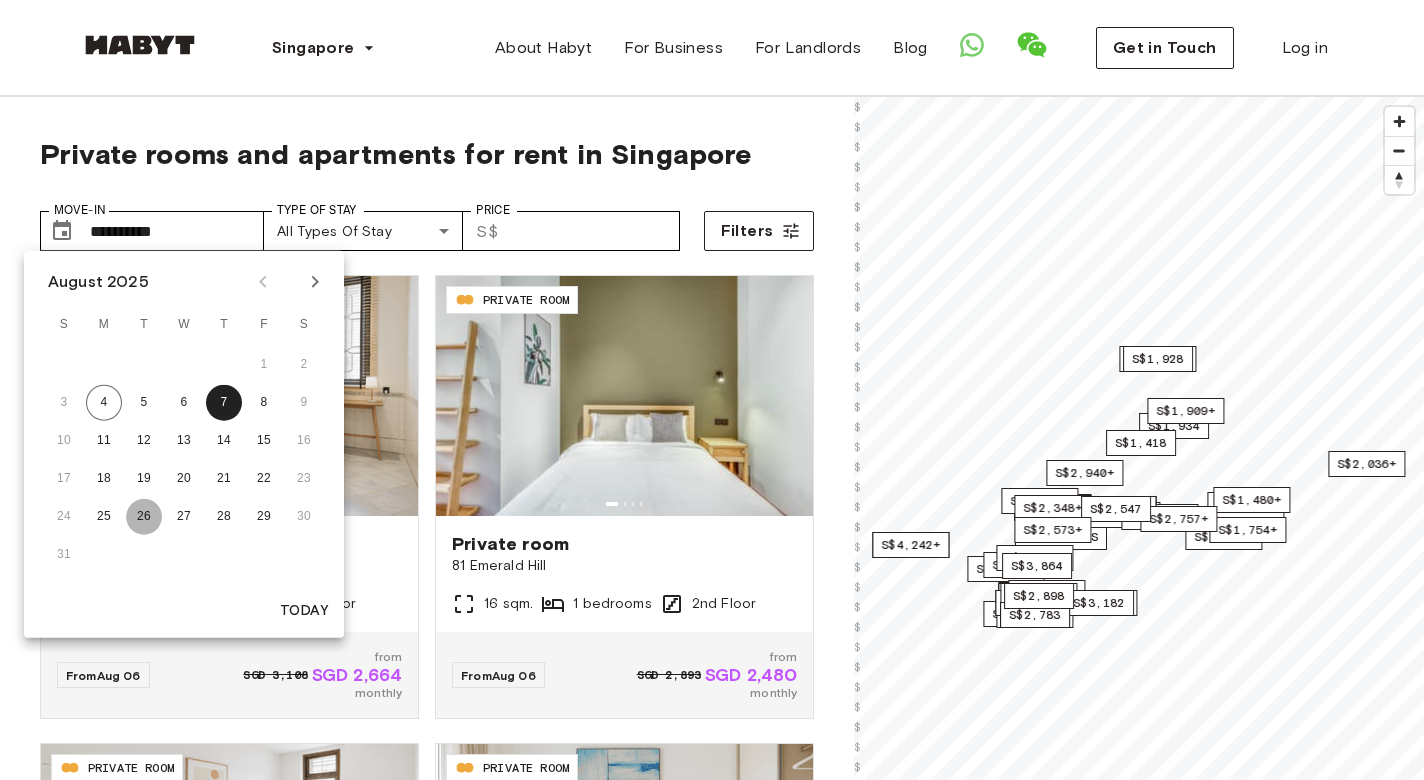 click on "26" at bounding box center [144, 517] 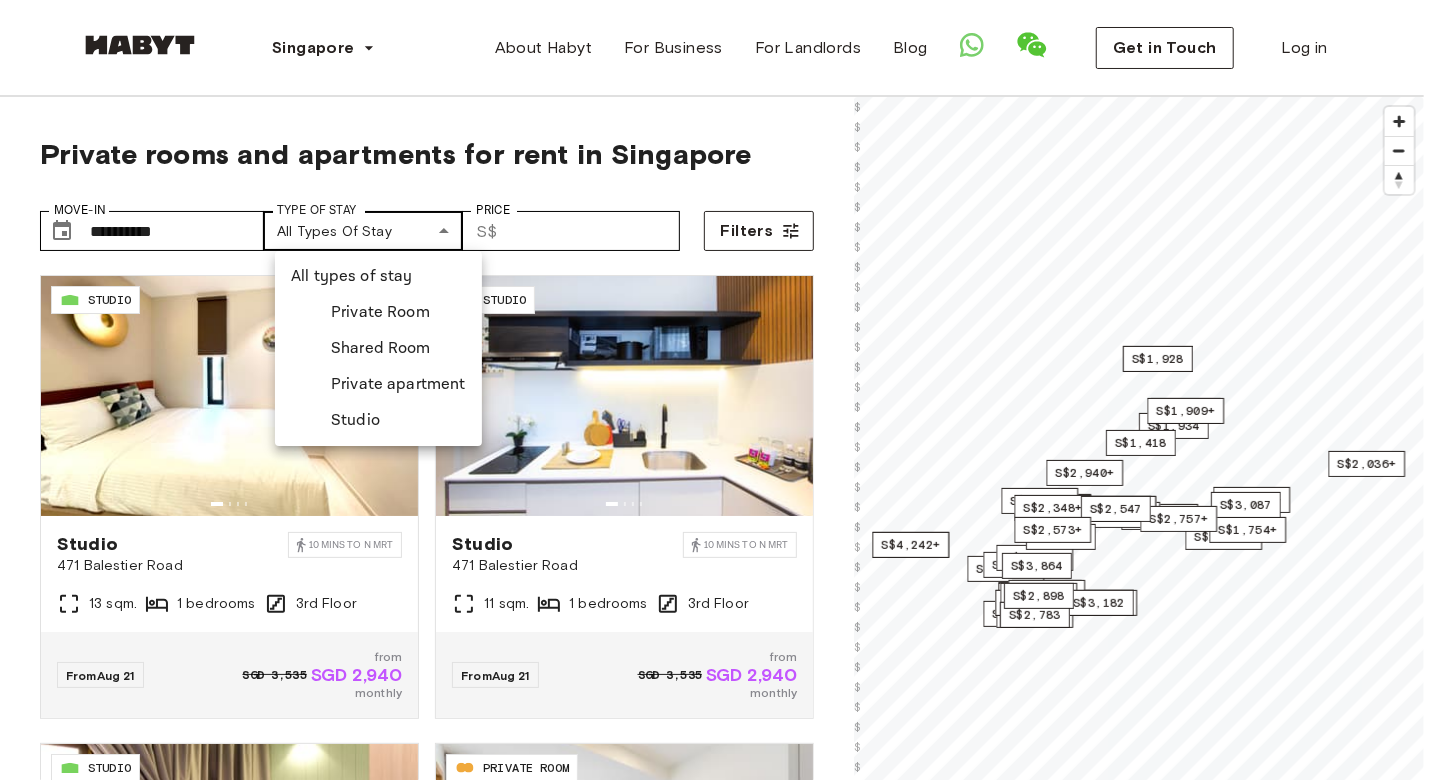 click on "Europe Amsterdam Berlin Frankfurt Hamburg Lisbon Madrid Milan Modena Paris Turin Munich Rotterdam Stuttgart Dusseldorf Cologne Zurich The Hague Graz Brussels Leipzig Asia Hong Kong Singapore Seoul Phuket Tokyo About Habyt For Business For Landlords Blog Get in Touch Log in Private rooms and apartments for rent in Singapore Move-In ​[CREDIT_CARD] Move-In Type of Stay All types of stay Type of Stay Price ​S$ Price Filters SG-01-110-014-001 STUDIO Studio [NUMBER] [STREET] [CITY] [POSTAL_CODE] mins to N MRT [SQM] sqm. [BEDROOMS] bedrooms [FLOOR] Floor From Aug 21 SGD 3,535 from SGD 2,940 monthly SG-01-110-022-001 STUDIO Studio [NUMBER] [STREET] [CITY] [POSTAL_CODE] mins to N MRT [SQM] sqm. [BEDROOMS] bedrooms [FLOOR] Floor From Aug 21 SGD 3,535 from SGD 2,940 monthly SG-01-111-006-001 STUDIO Studio [NUMBER] [STREET] [CITY] [POSTAL_CODE] mins to K MRT [SQM] sqm. [BEDROOMS] bedrooms [FLOOR] Floor From Aug 23 SGD 3,367 from SGD 2,625 monthly SG-01-003-008-01 PRIVATE ROOM Private room [SQM] sqm. [BEDROOMS] bedrooms [FLOOR] Floor From Aug 26 from SGD 2,972 monthly SG-01-111-016-001 From" at bounding box center (719, 2346) 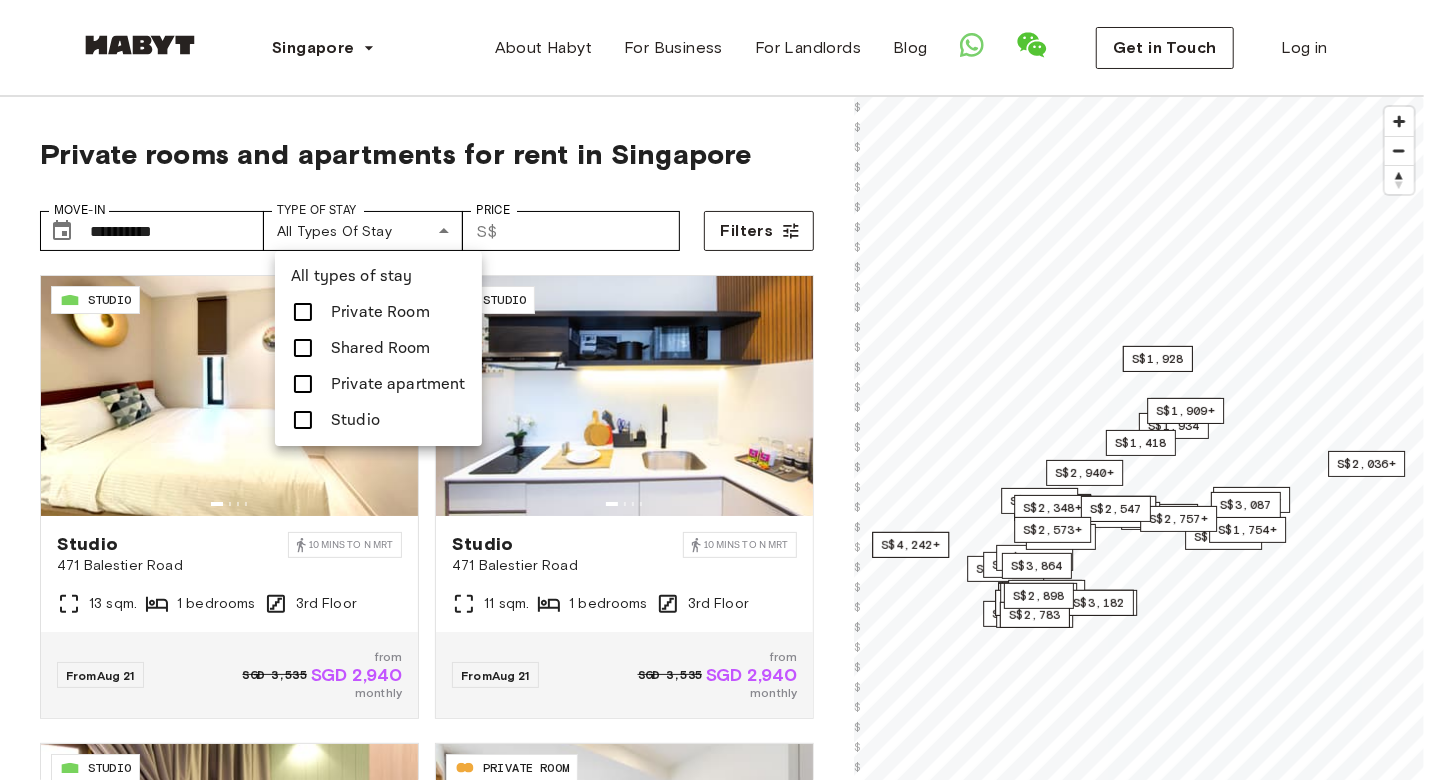 click at bounding box center (719, 390) 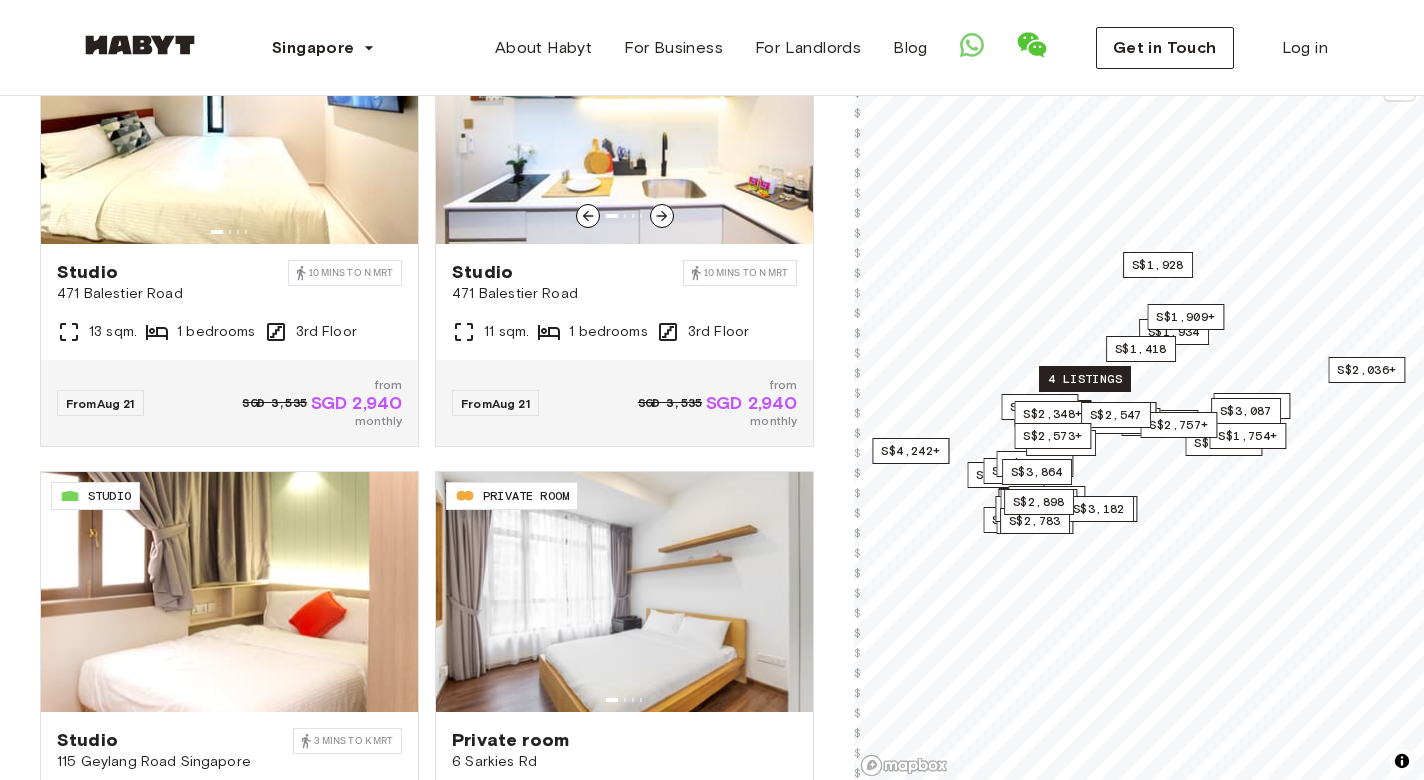 scroll, scrollTop: 273, scrollLeft: 0, axis: vertical 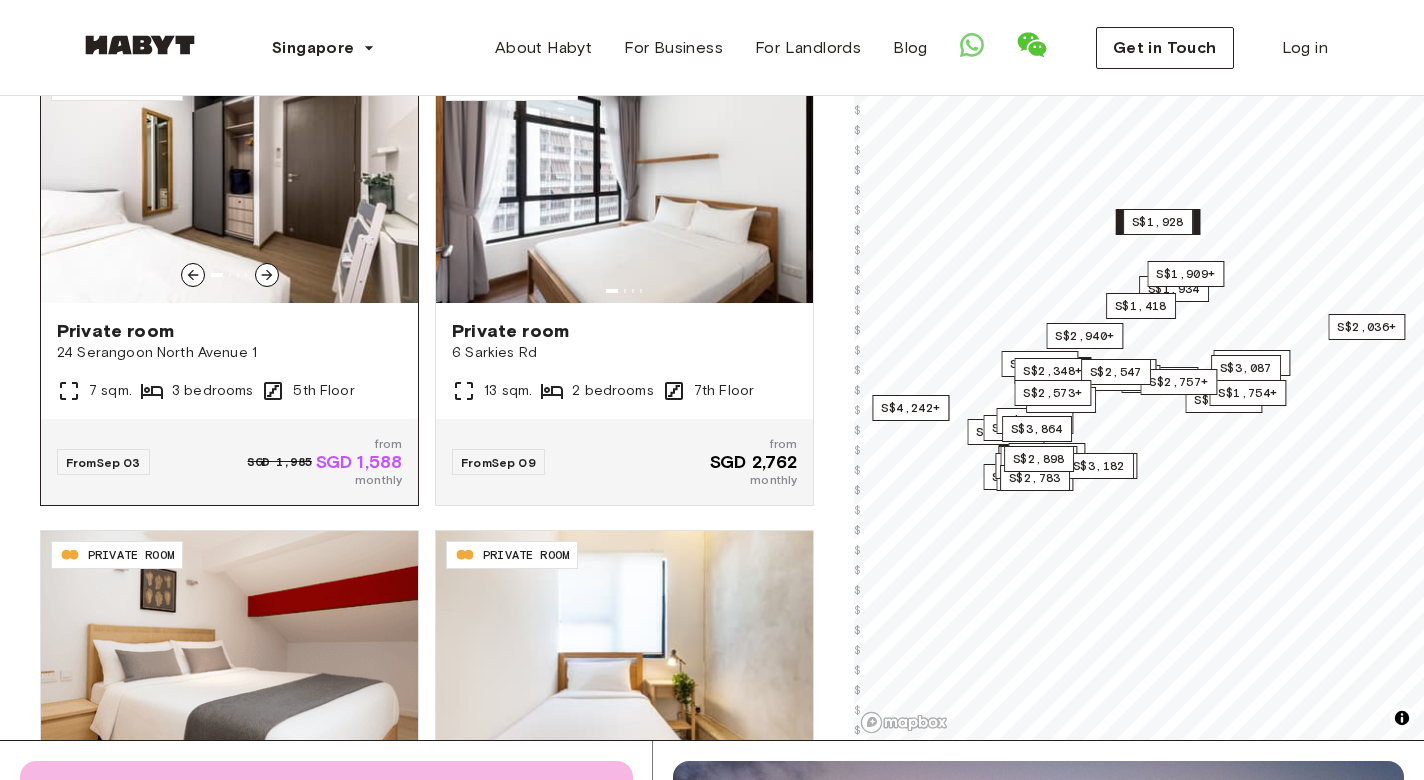 click on "24 Serangoon North Avenue 1" at bounding box center (229, 353) 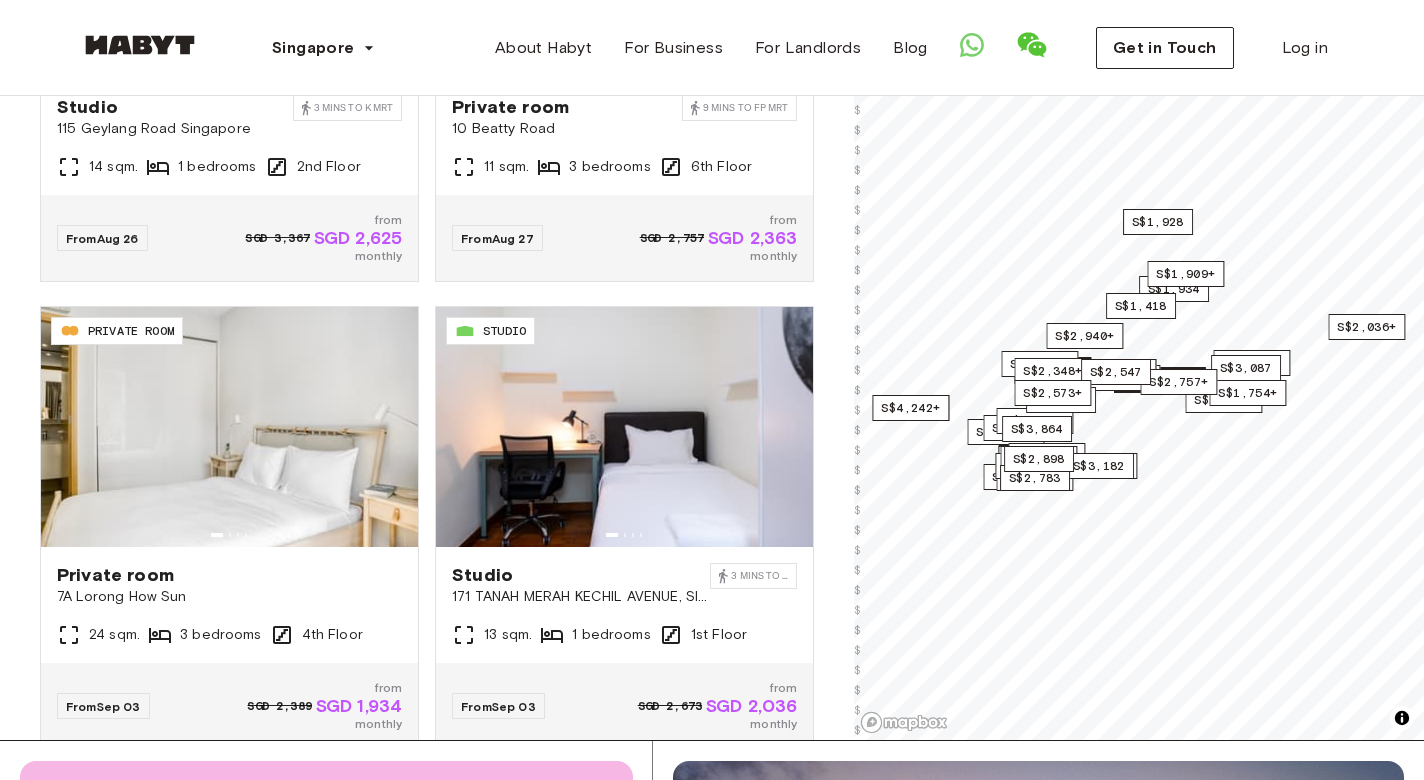 scroll, scrollTop: 0, scrollLeft: 0, axis: both 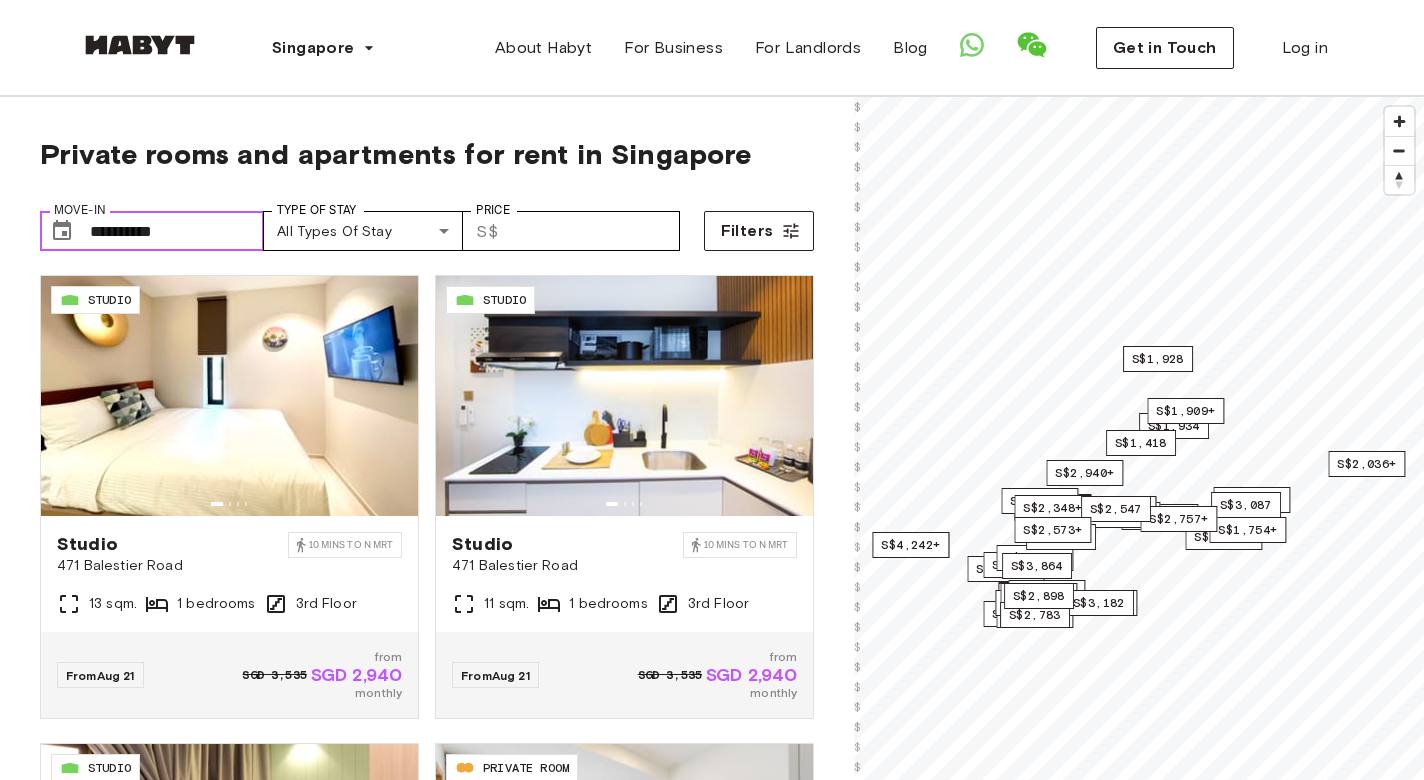 click on "**********" at bounding box center [177, 231] 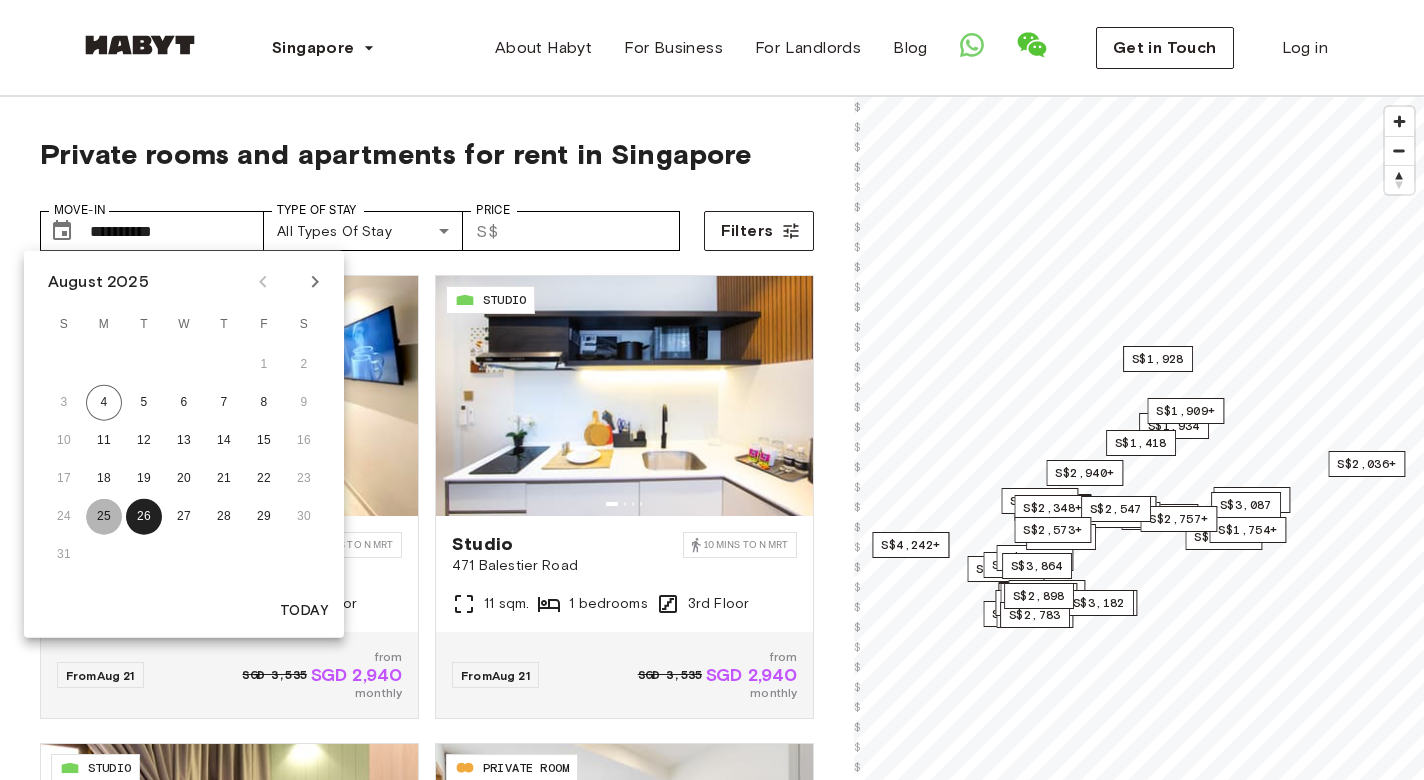 click on "25" at bounding box center (104, 517) 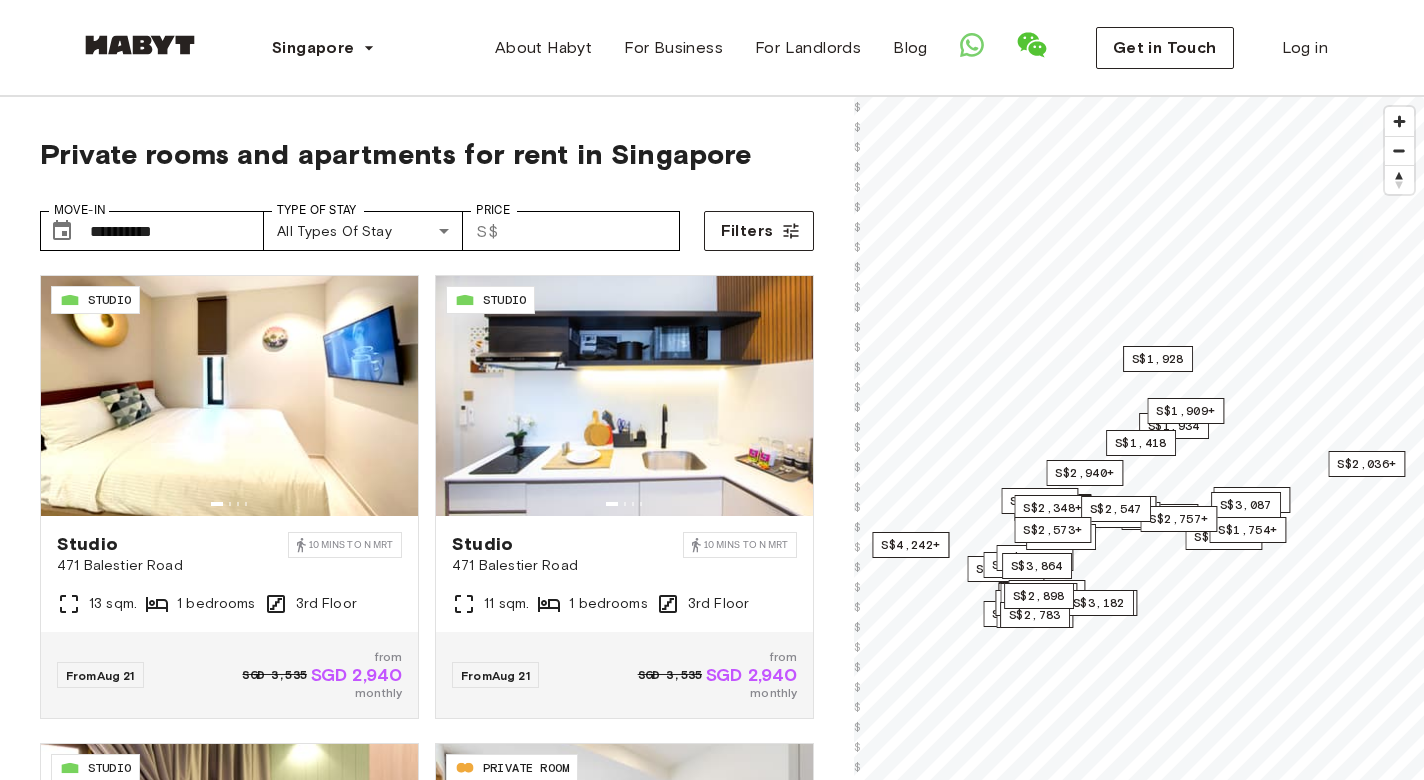 type on "**********" 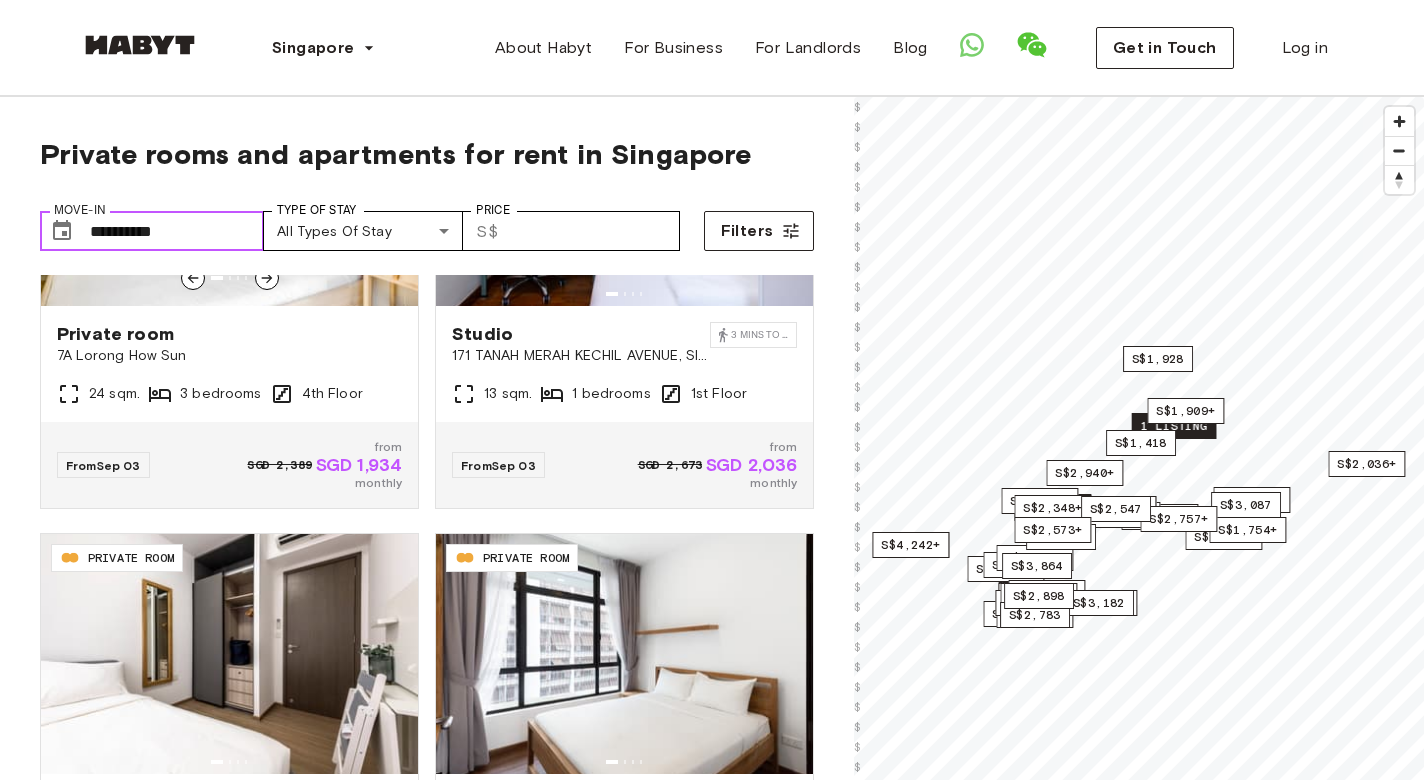 scroll, scrollTop: 1328, scrollLeft: 0, axis: vertical 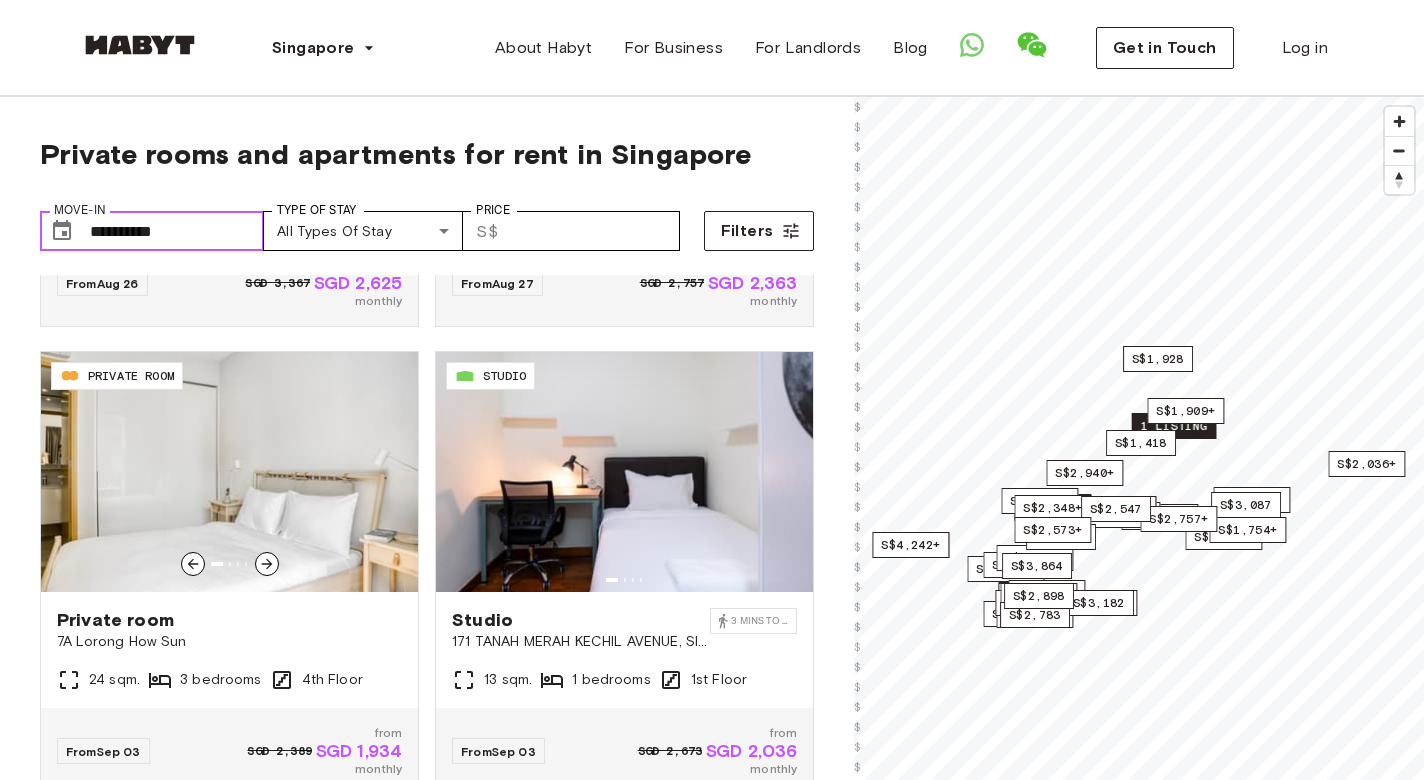 click at bounding box center [229, 472] 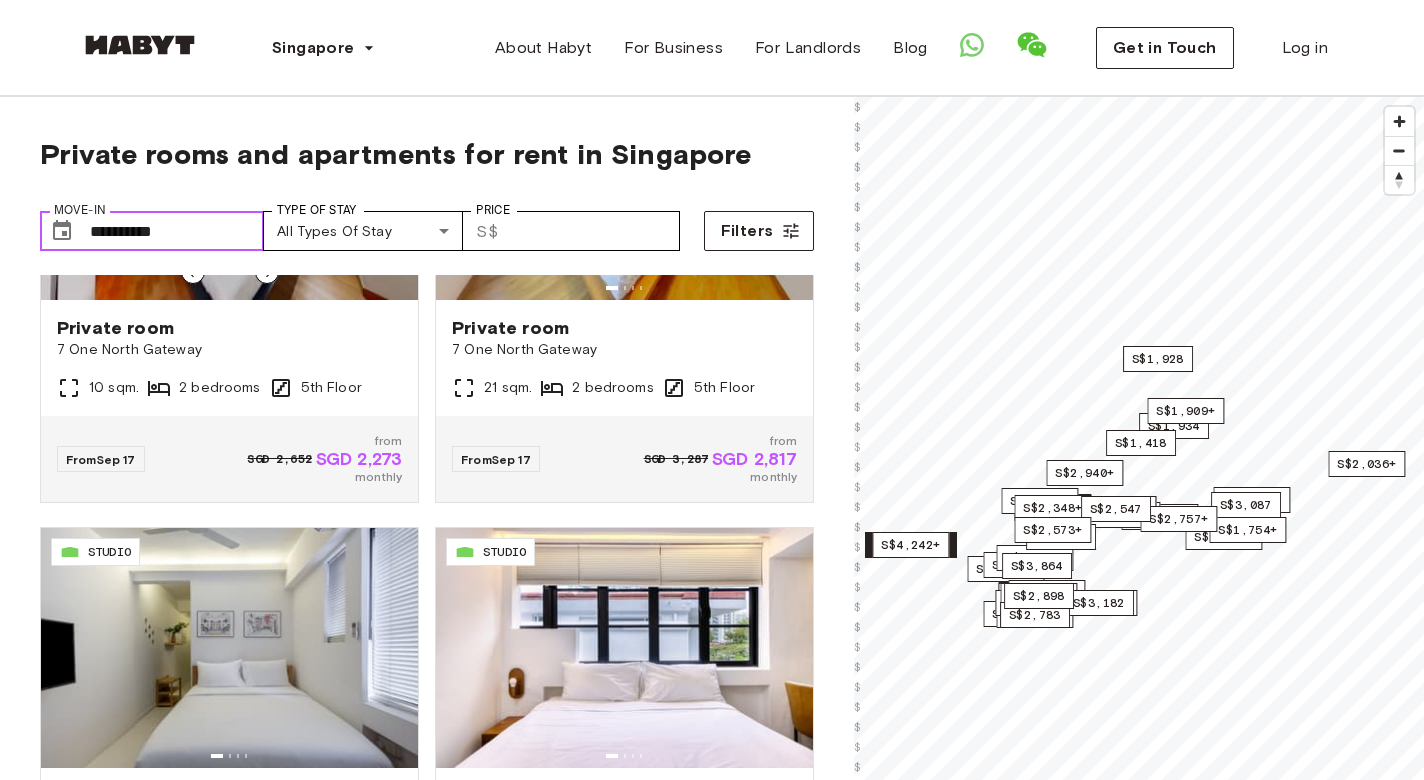 scroll, scrollTop: 3998, scrollLeft: 0, axis: vertical 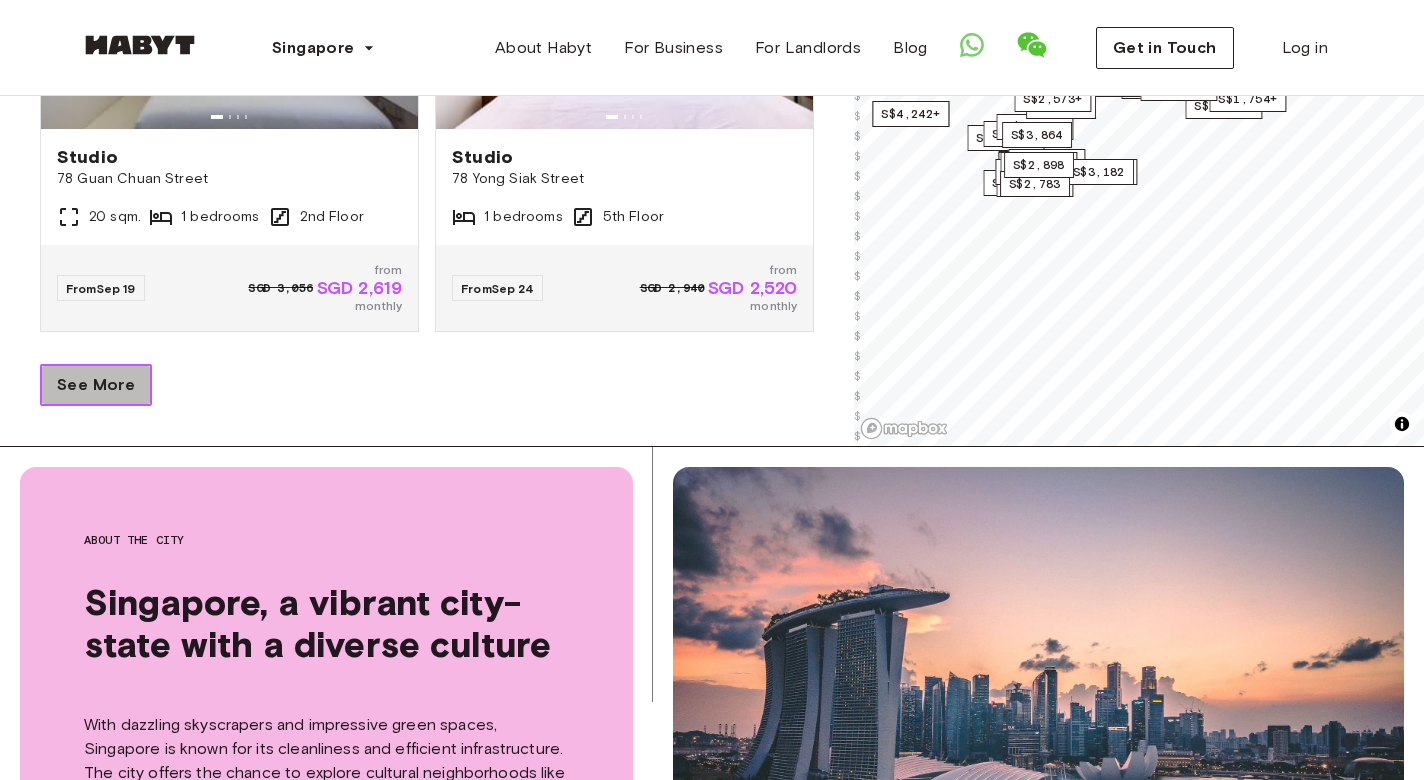 click on "See More" at bounding box center (96, 385) 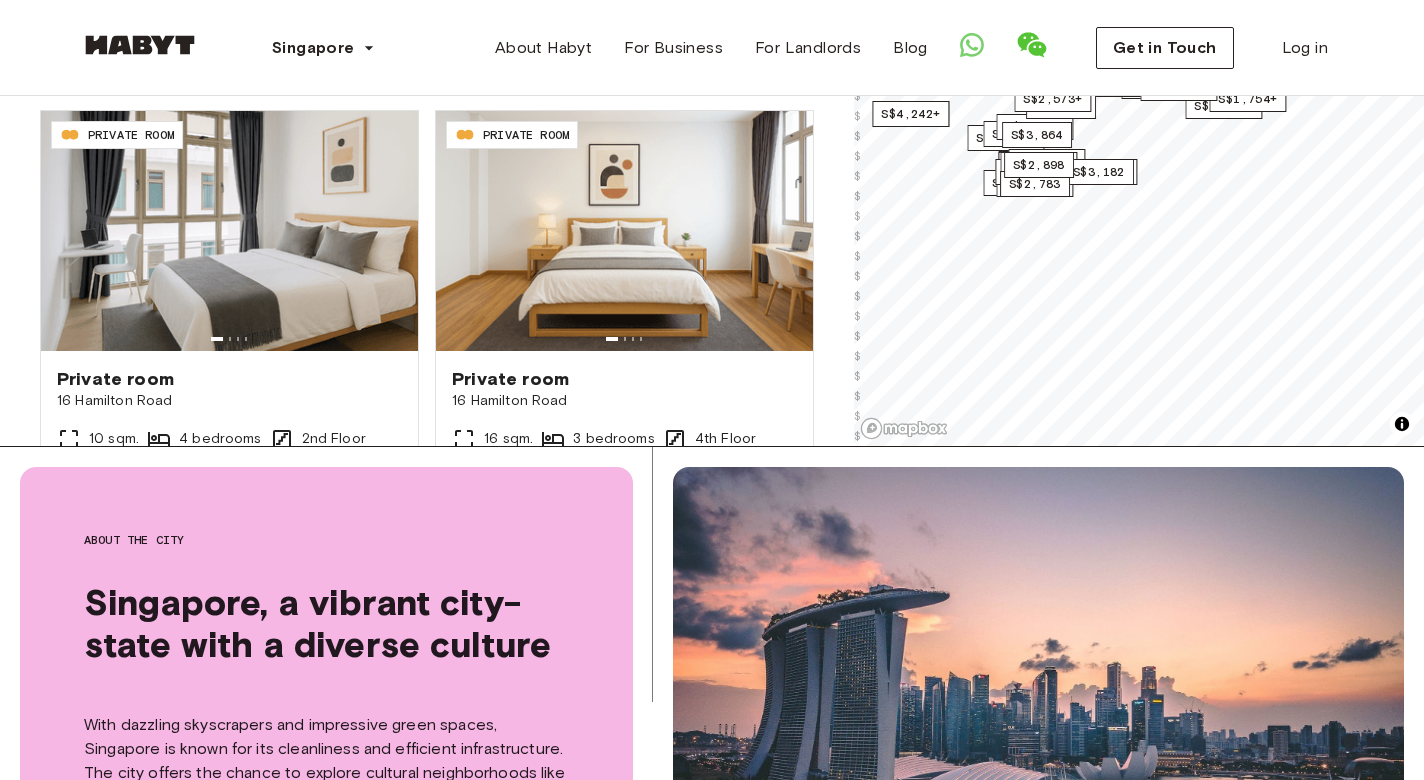 scroll, scrollTop: 4704, scrollLeft: 0, axis: vertical 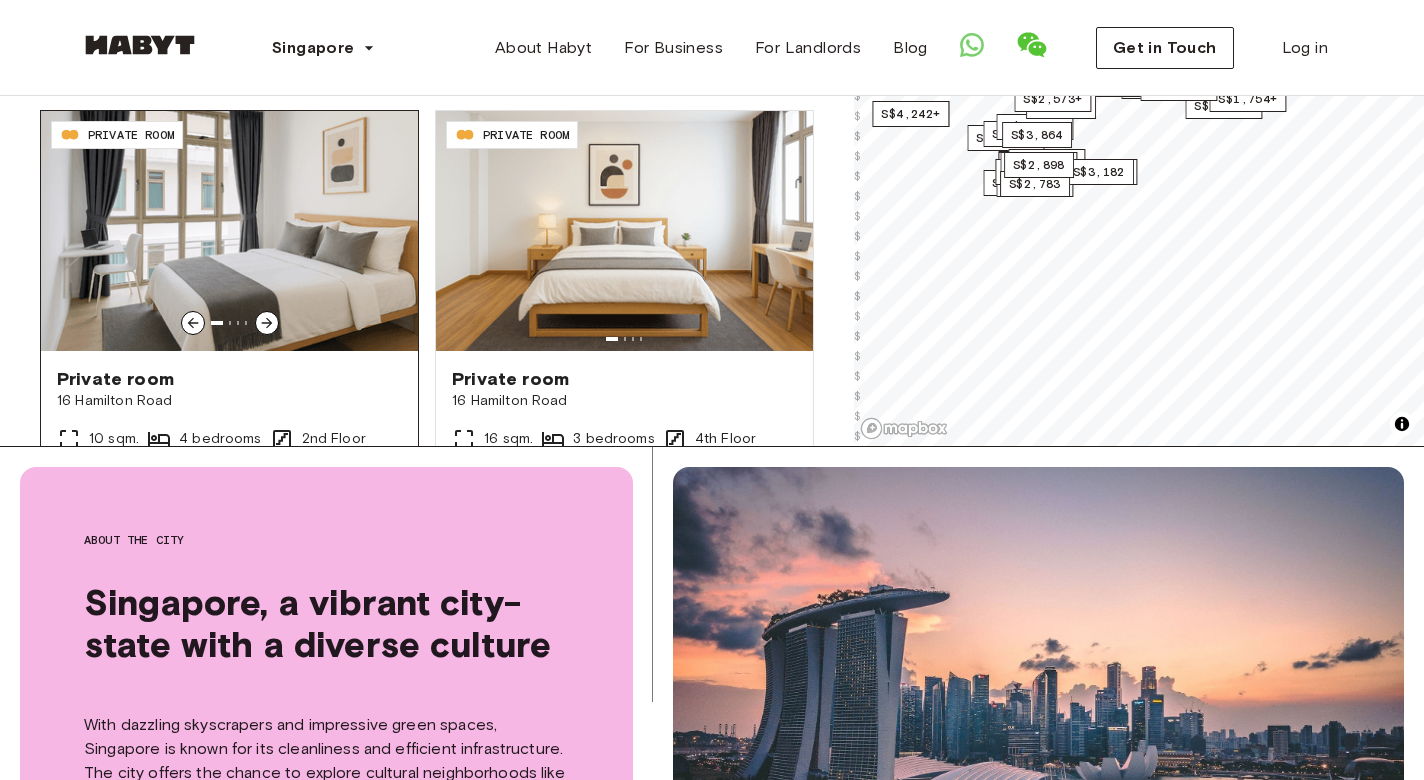 click at bounding box center (229, 231) 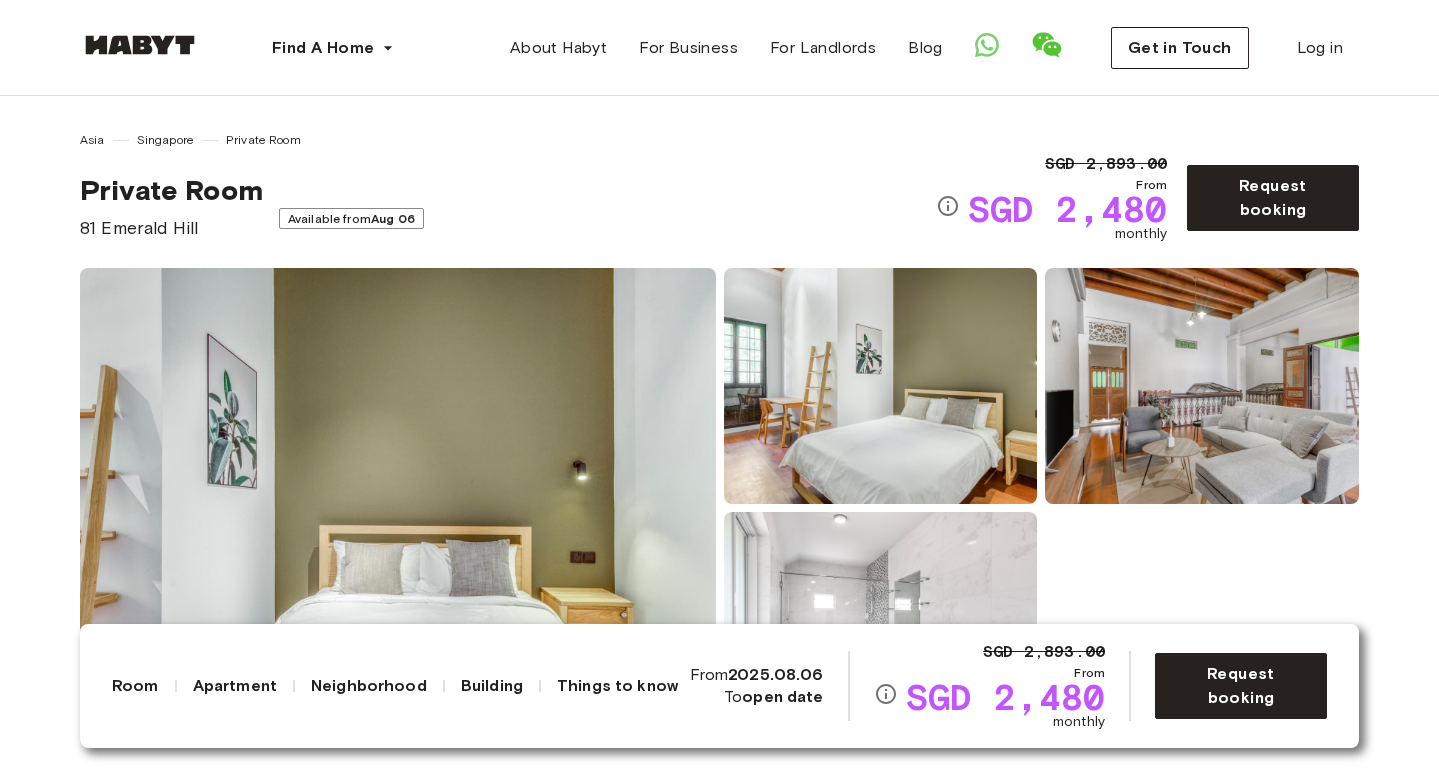 scroll, scrollTop: 0, scrollLeft: 0, axis: both 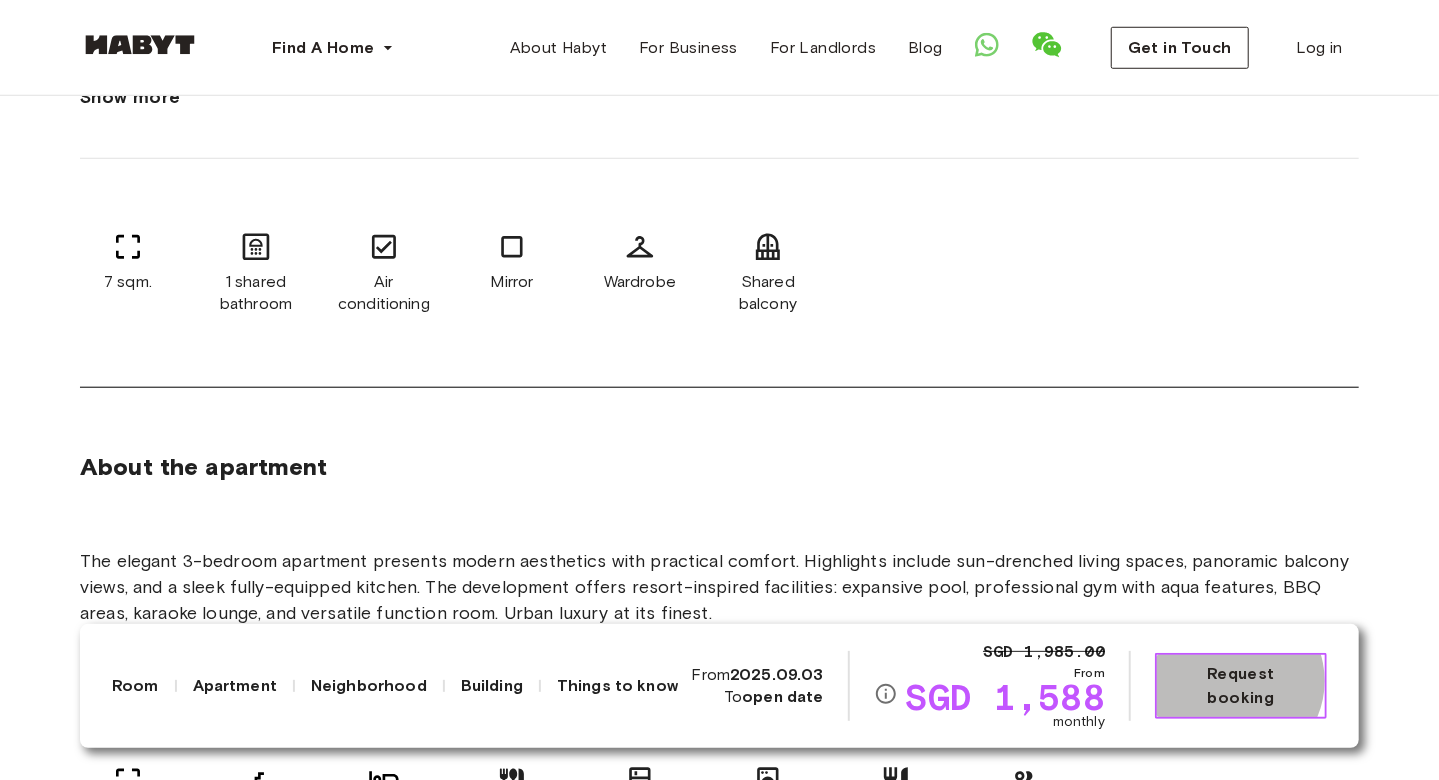 click on "Request booking" at bounding box center (1241, 686) 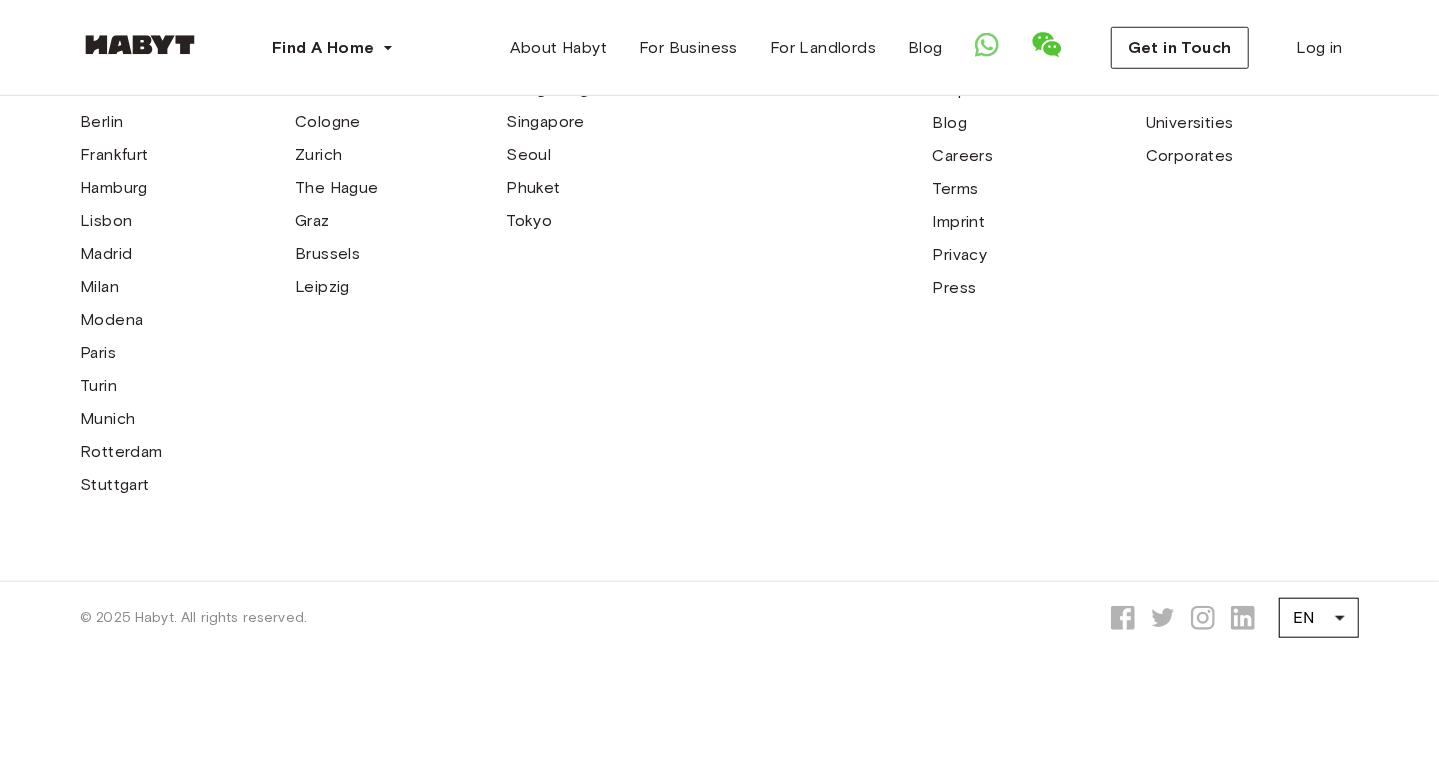 scroll, scrollTop: 0, scrollLeft: 0, axis: both 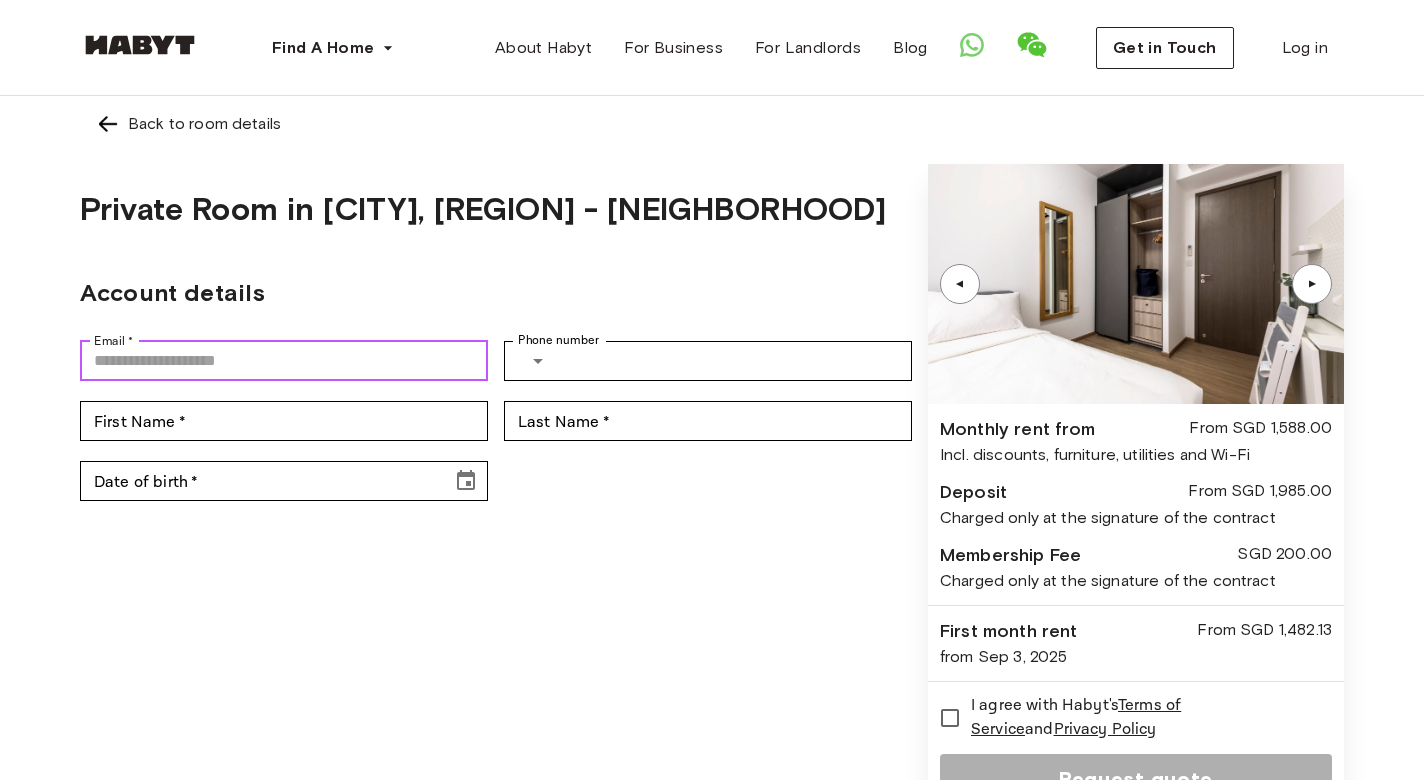 click on "Email   *" at bounding box center (284, 361) 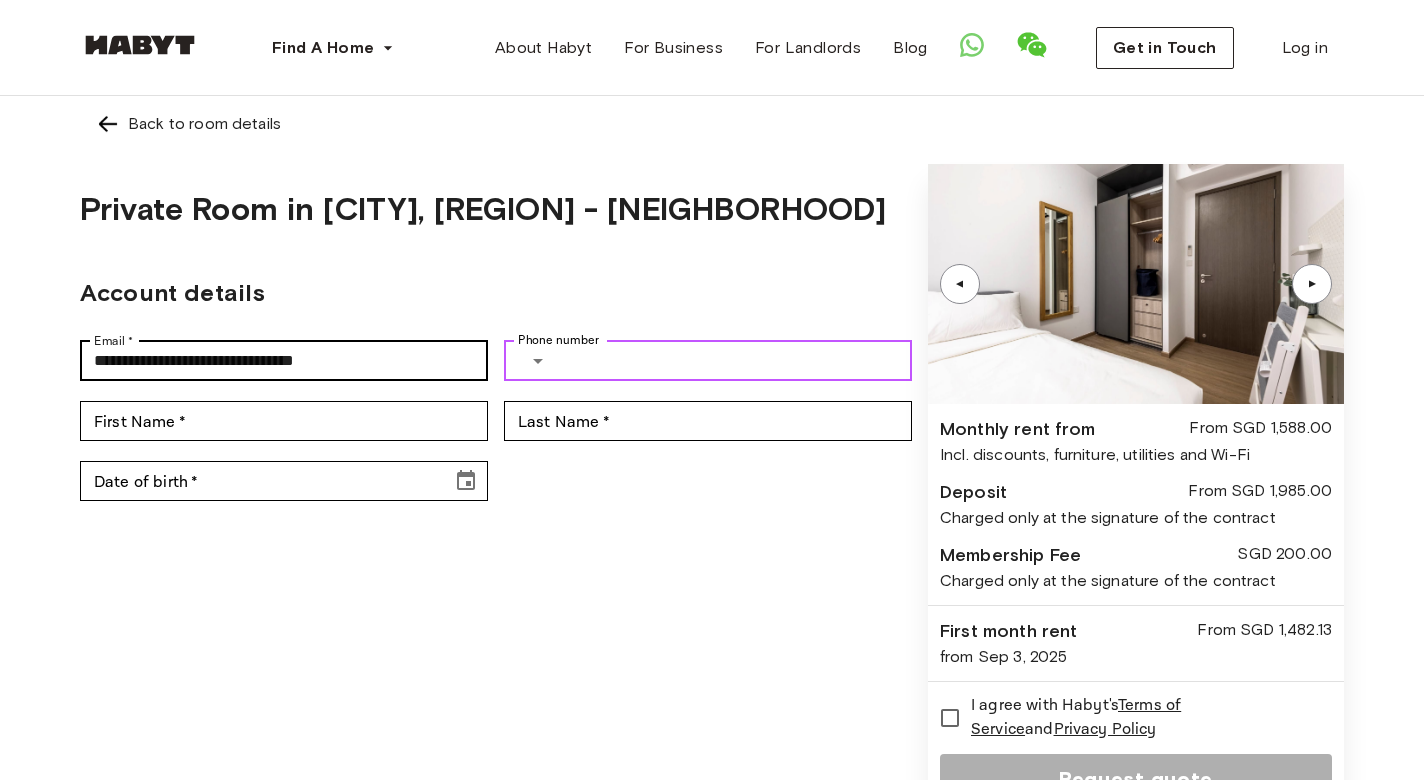 type on "**********" 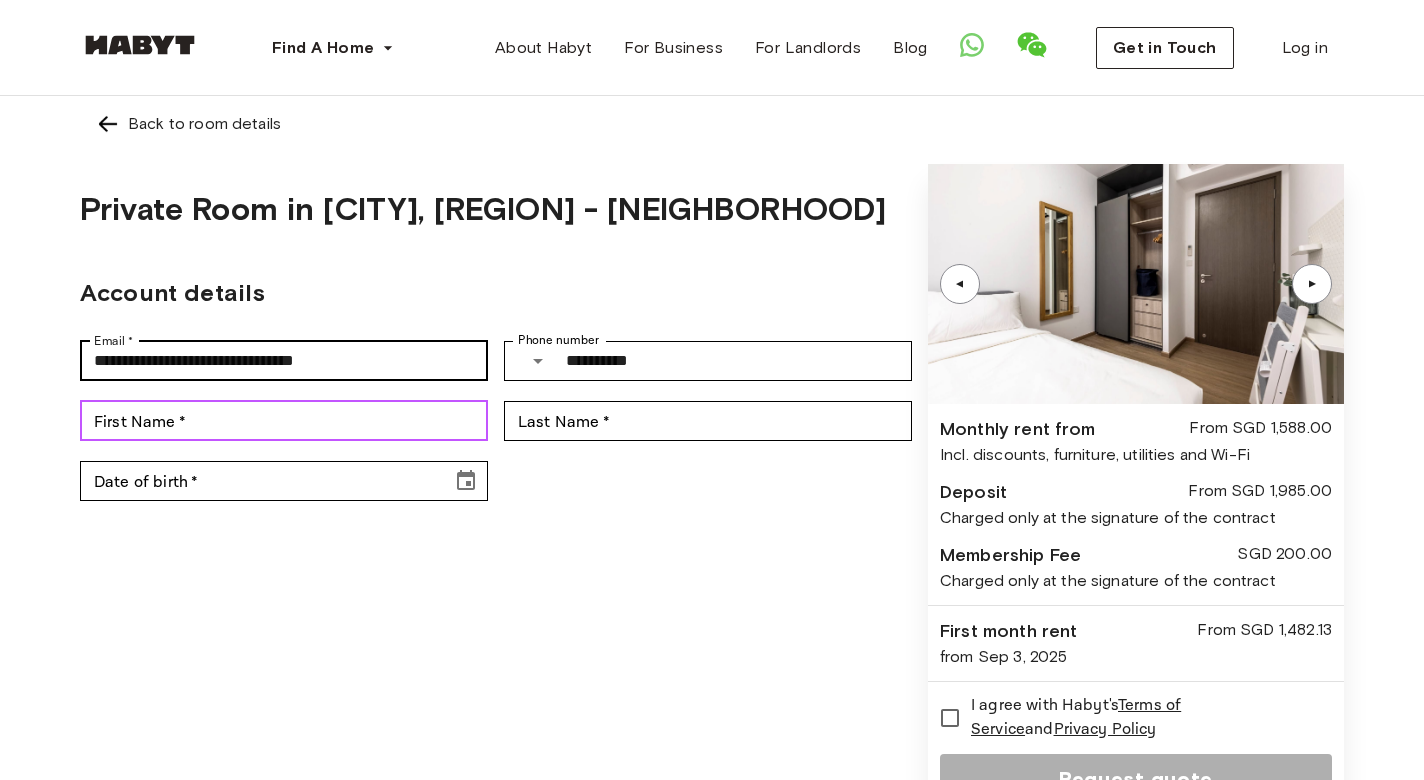 type on "*****" 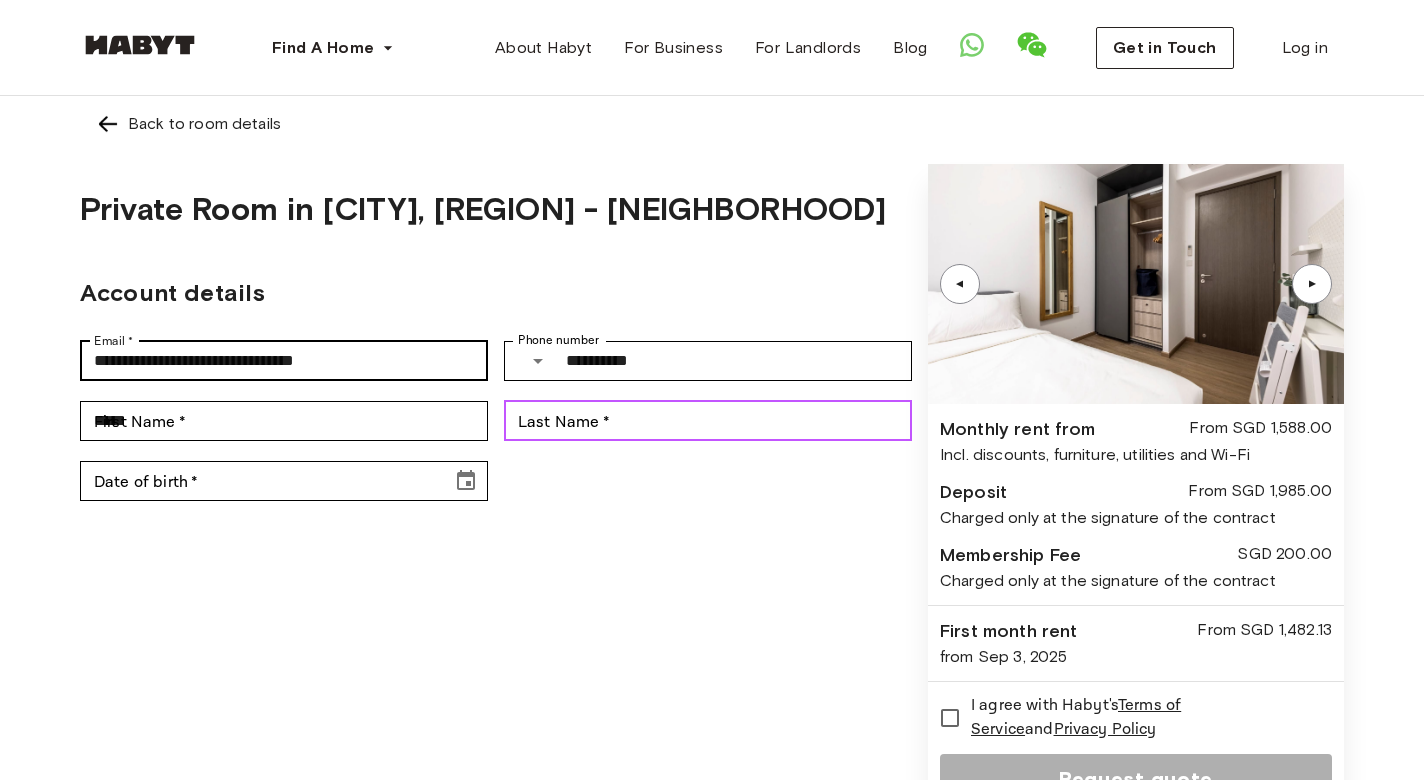 type on "*******" 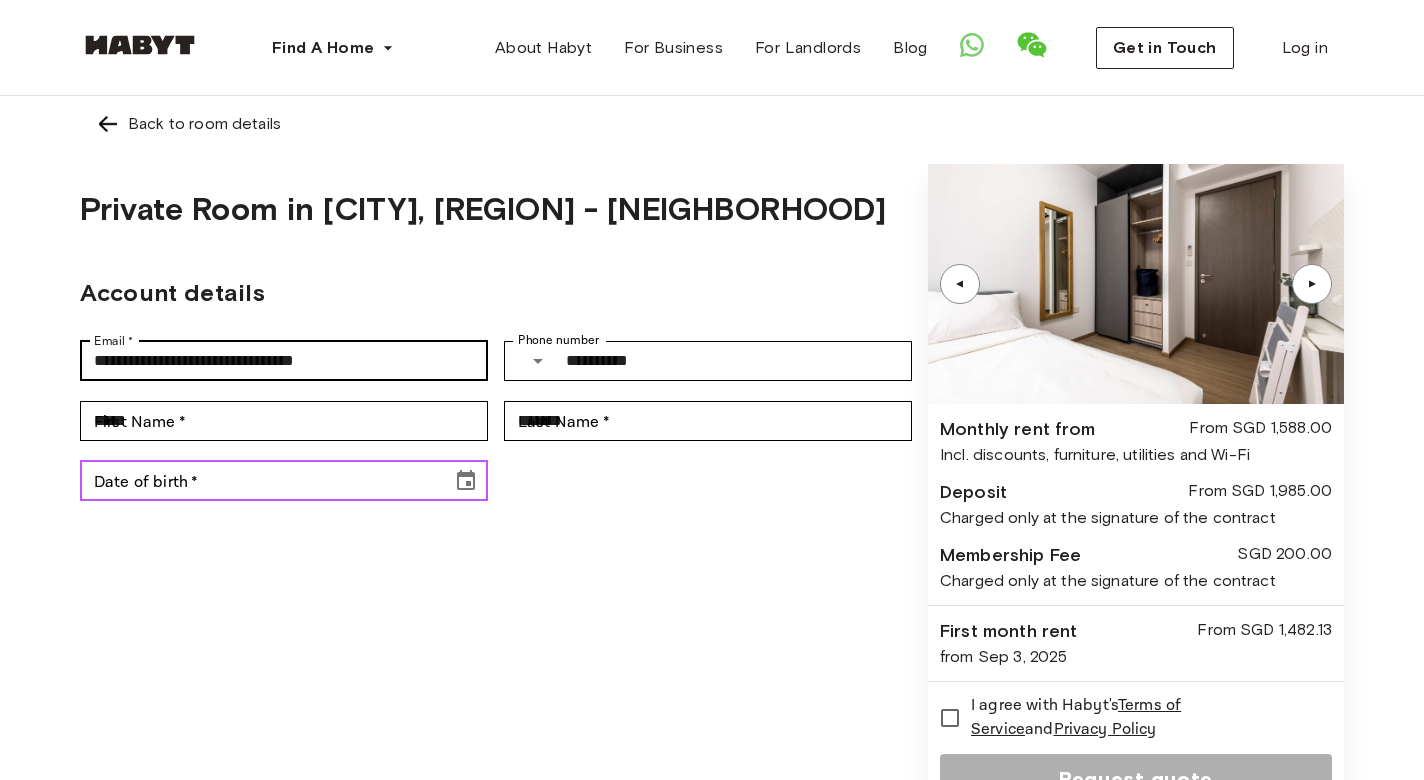 type on "**********" 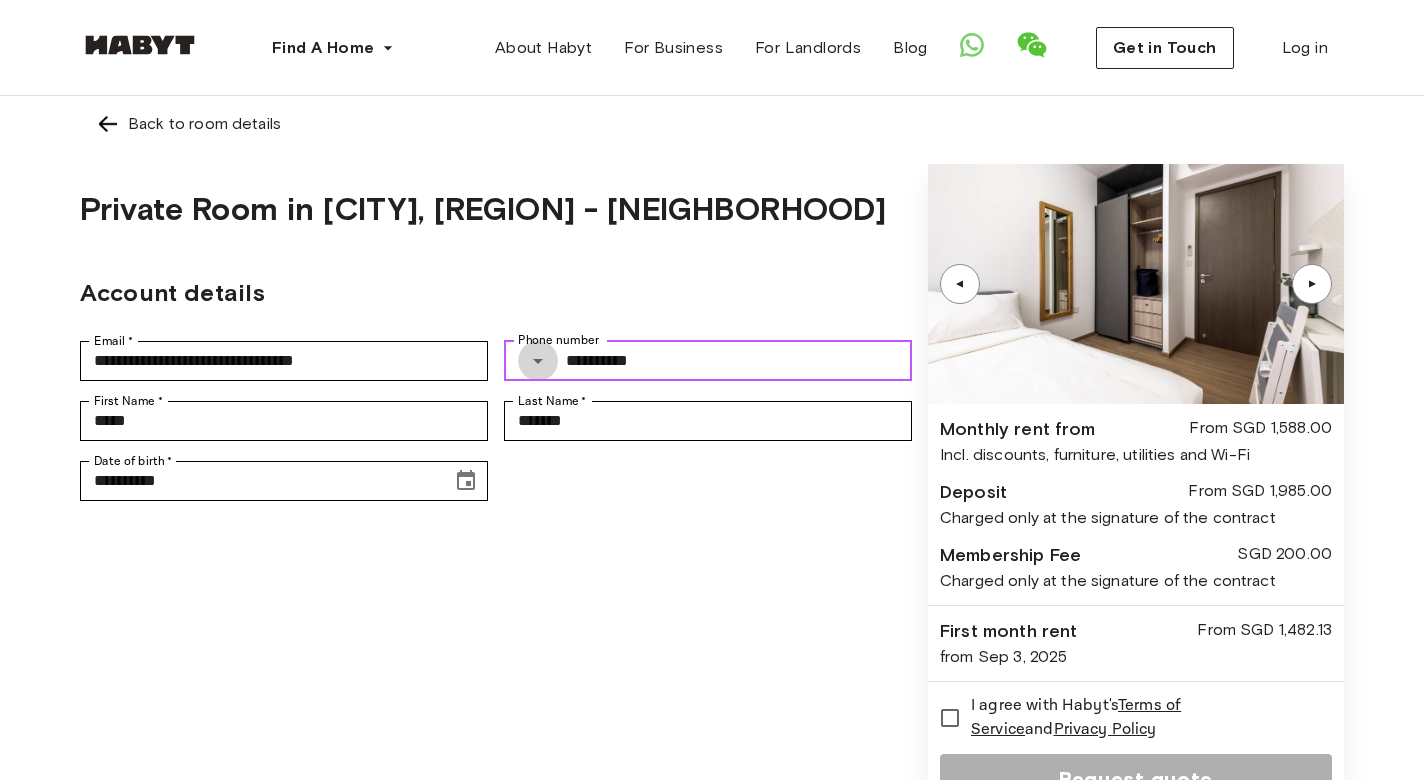 click 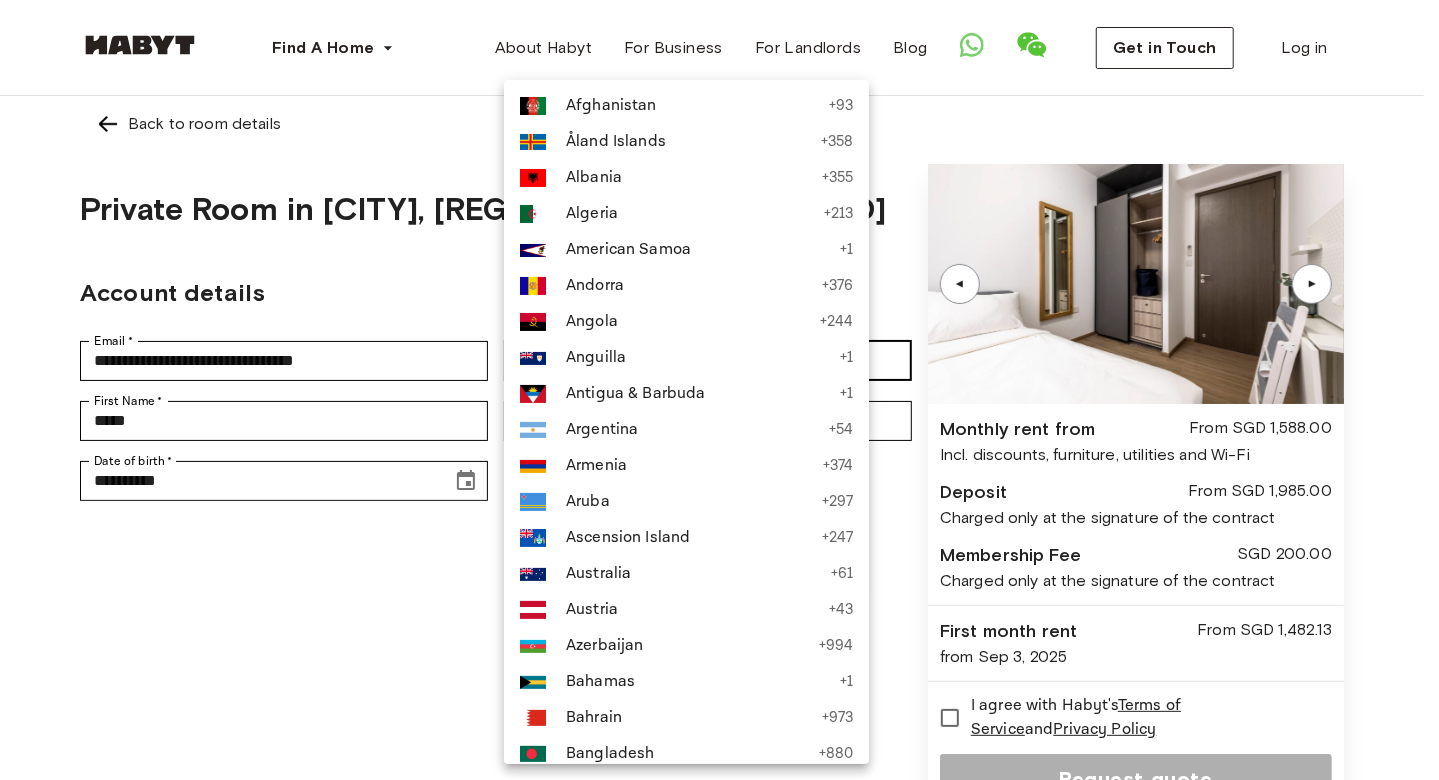 type 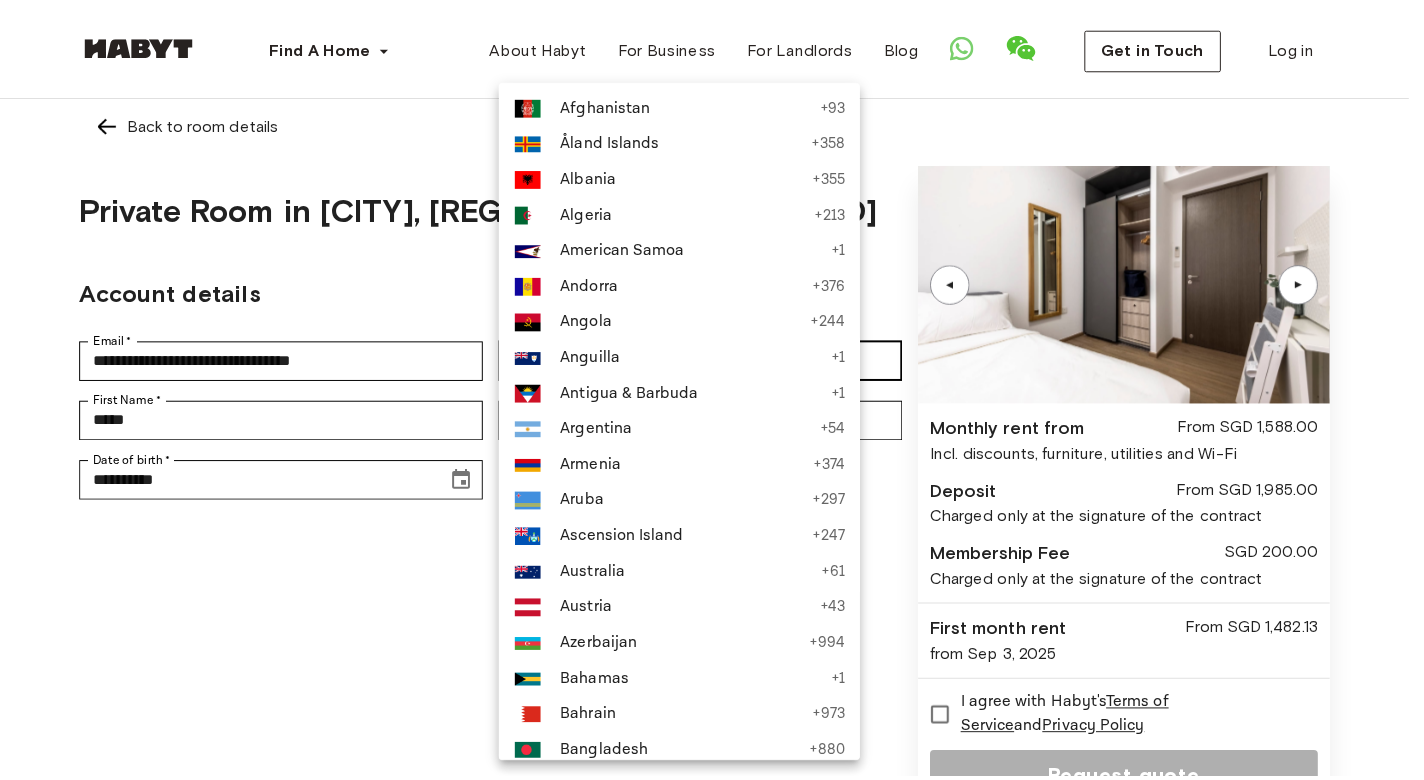 scroll, scrollTop: 1016, scrollLeft: 0, axis: vertical 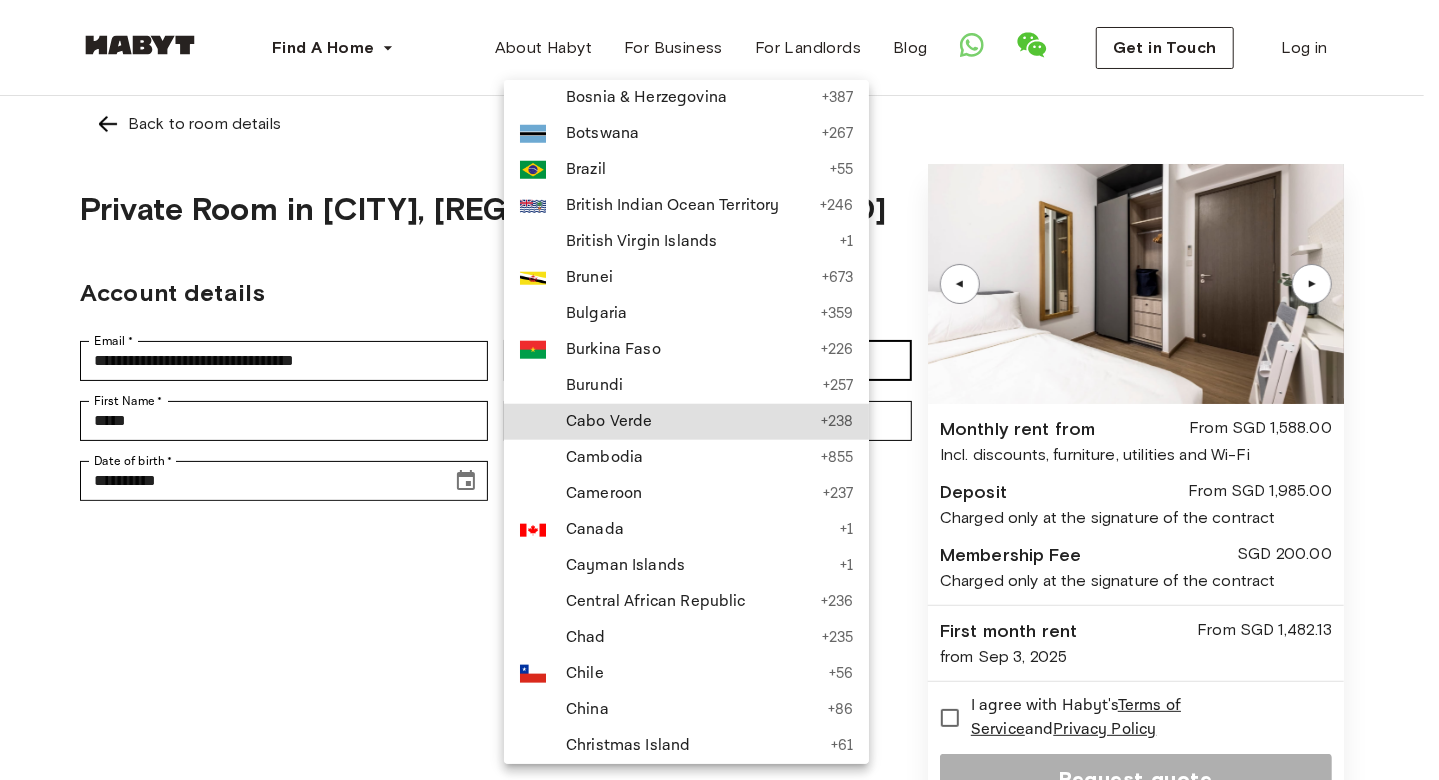 type 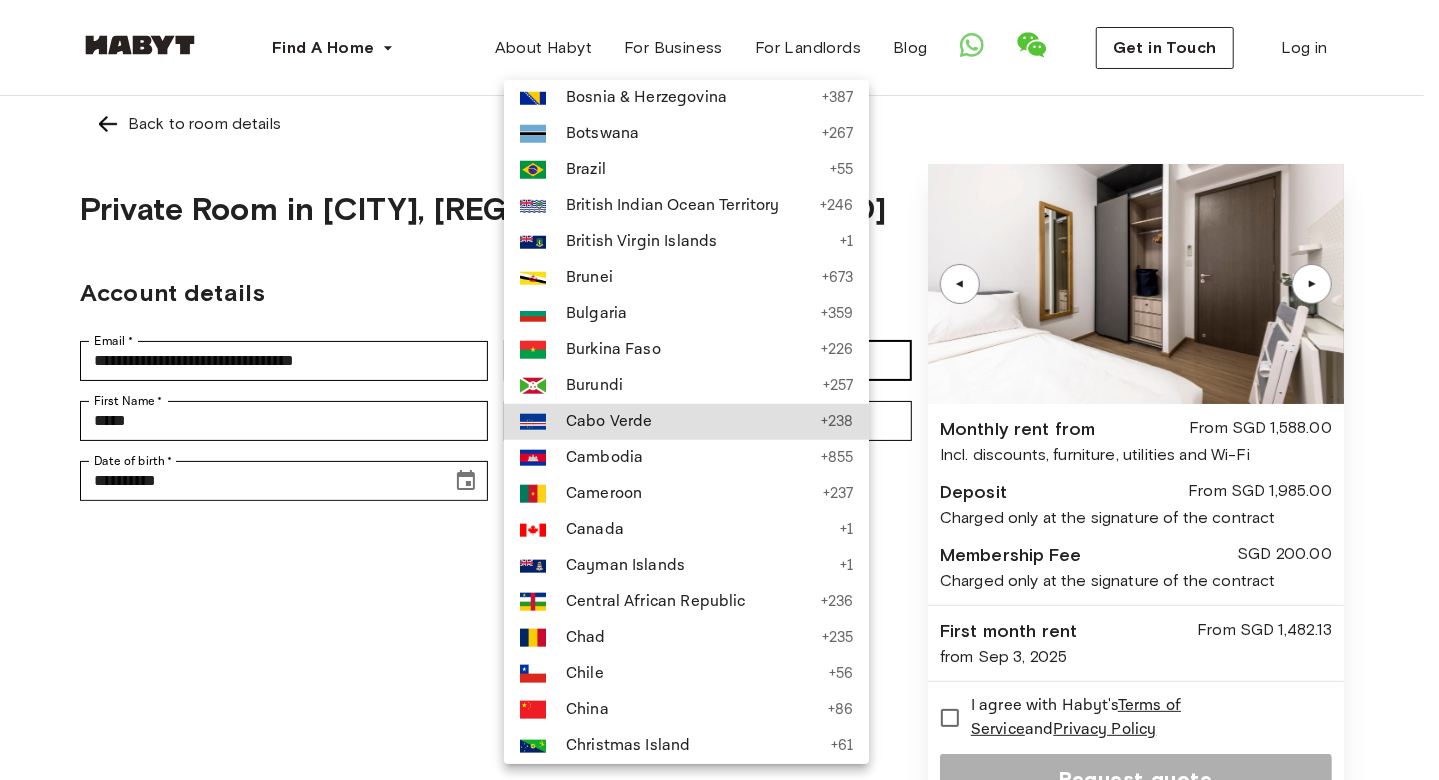 type 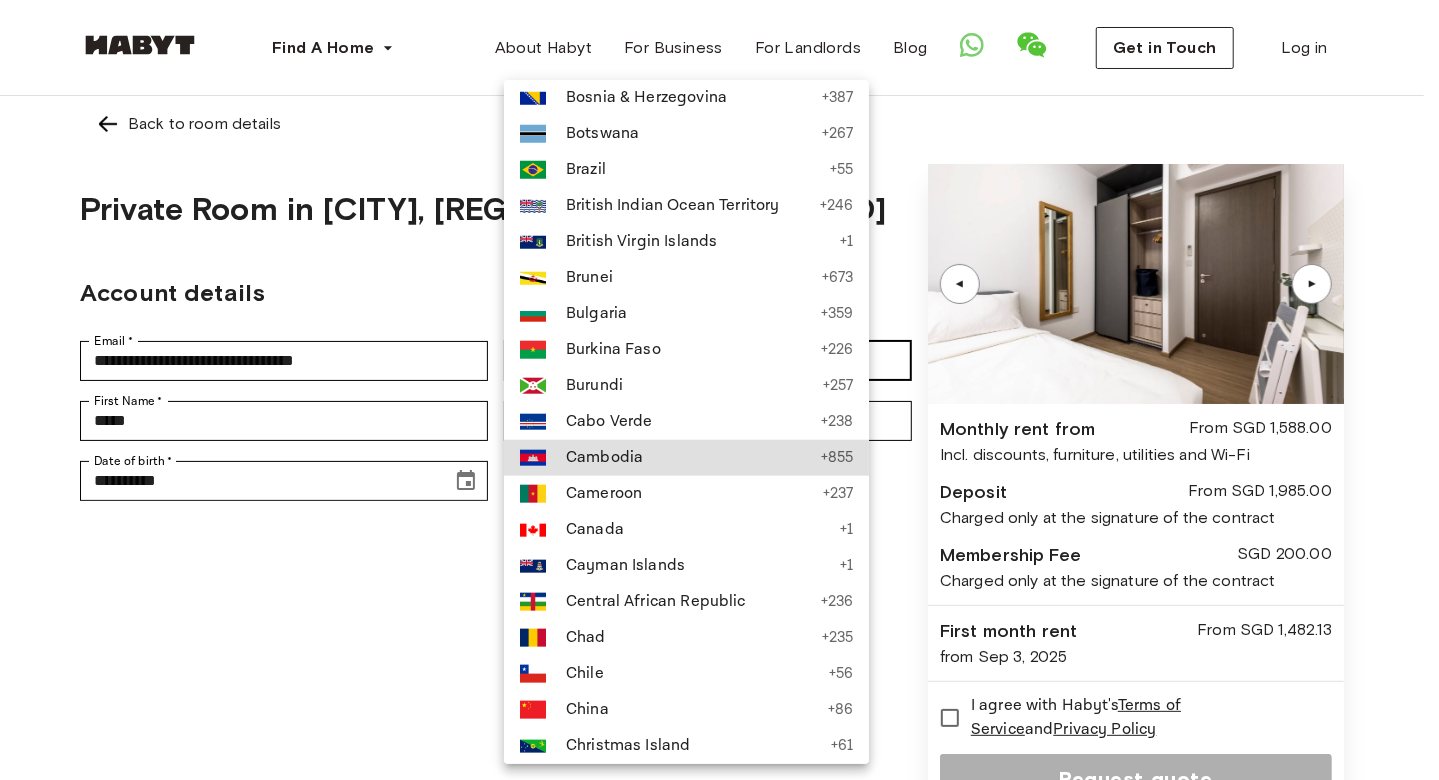 type 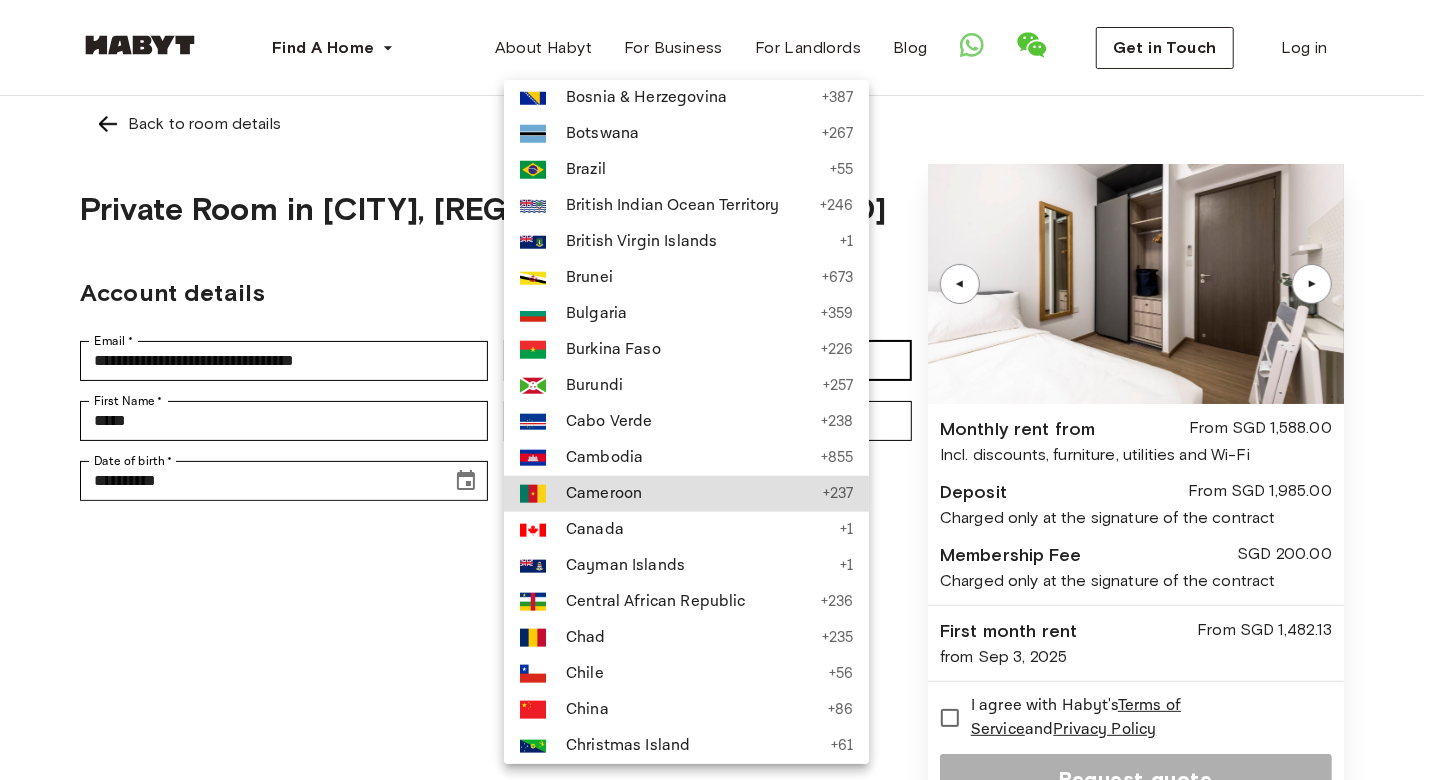 type 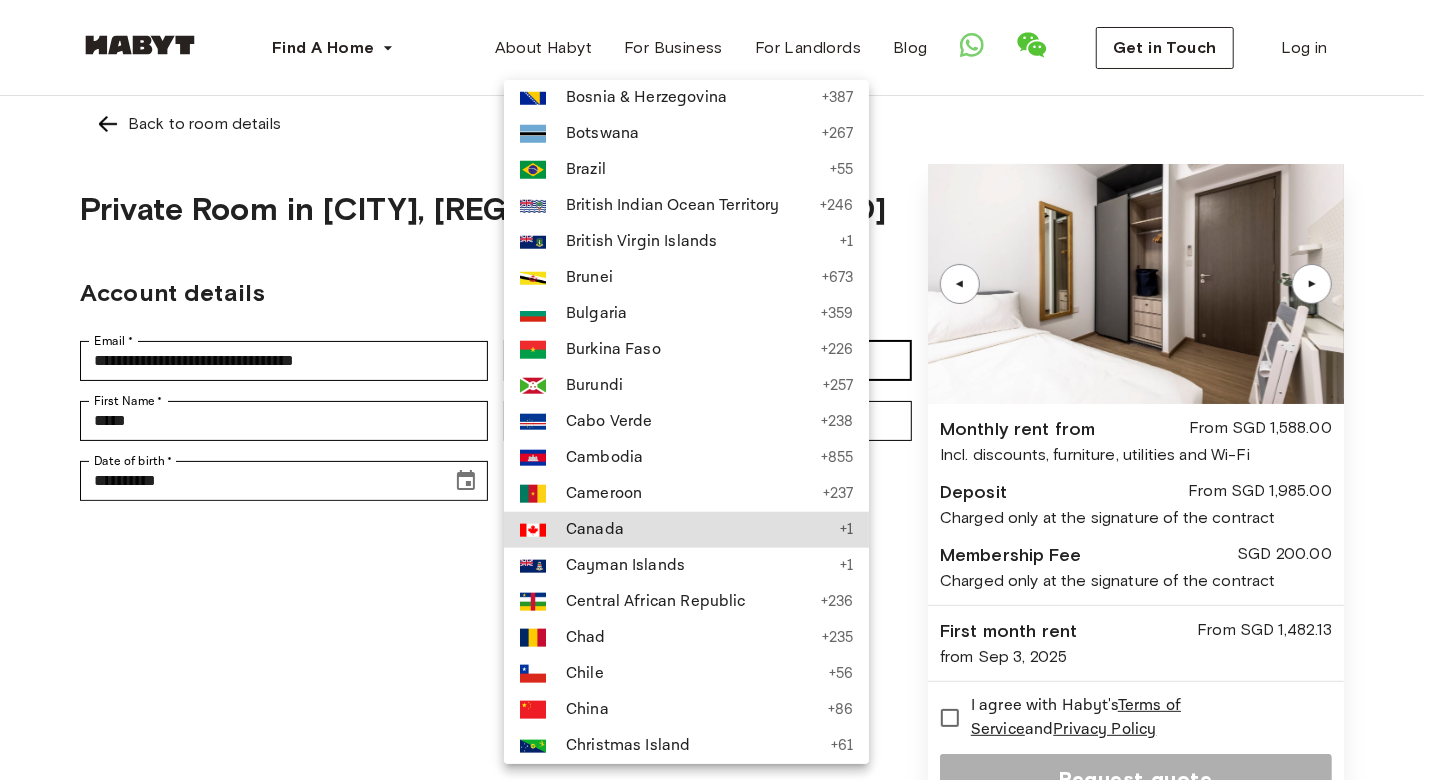 type 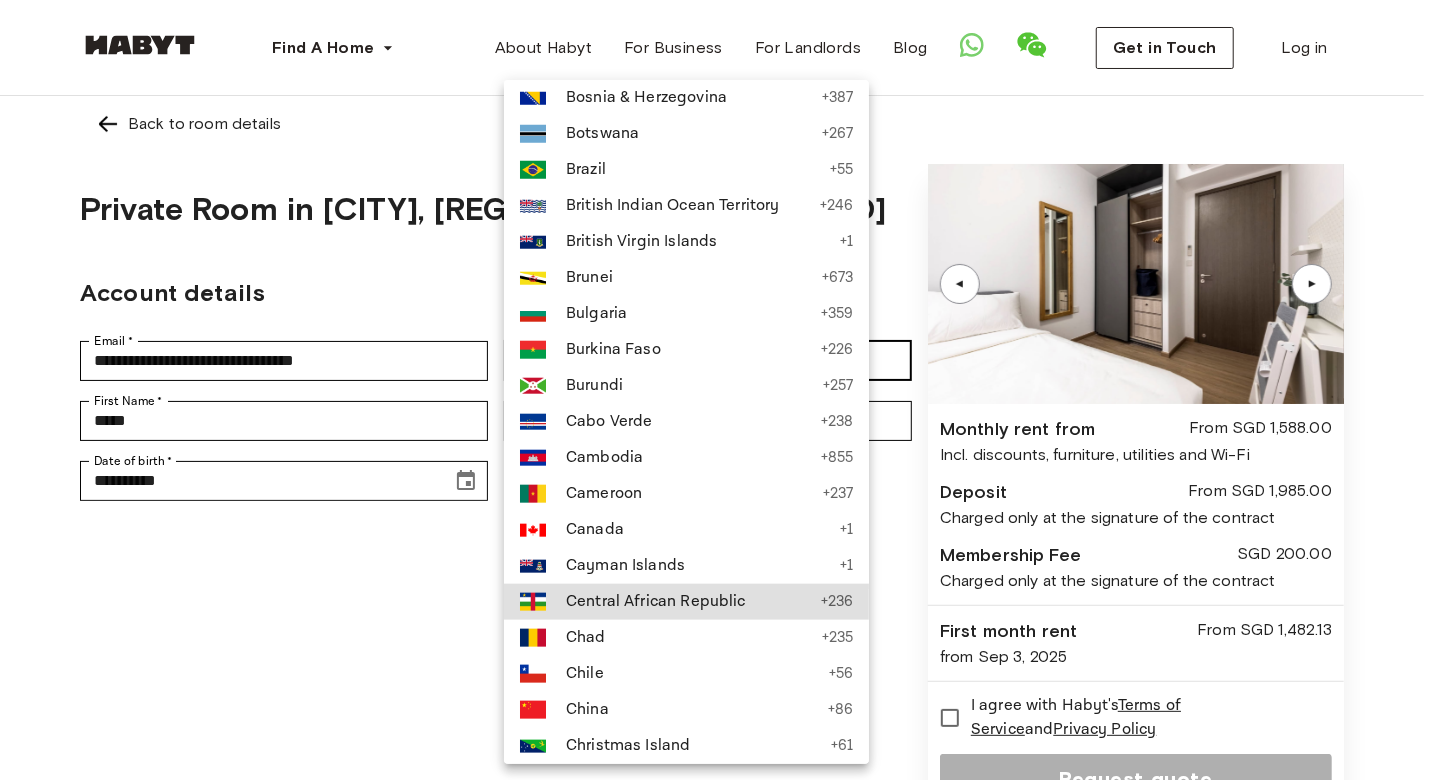 type 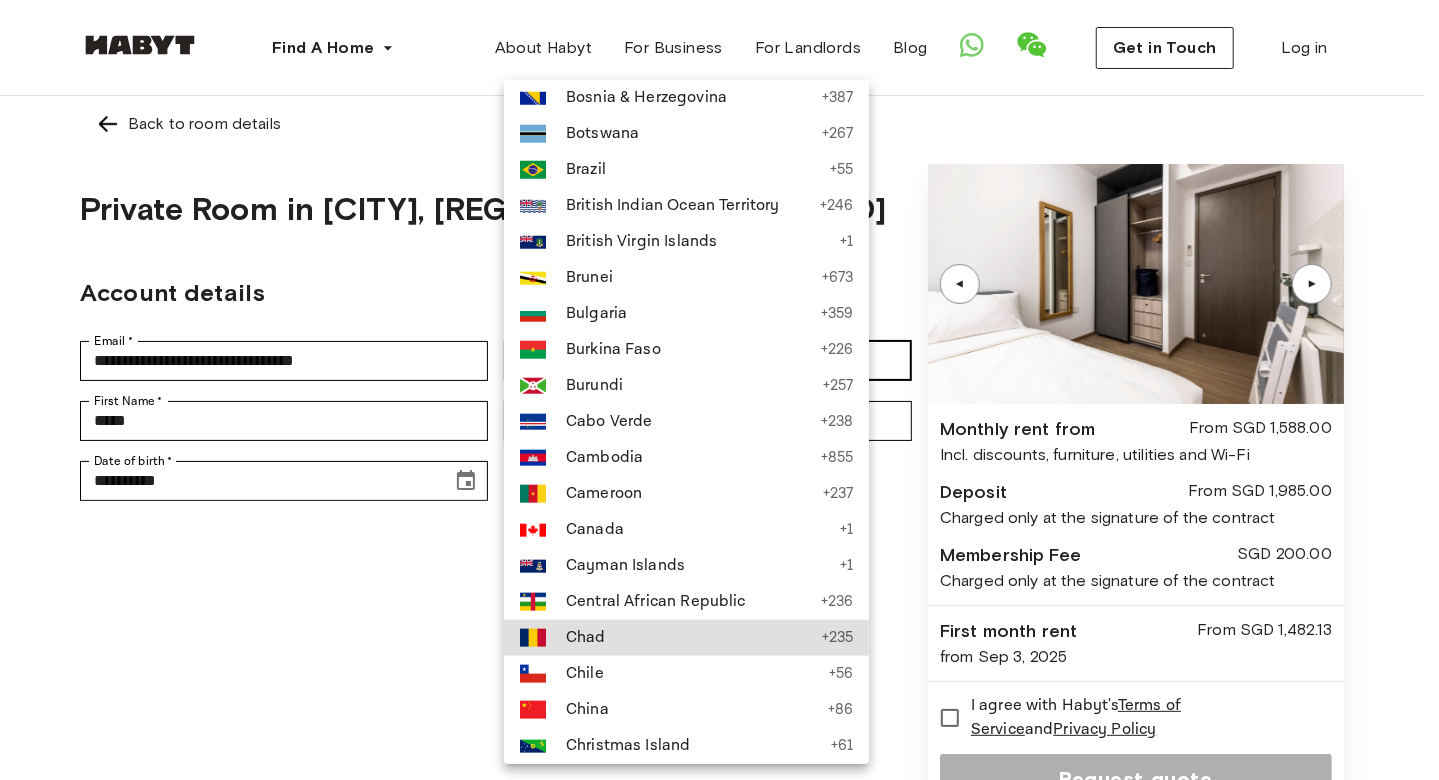 type 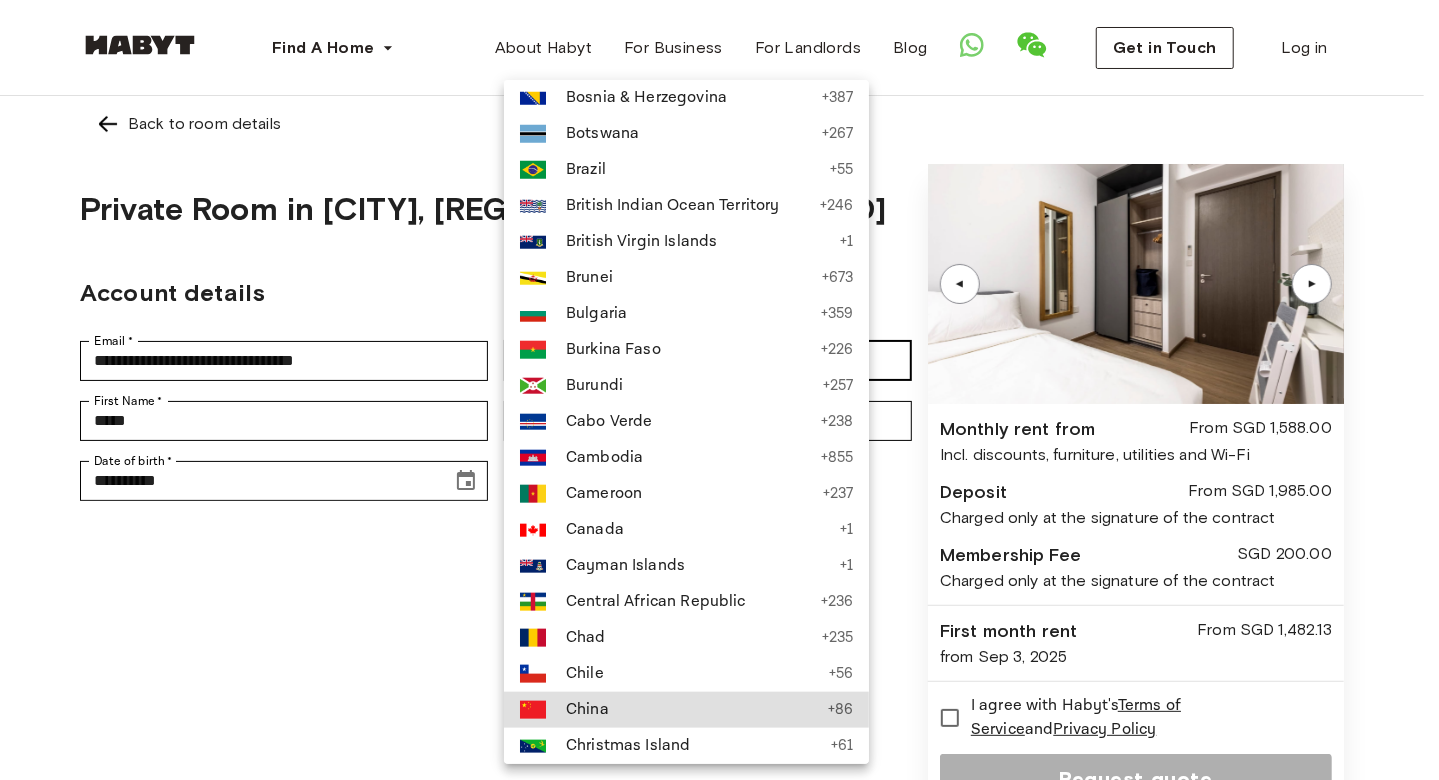 type 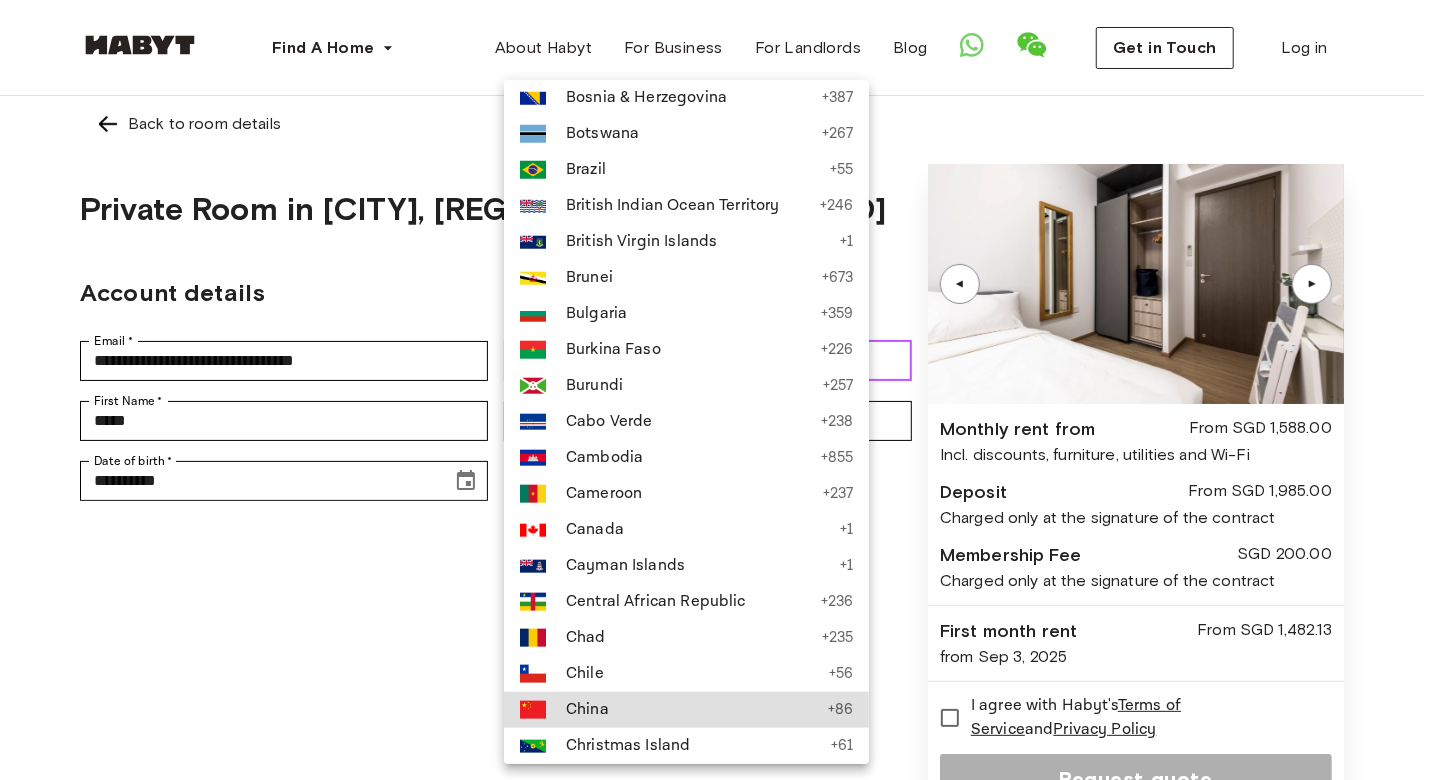 type 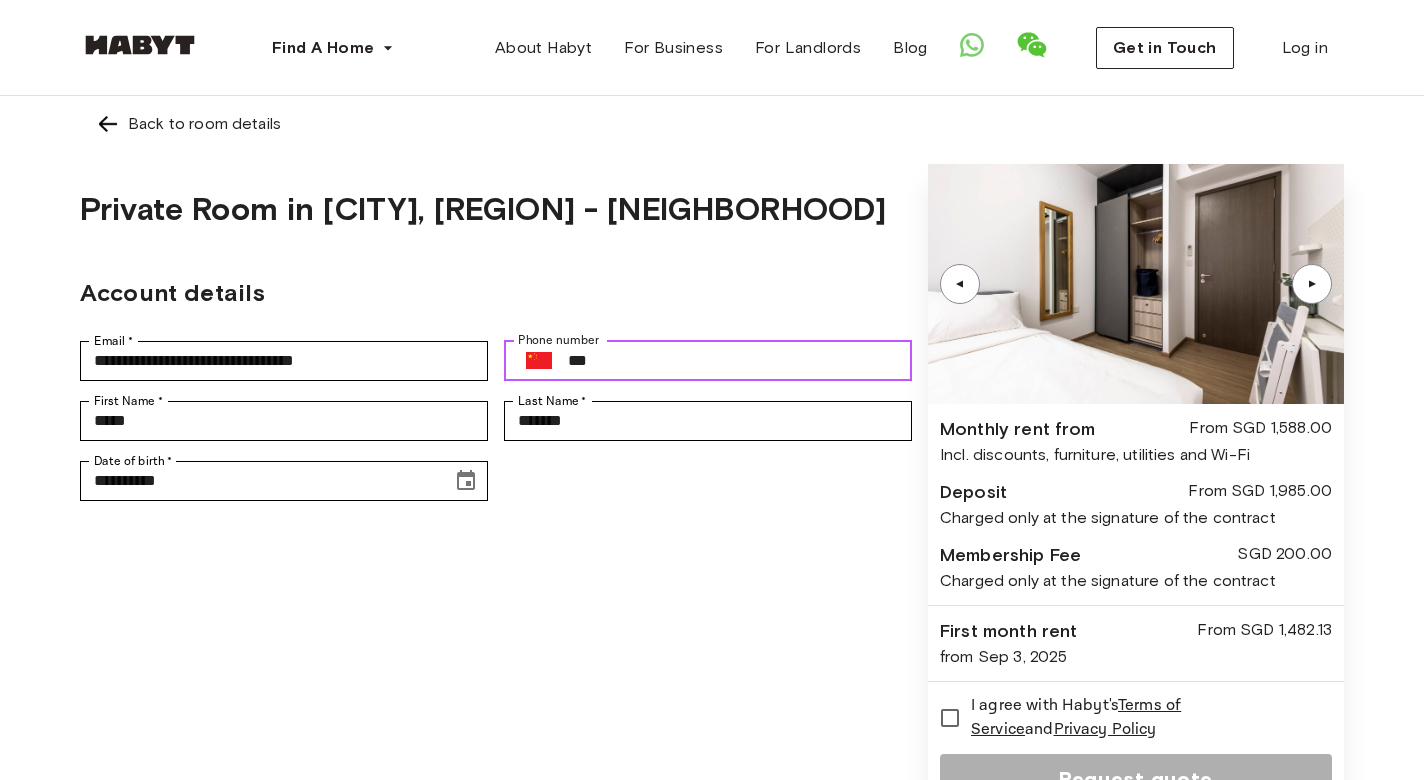 click on "***" at bounding box center (740, 361) 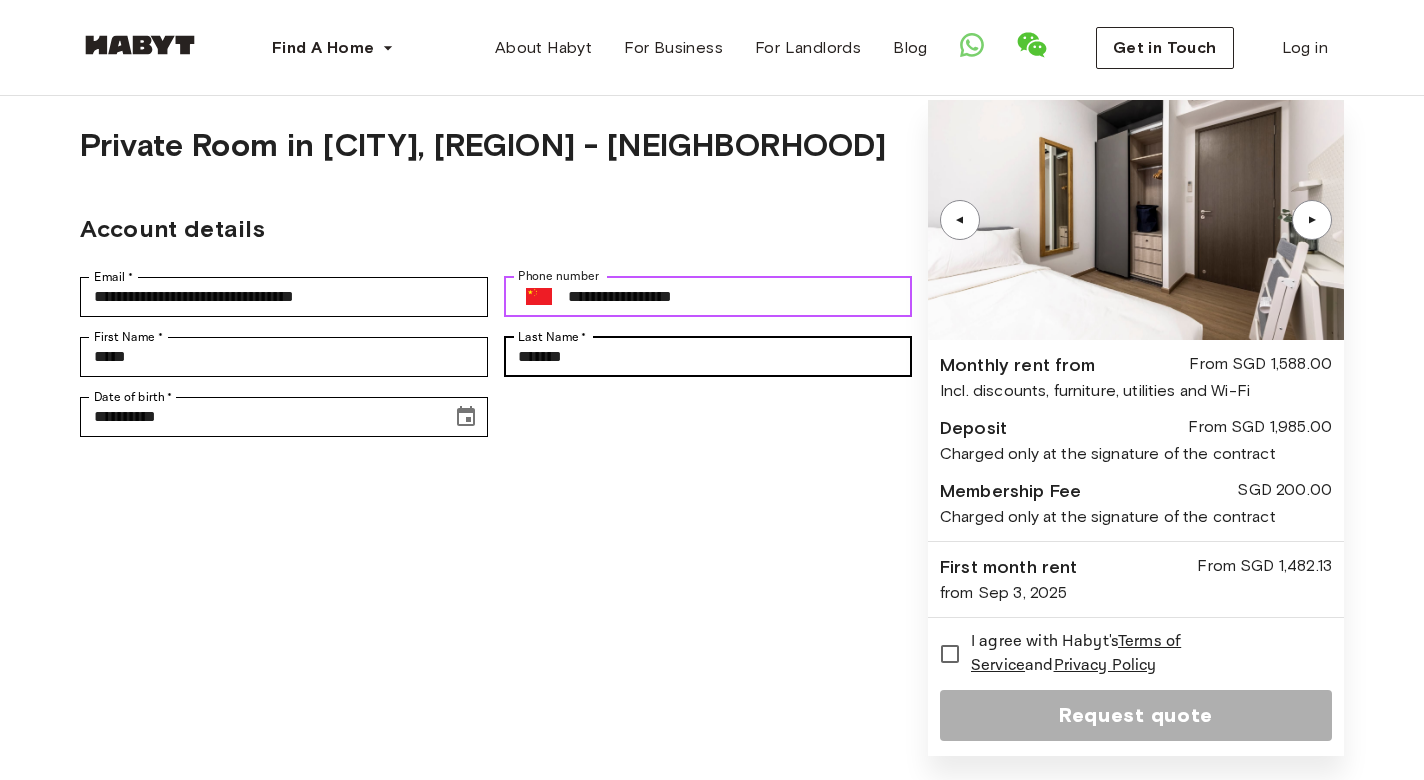 scroll, scrollTop: 60, scrollLeft: 0, axis: vertical 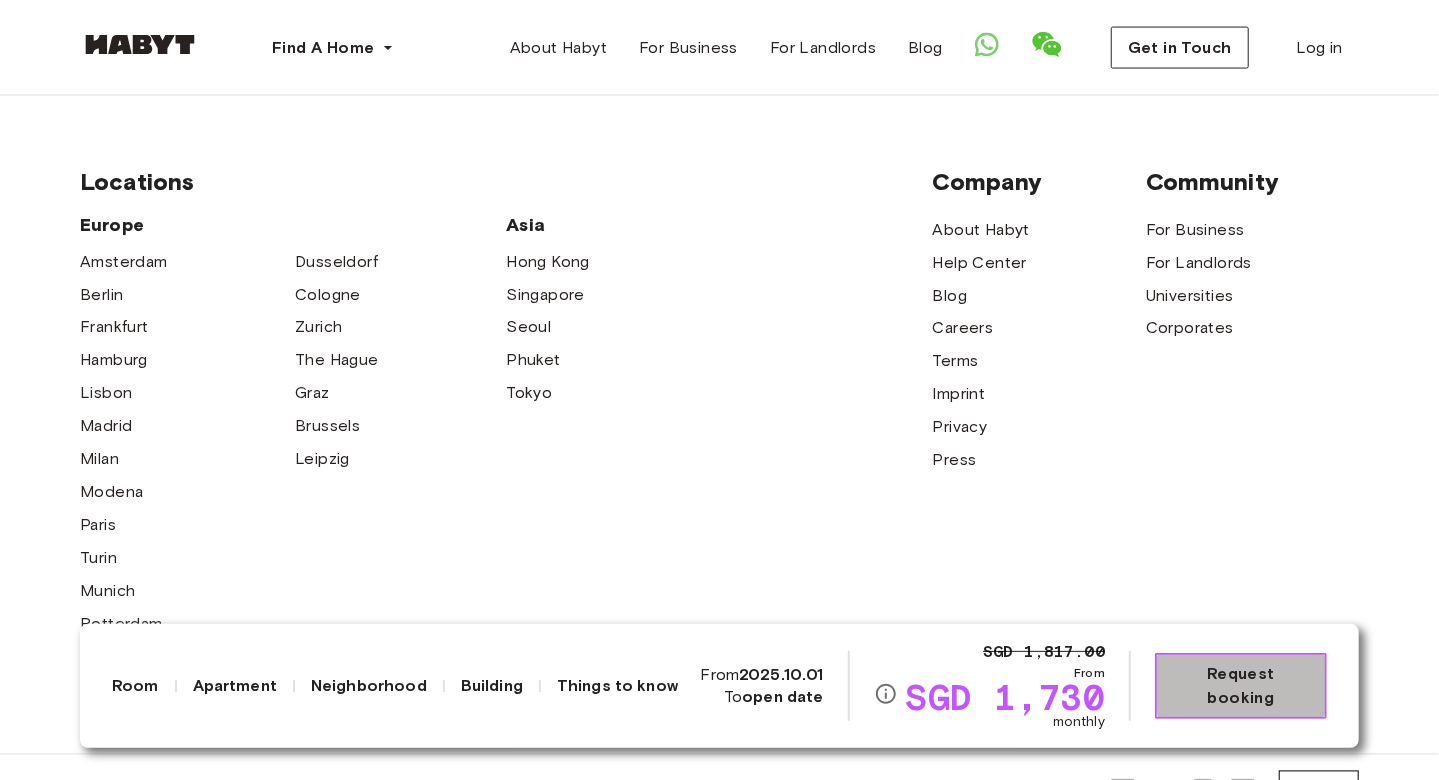 click on "Request booking" at bounding box center (1241, 686) 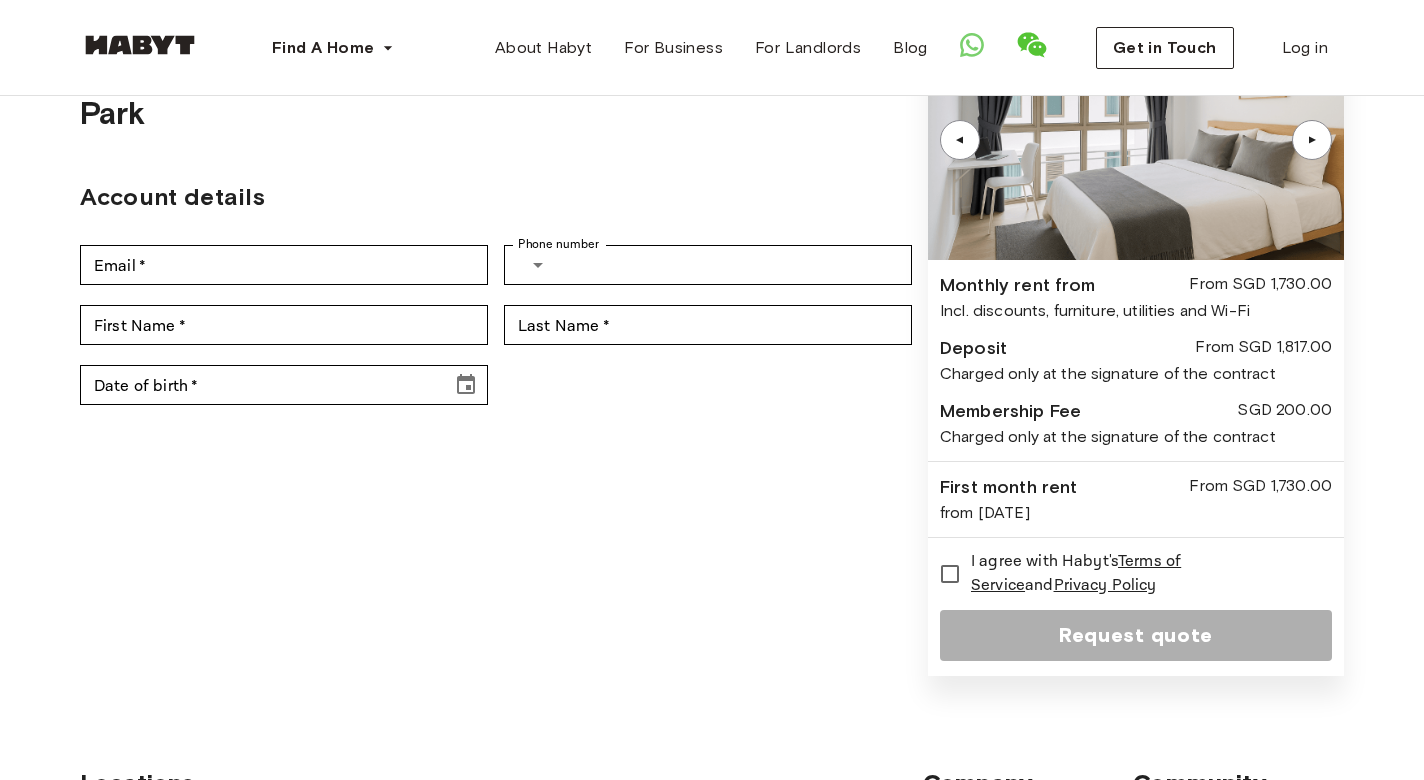 scroll, scrollTop: 0, scrollLeft: 0, axis: both 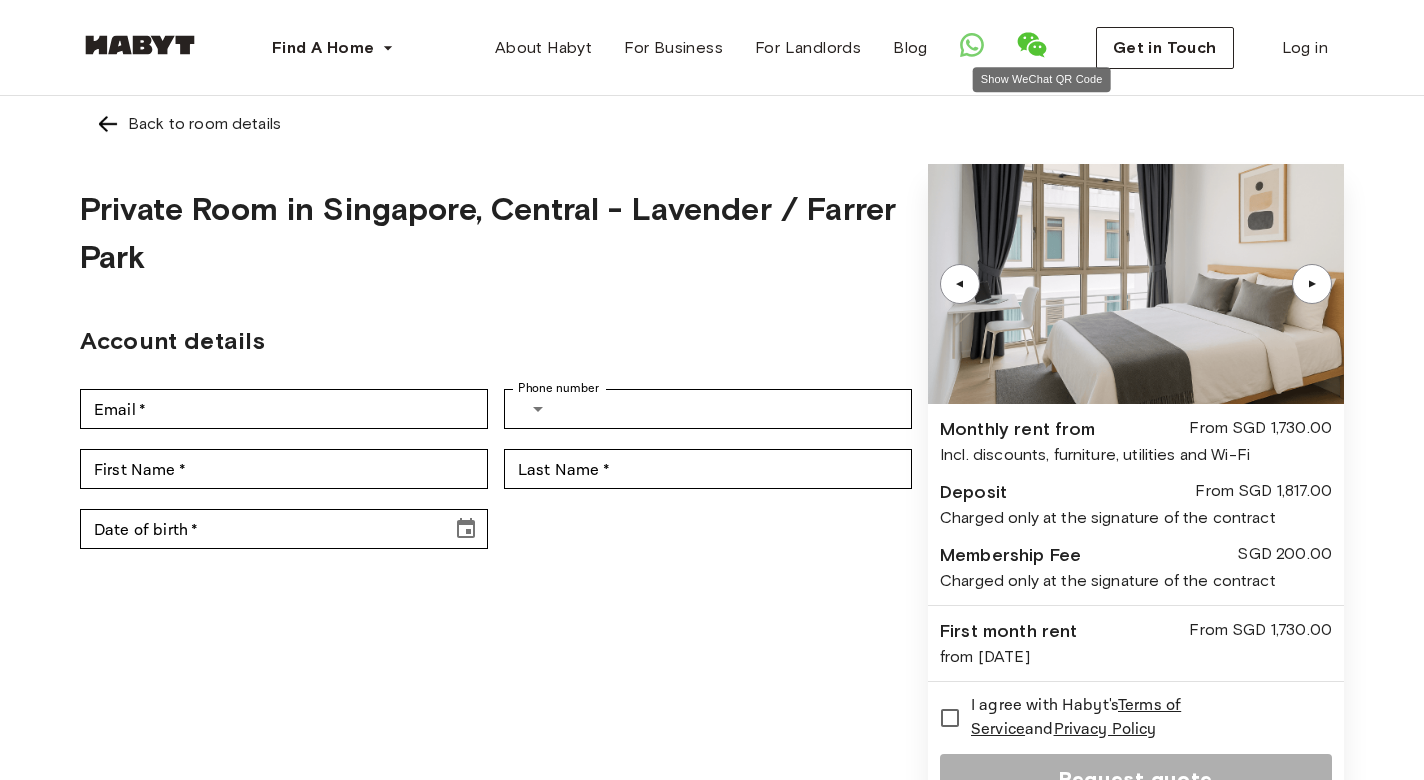 click 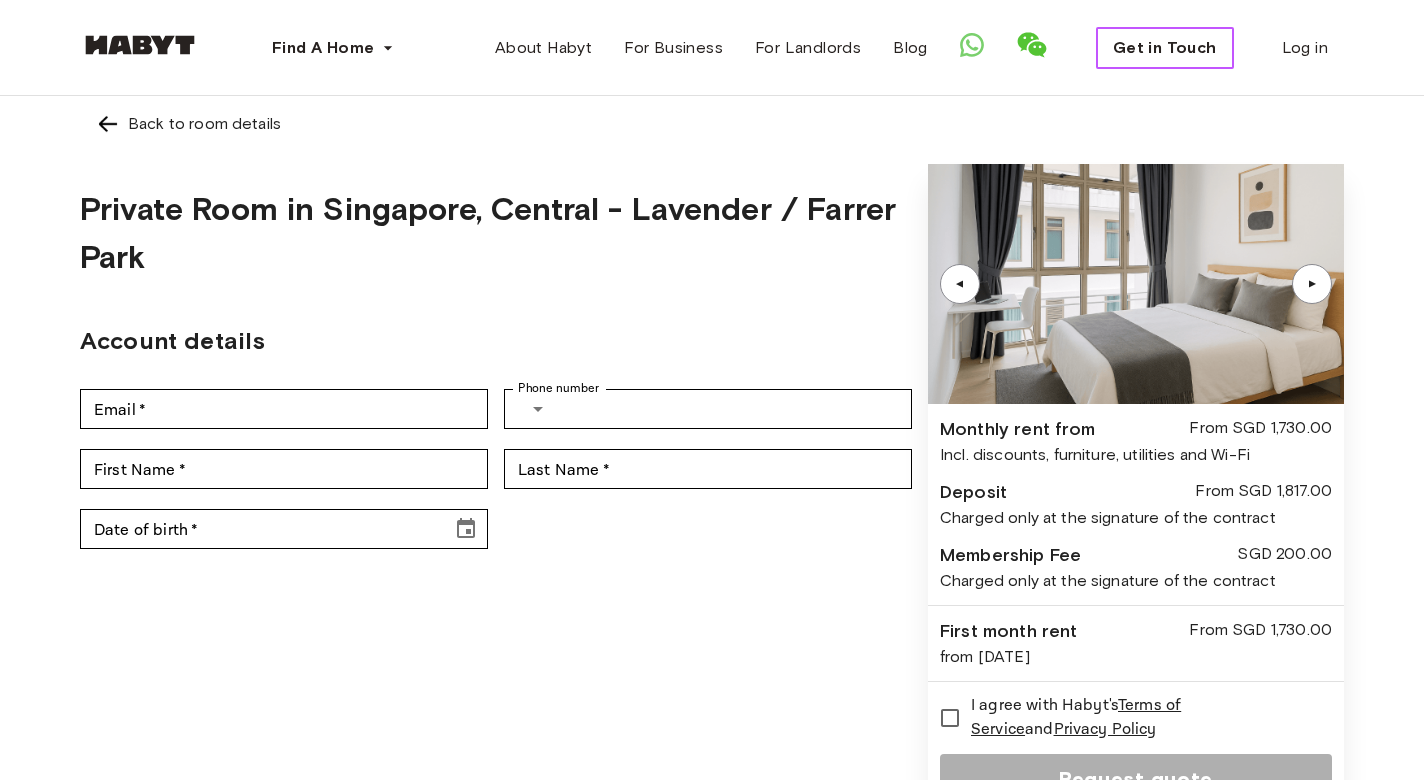 click on "Get in Touch" at bounding box center [1165, 48] 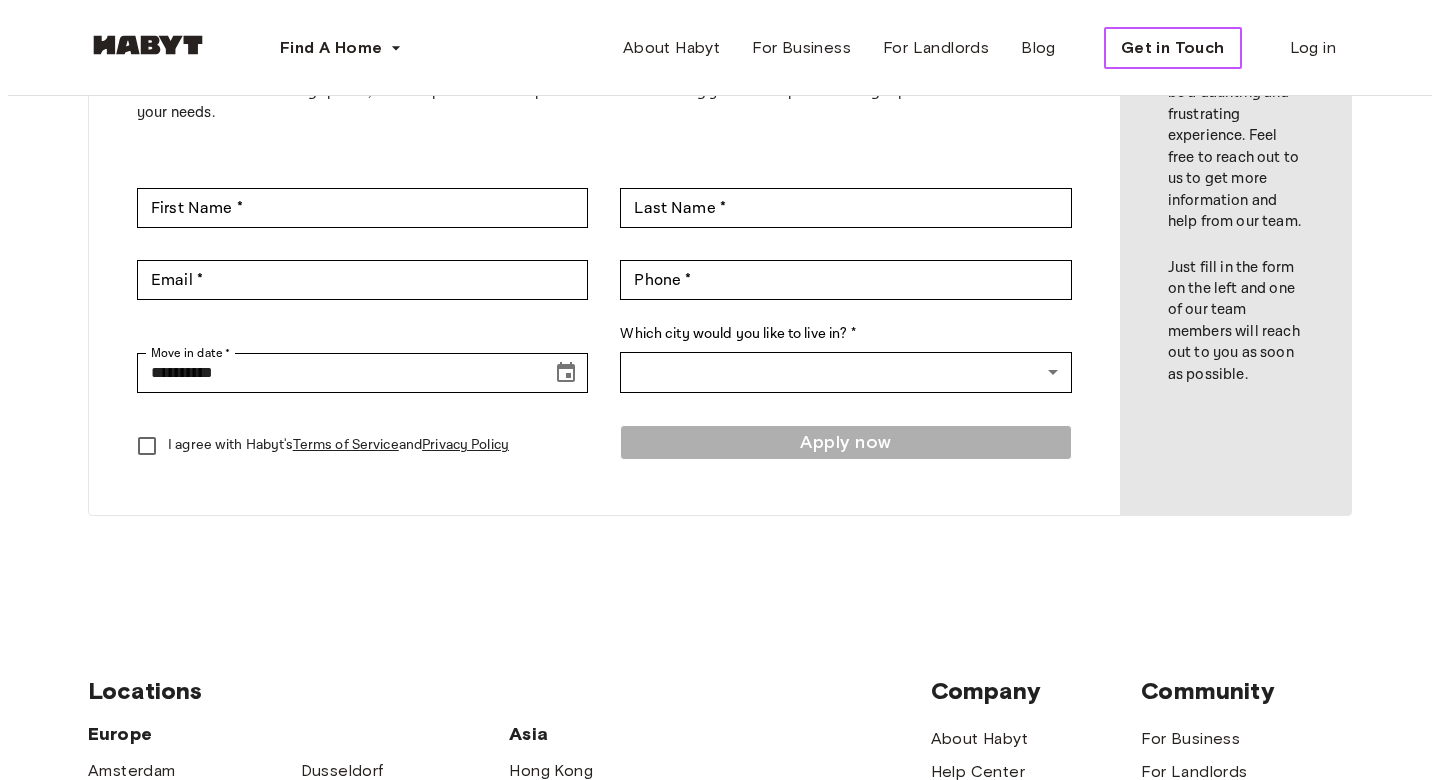 scroll, scrollTop: 200, scrollLeft: 0, axis: vertical 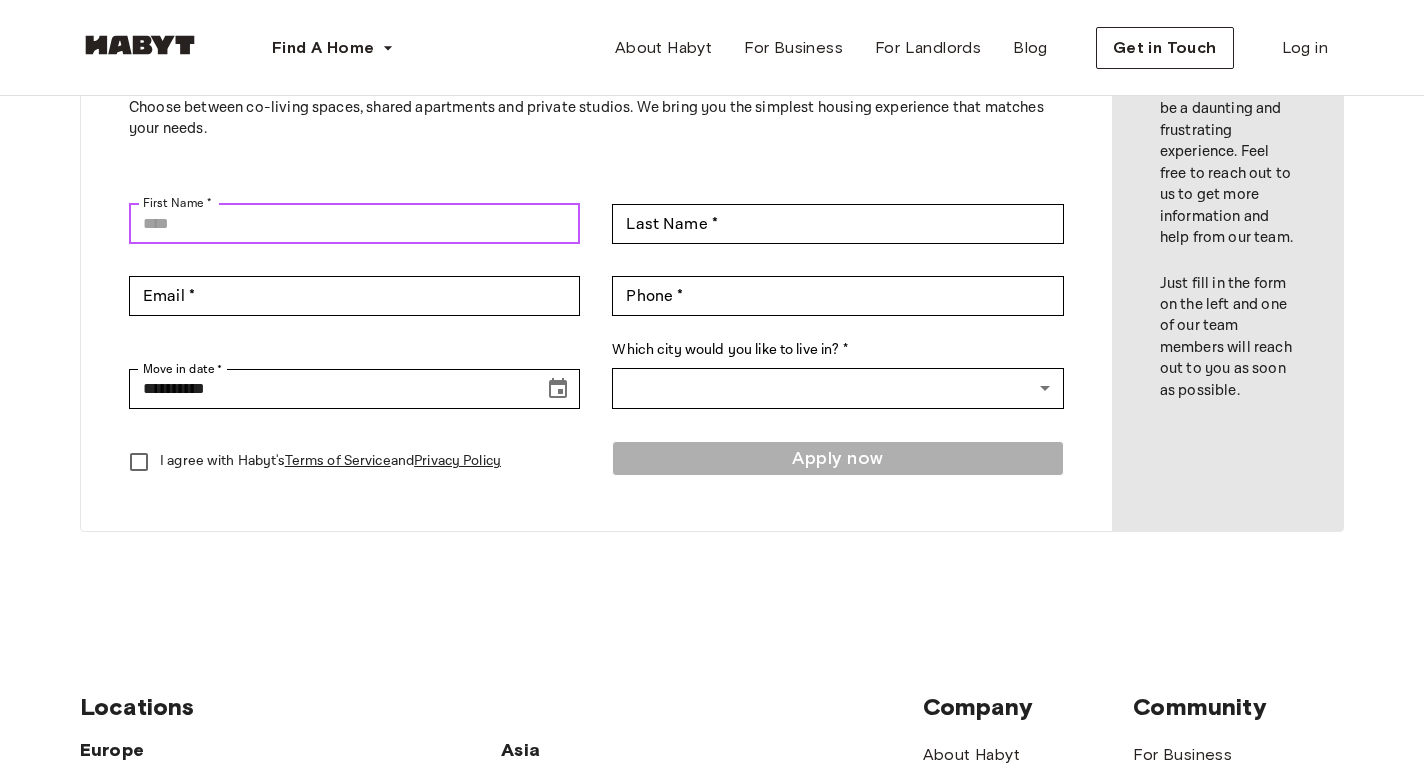 click on "First Name *" at bounding box center (354, 224) 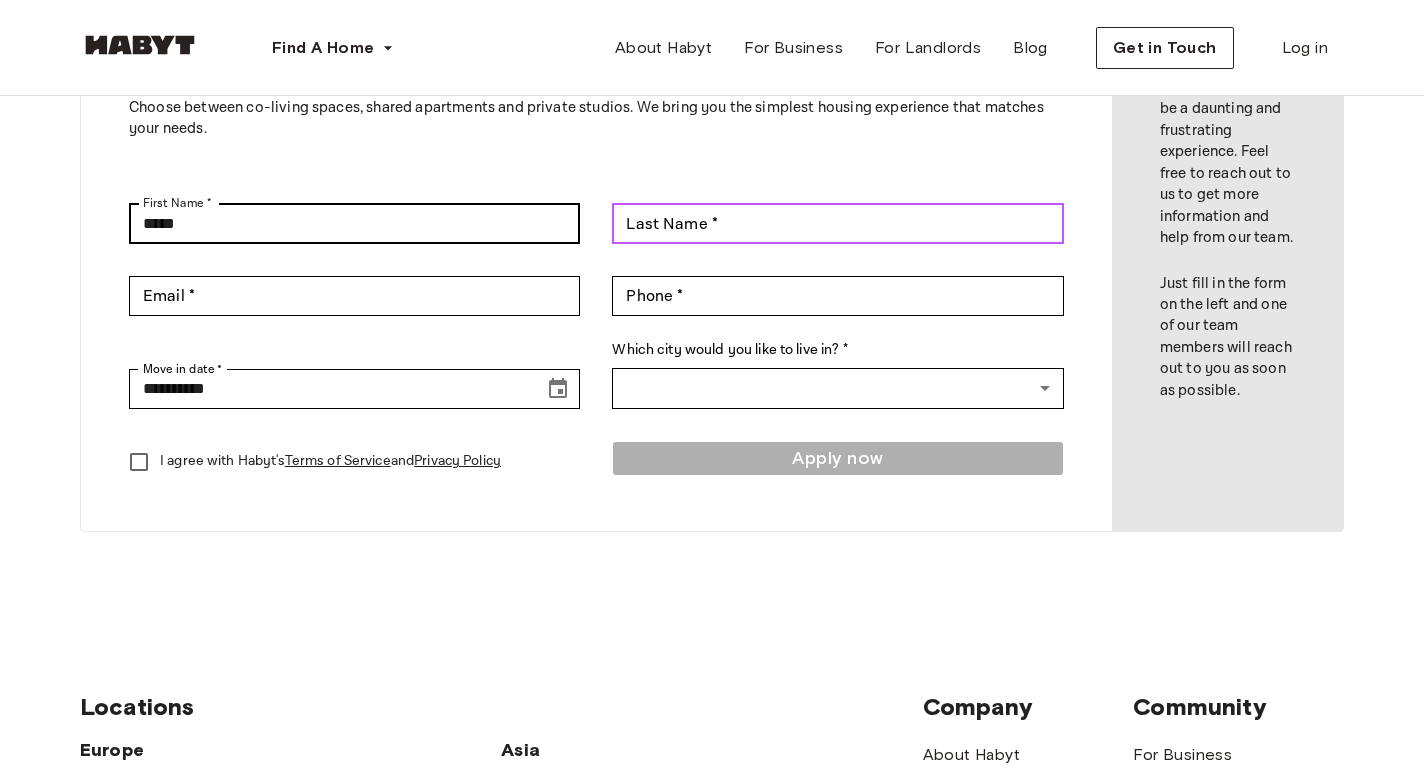 type on "*******" 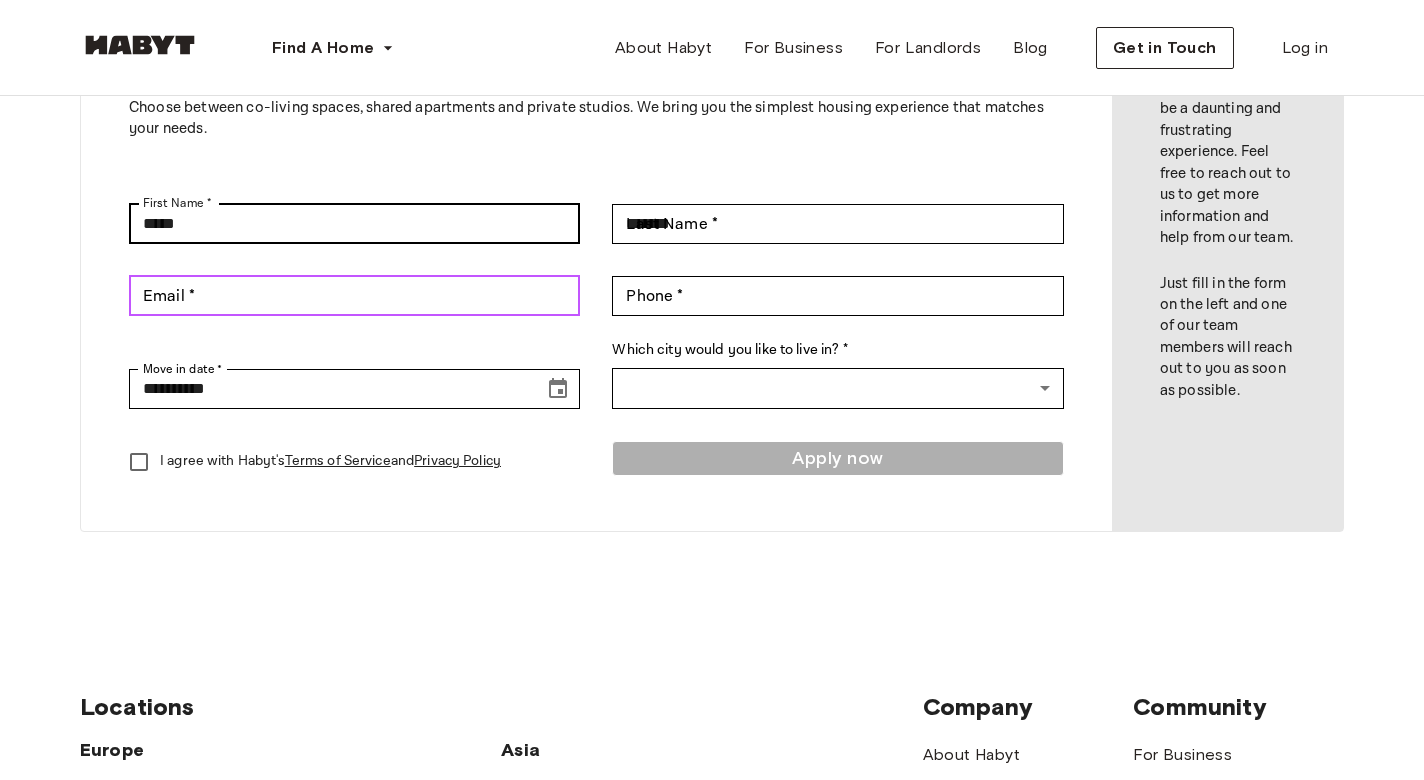 type on "**********" 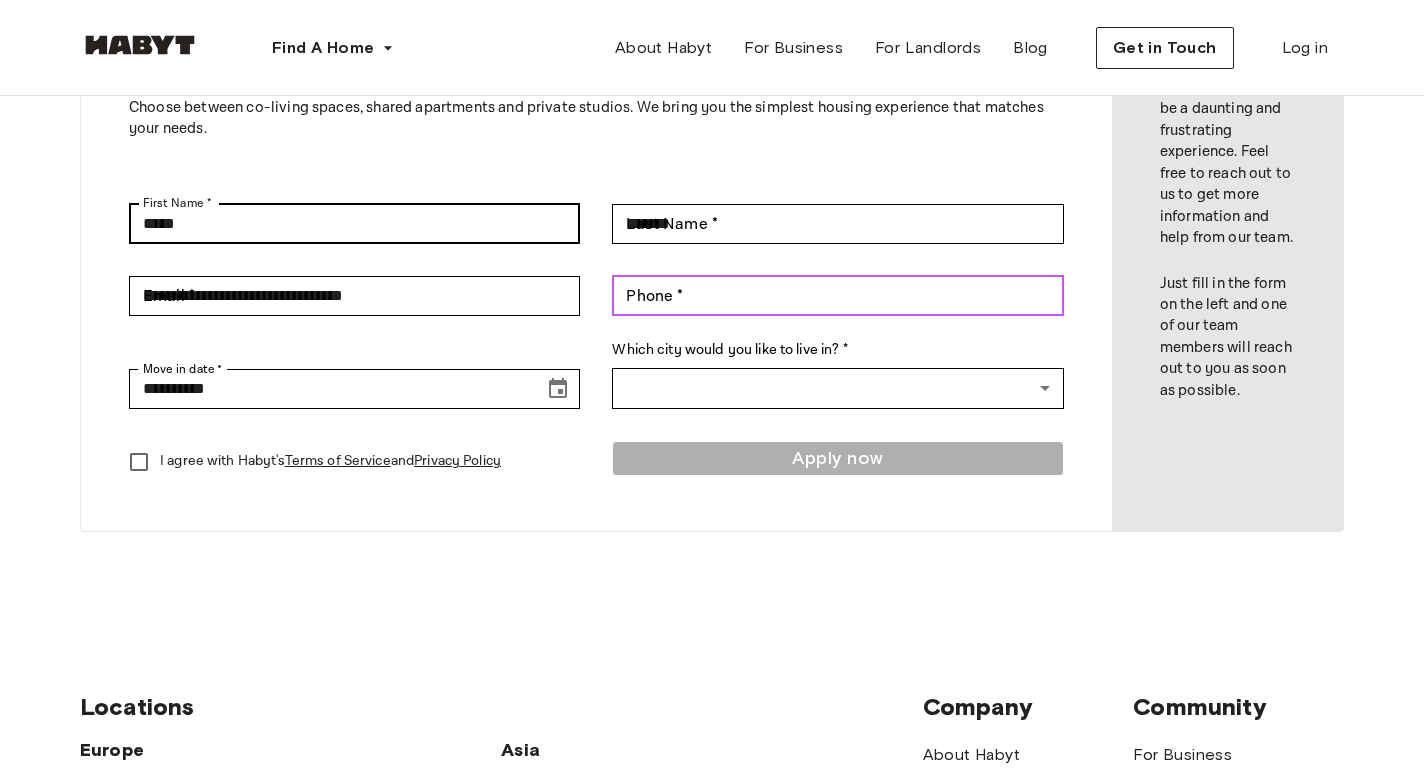 type on "**********" 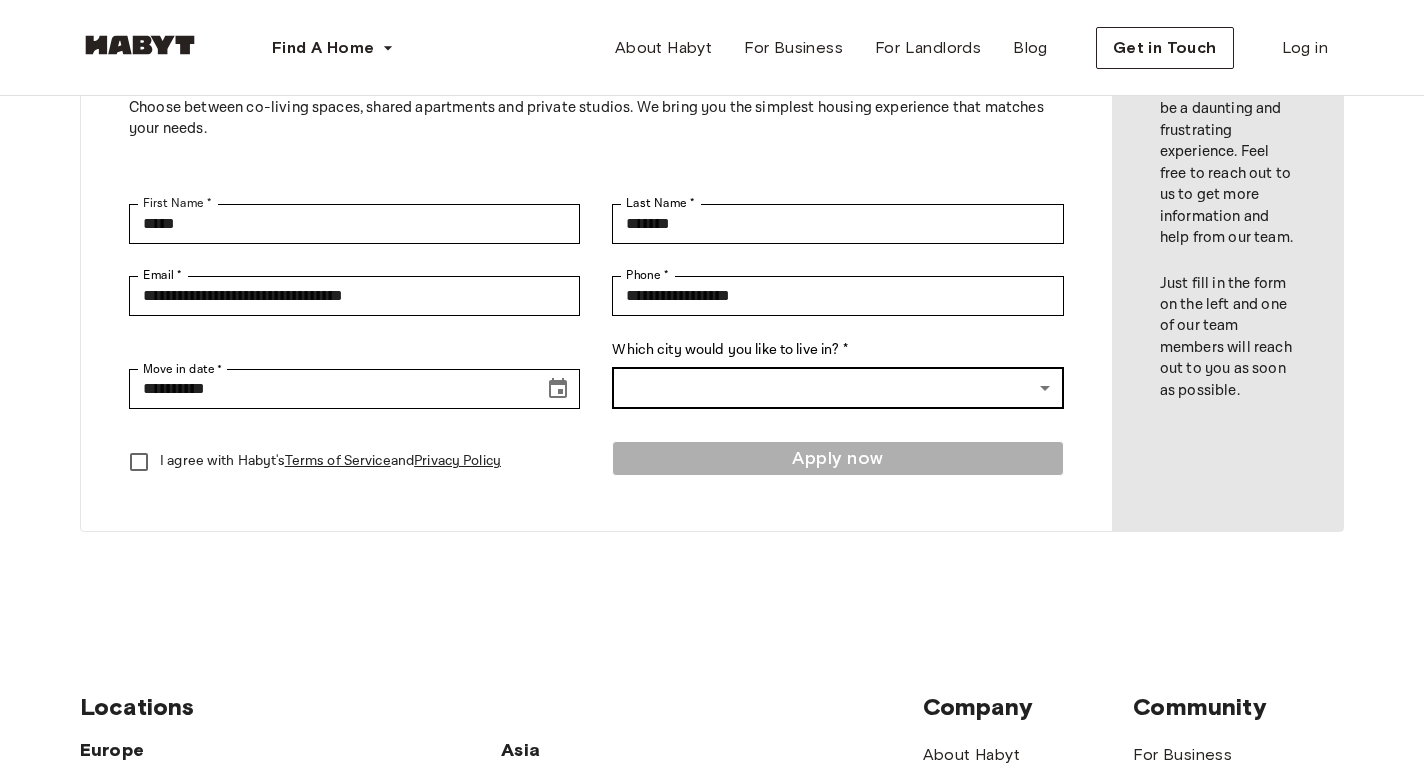 click on "**********" at bounding box center [712, 672] 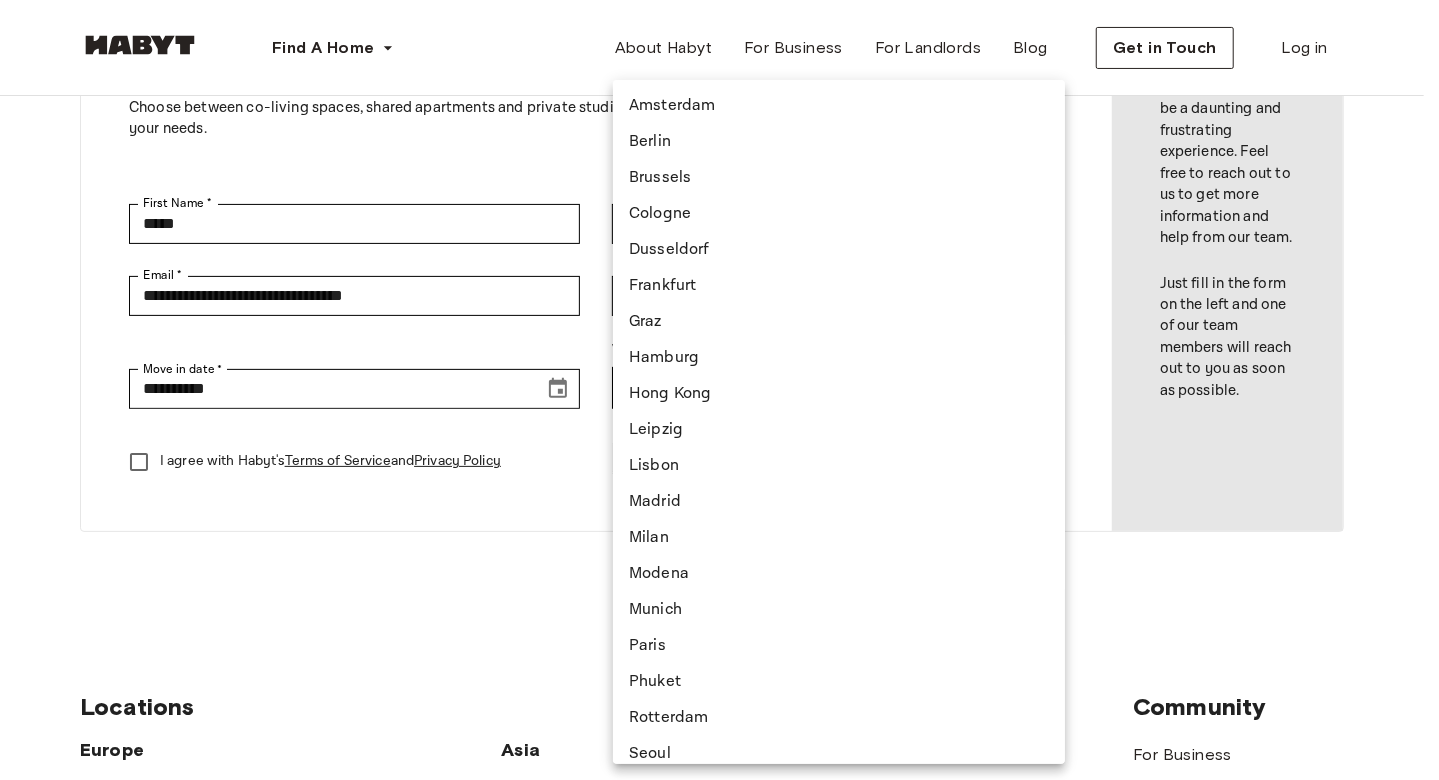 type 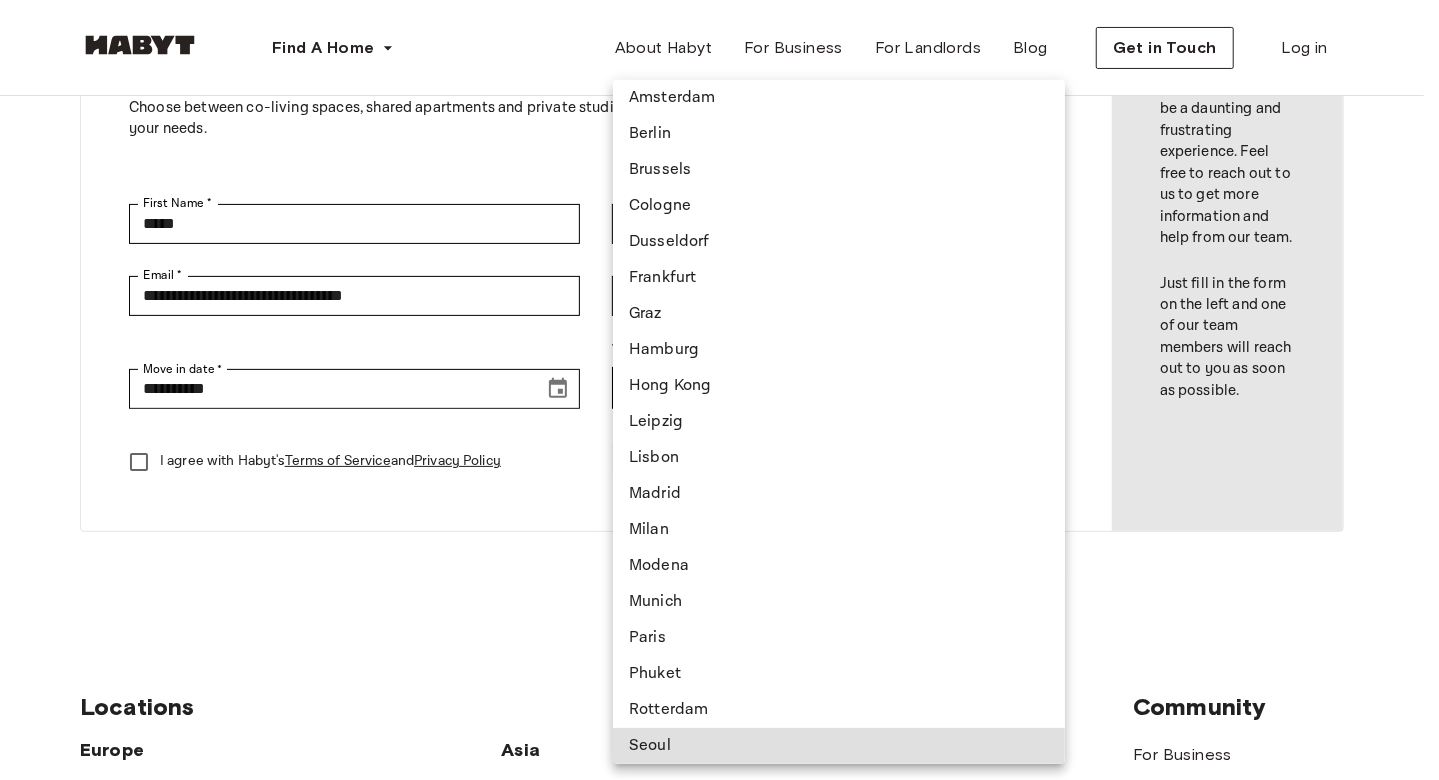 type 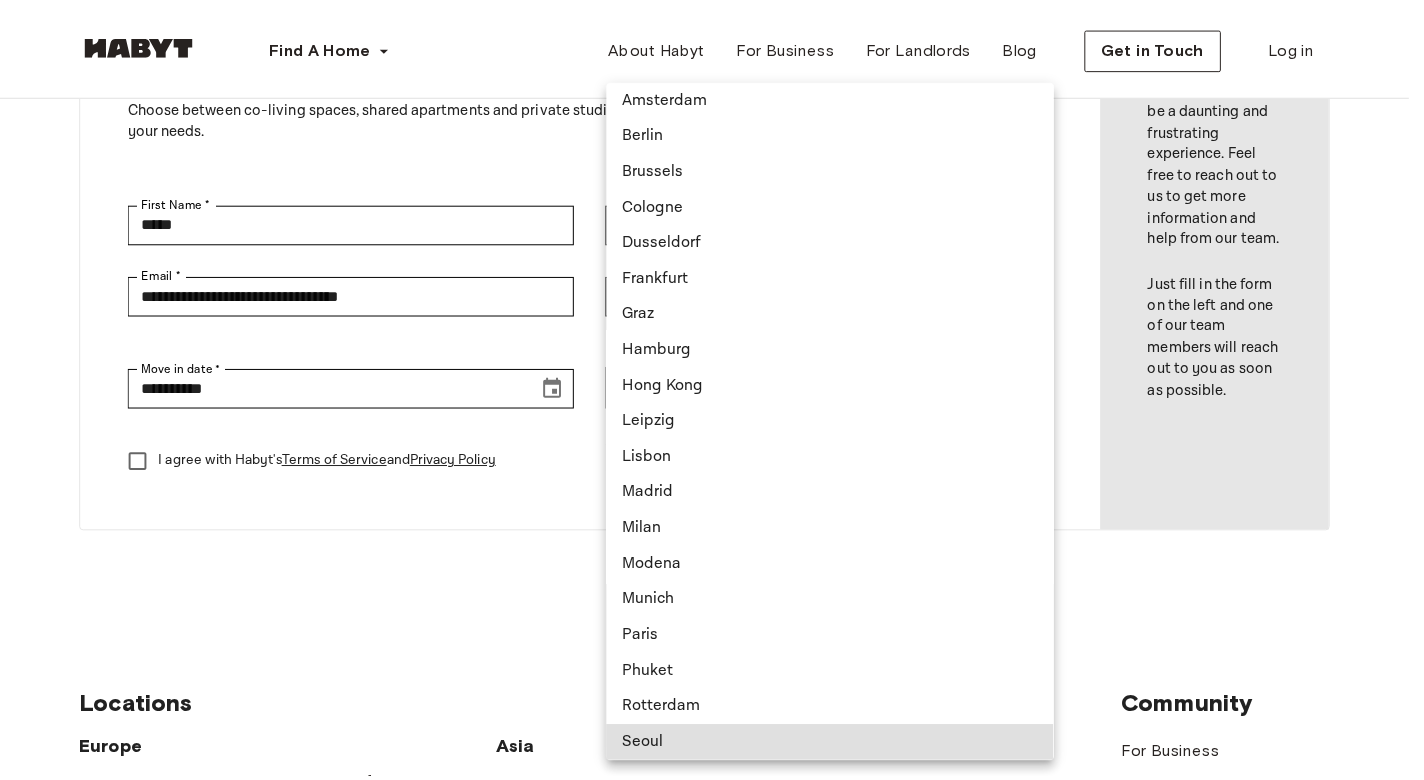 scroll, scrollTop: 196, scrollLeft: 0, axis: vertical 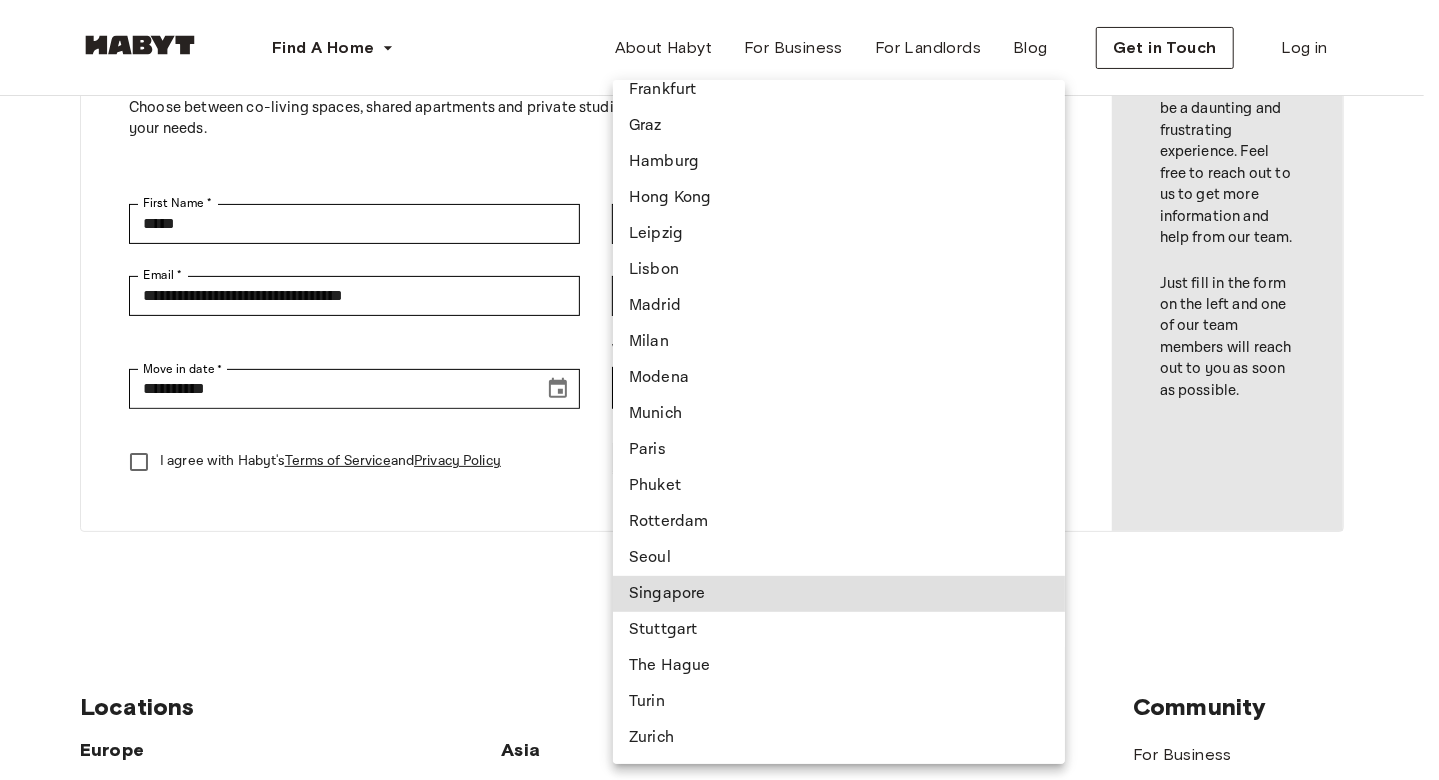 type 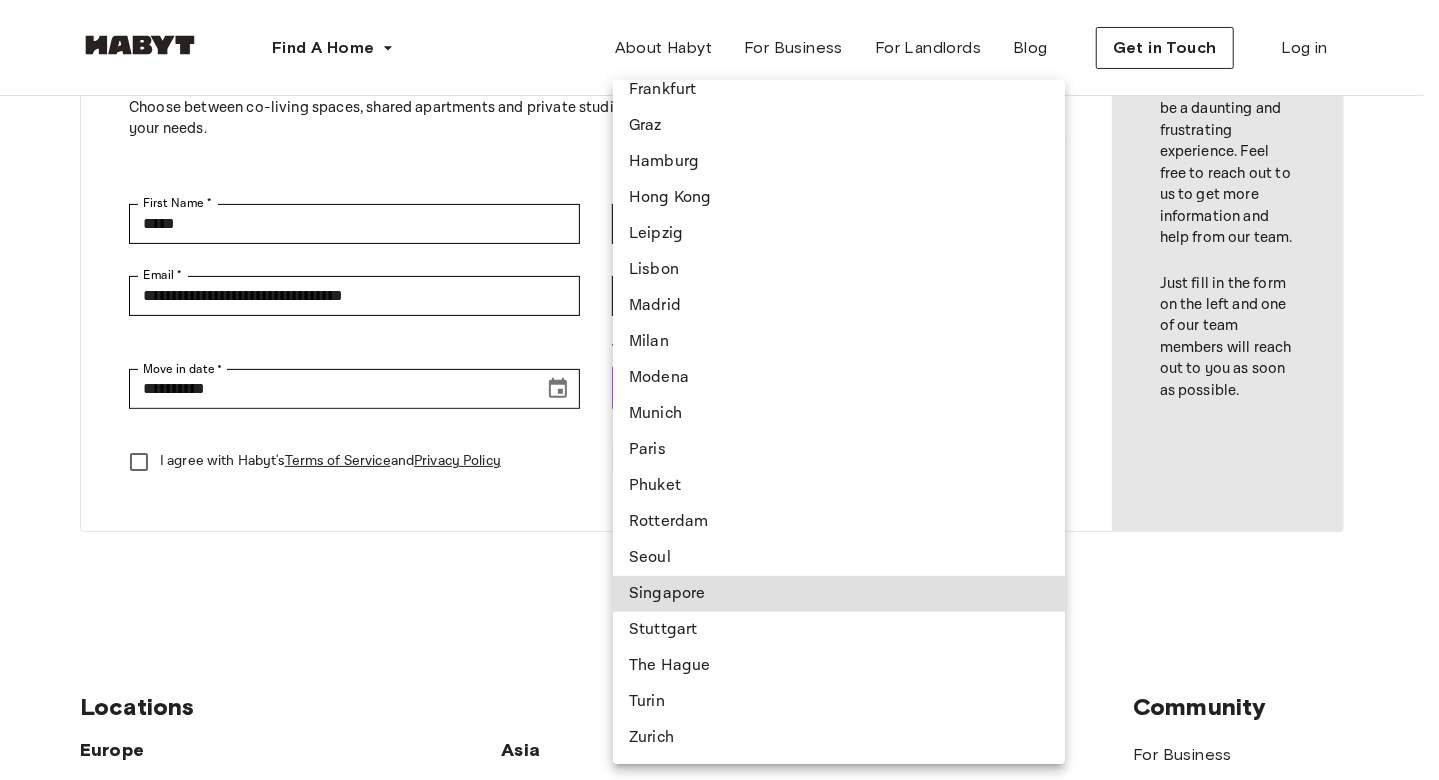 type on "*********" 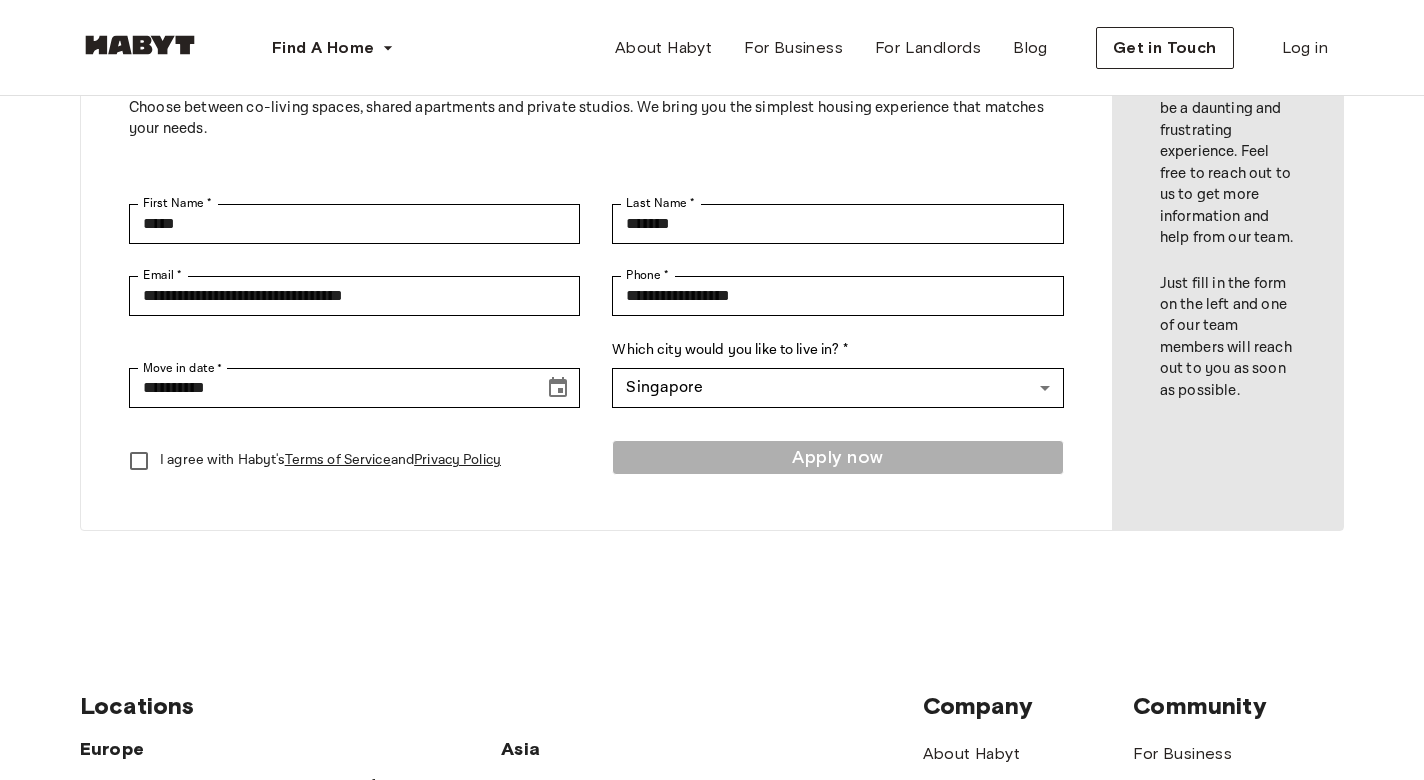click on "**********" at bounding box center [596, 253] 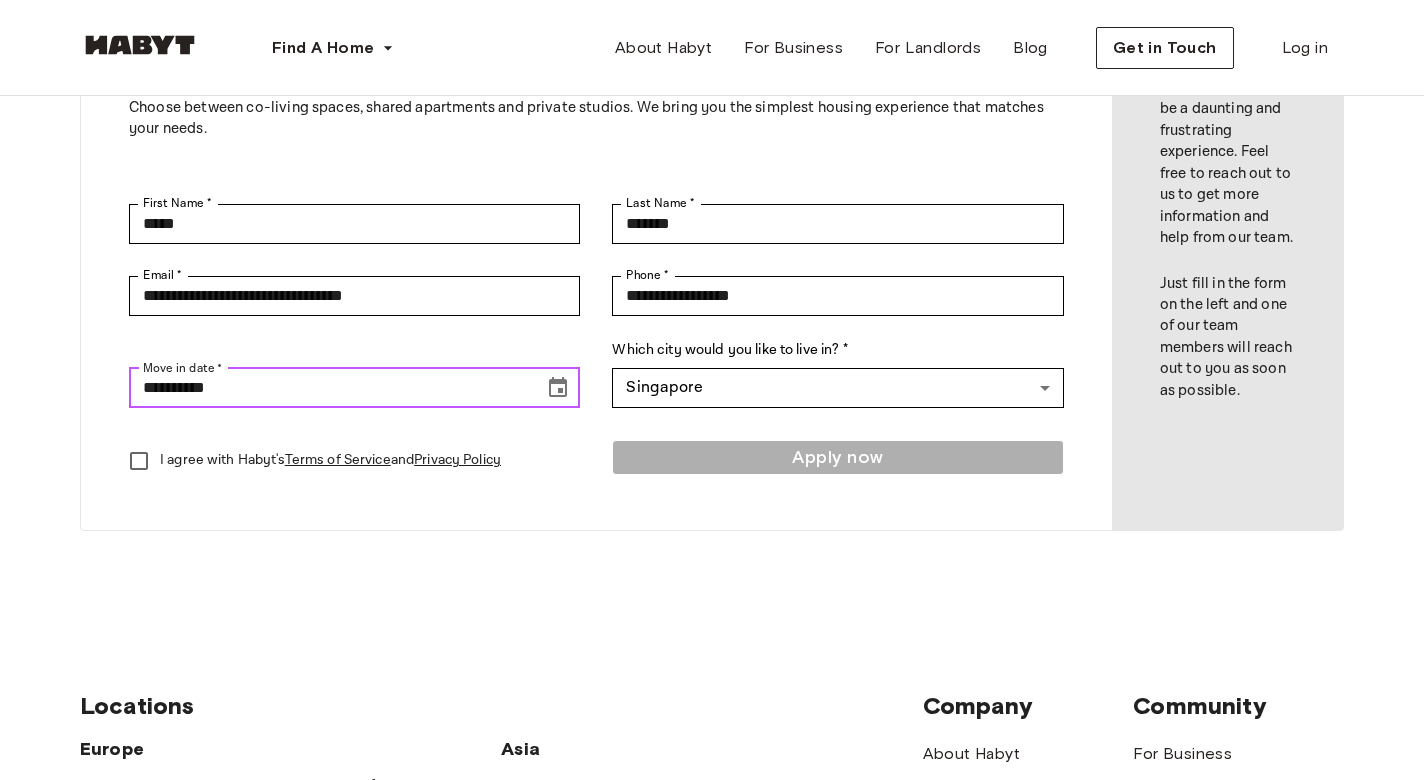 click on "**********" at bounding box center [329, 388] 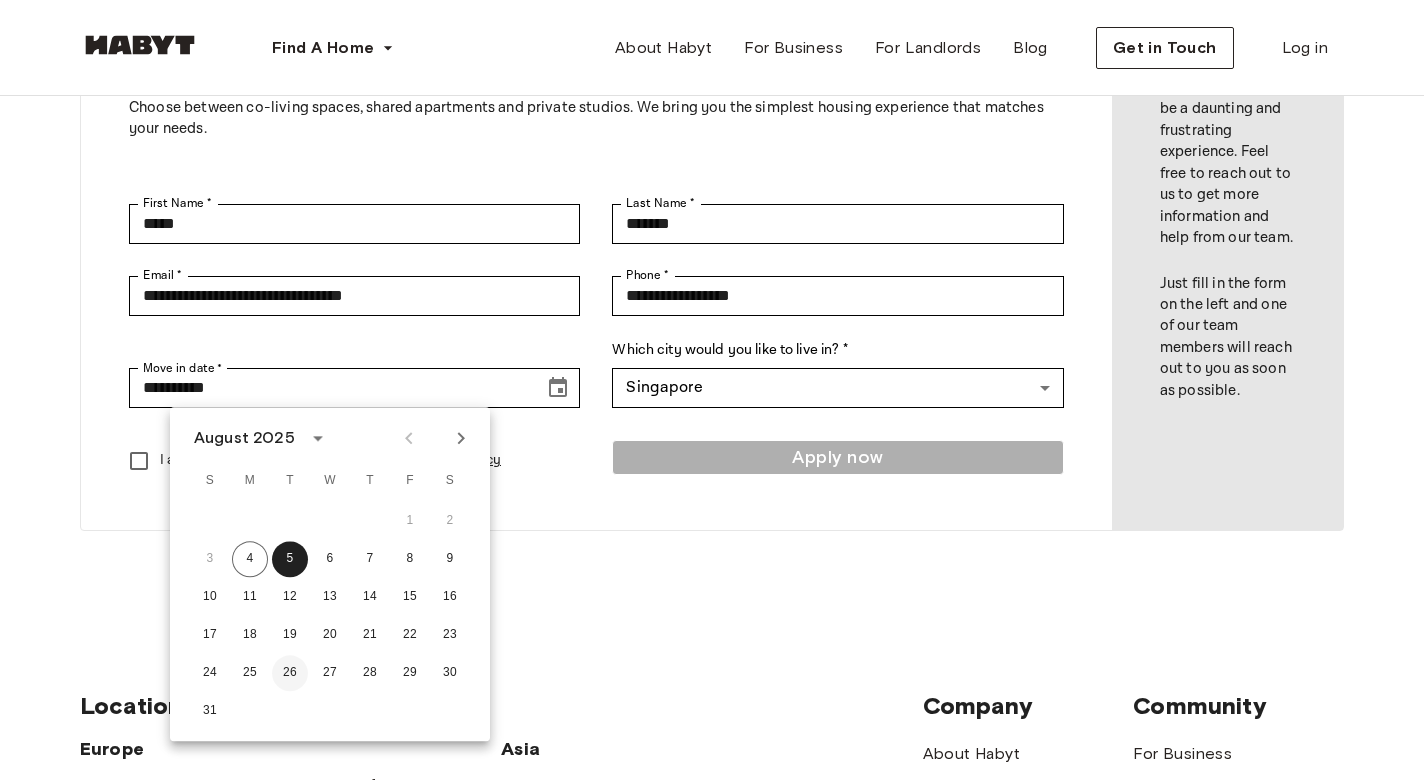 click on "26" at bounding box center [290, 673] 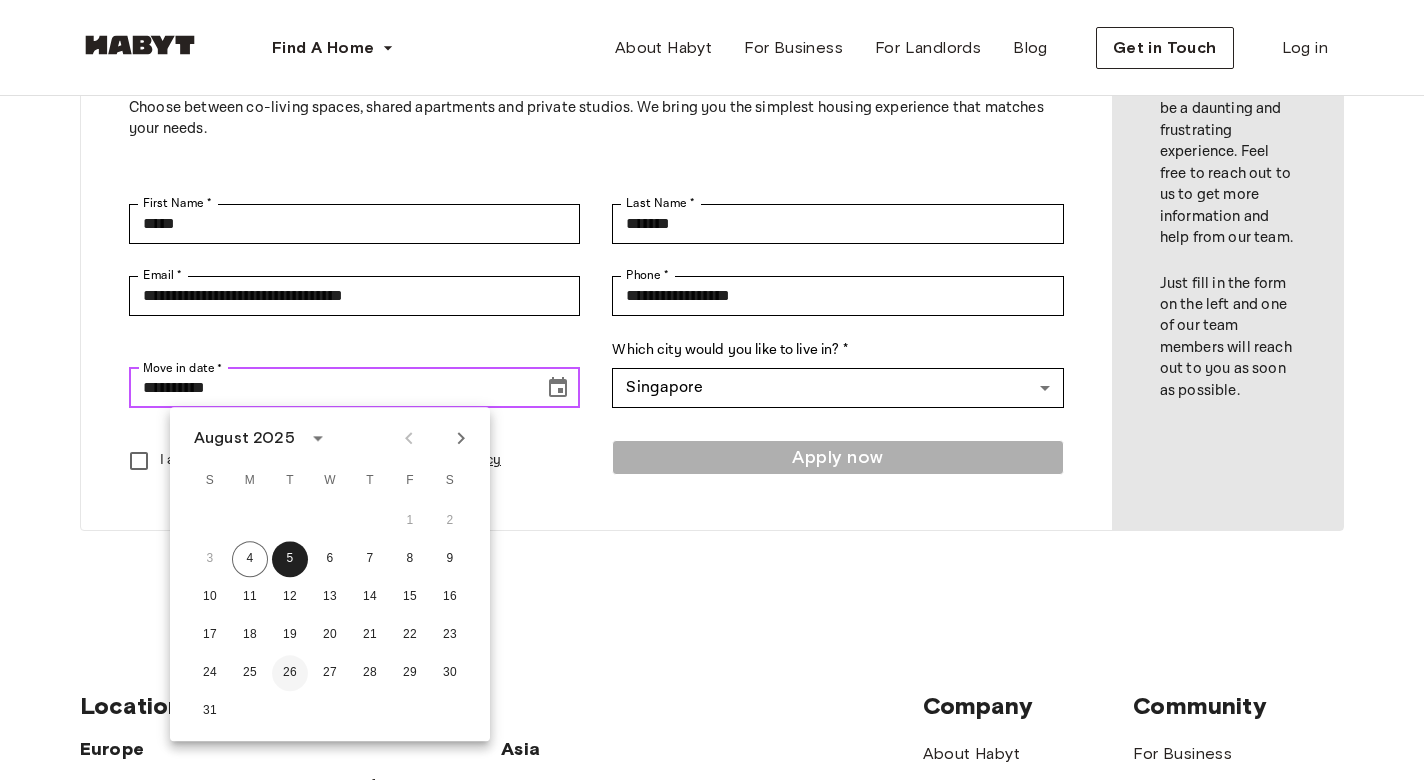 type on "**********" 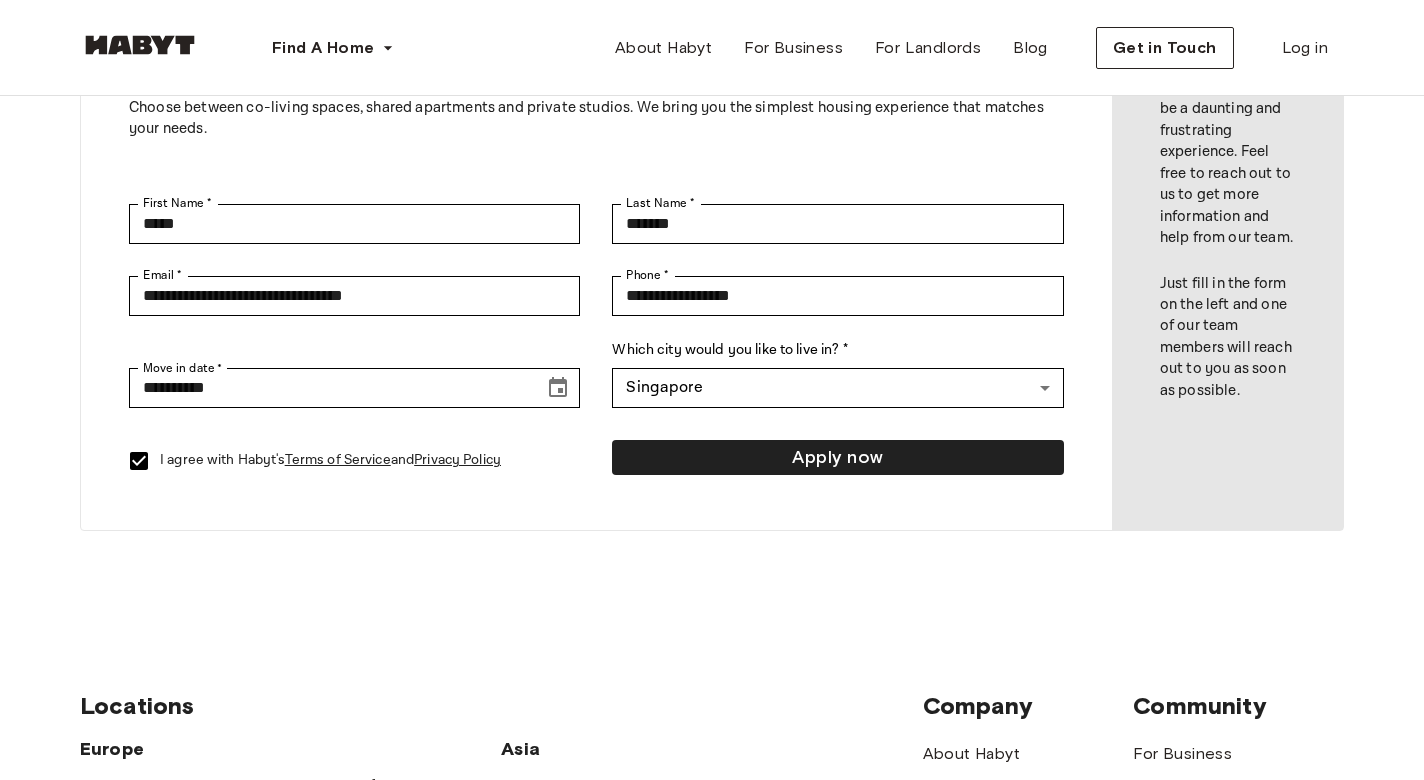click on "Apply now" at bounding box center [837, 461] 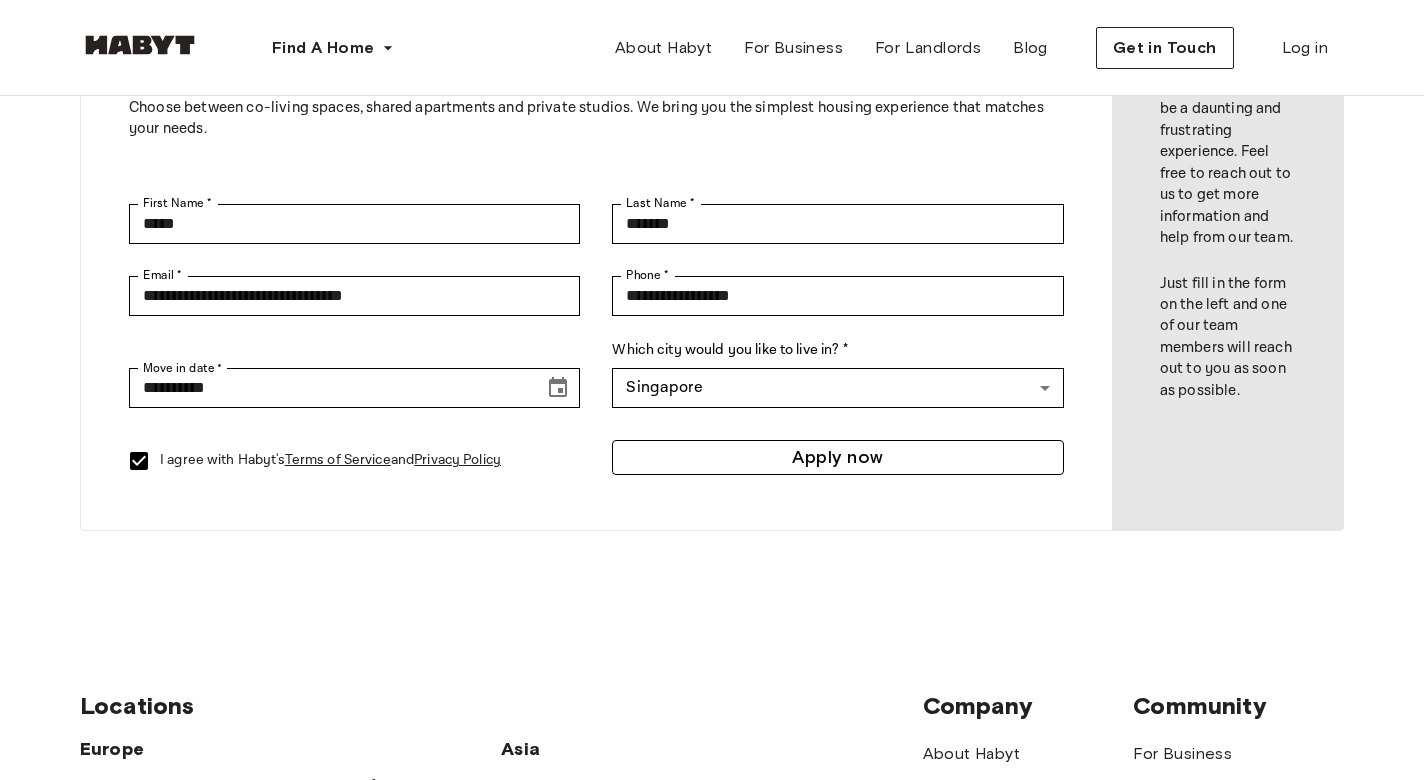 click on "Apply now" at bounding box center [837, 457] 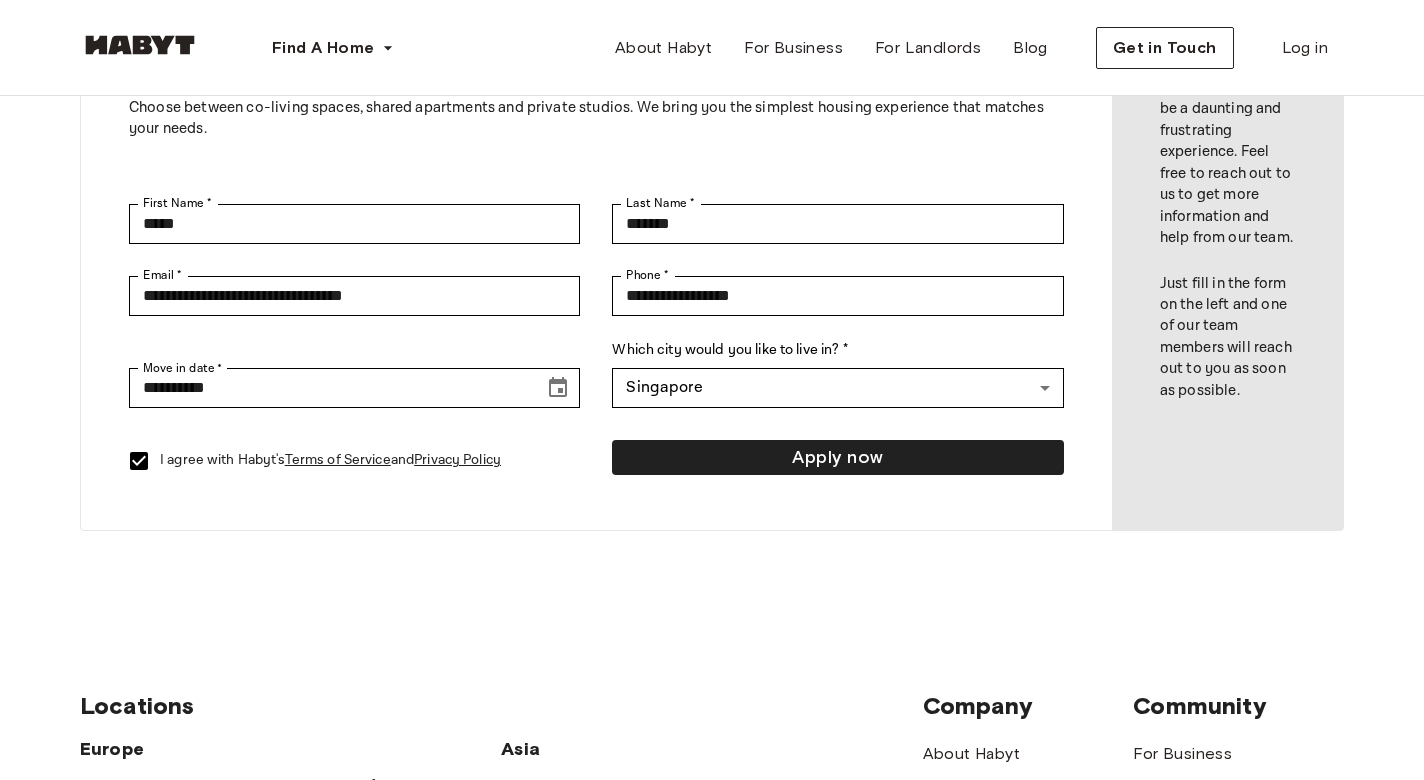 scroll, scrollTop: 0, scrollLeft: 0, axis: both 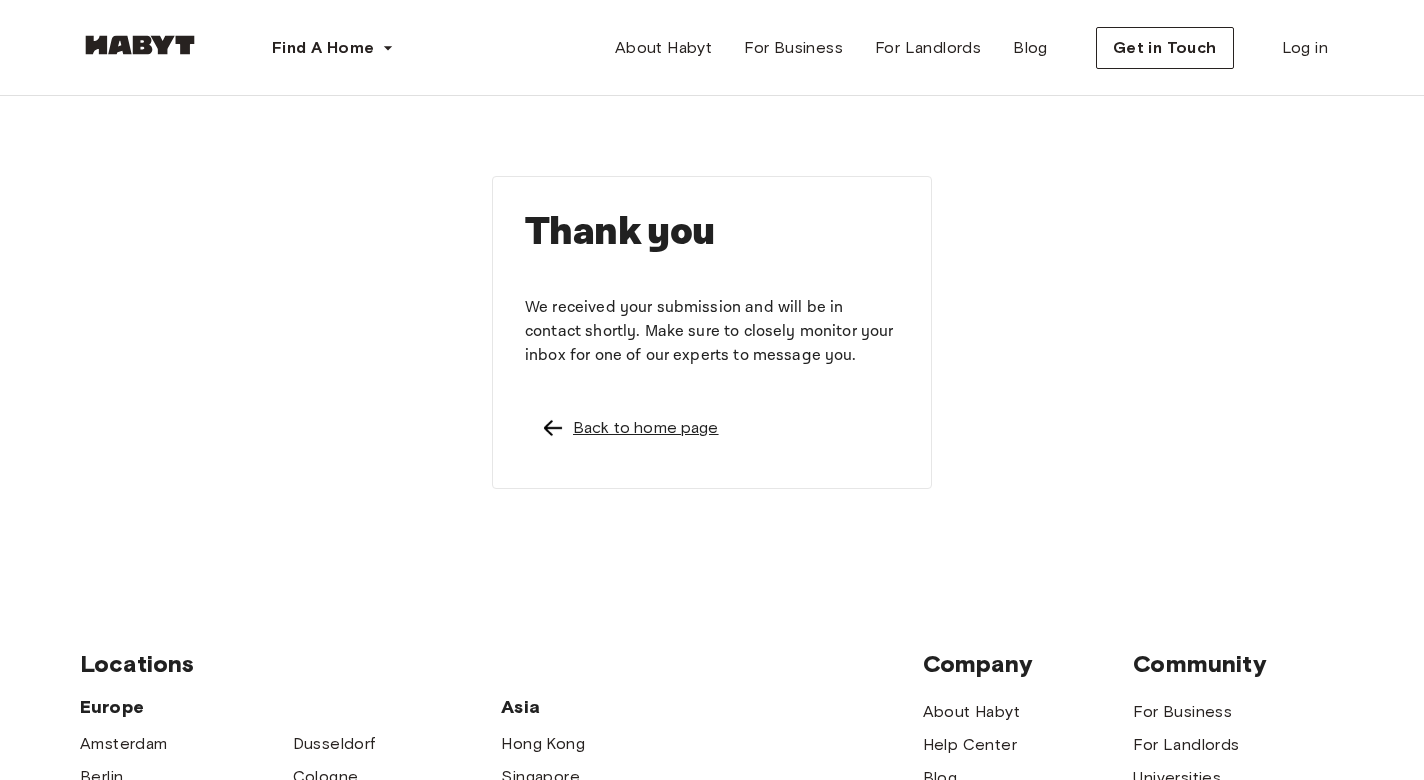 click on "Back to home page" at bounding box center (646, 428) 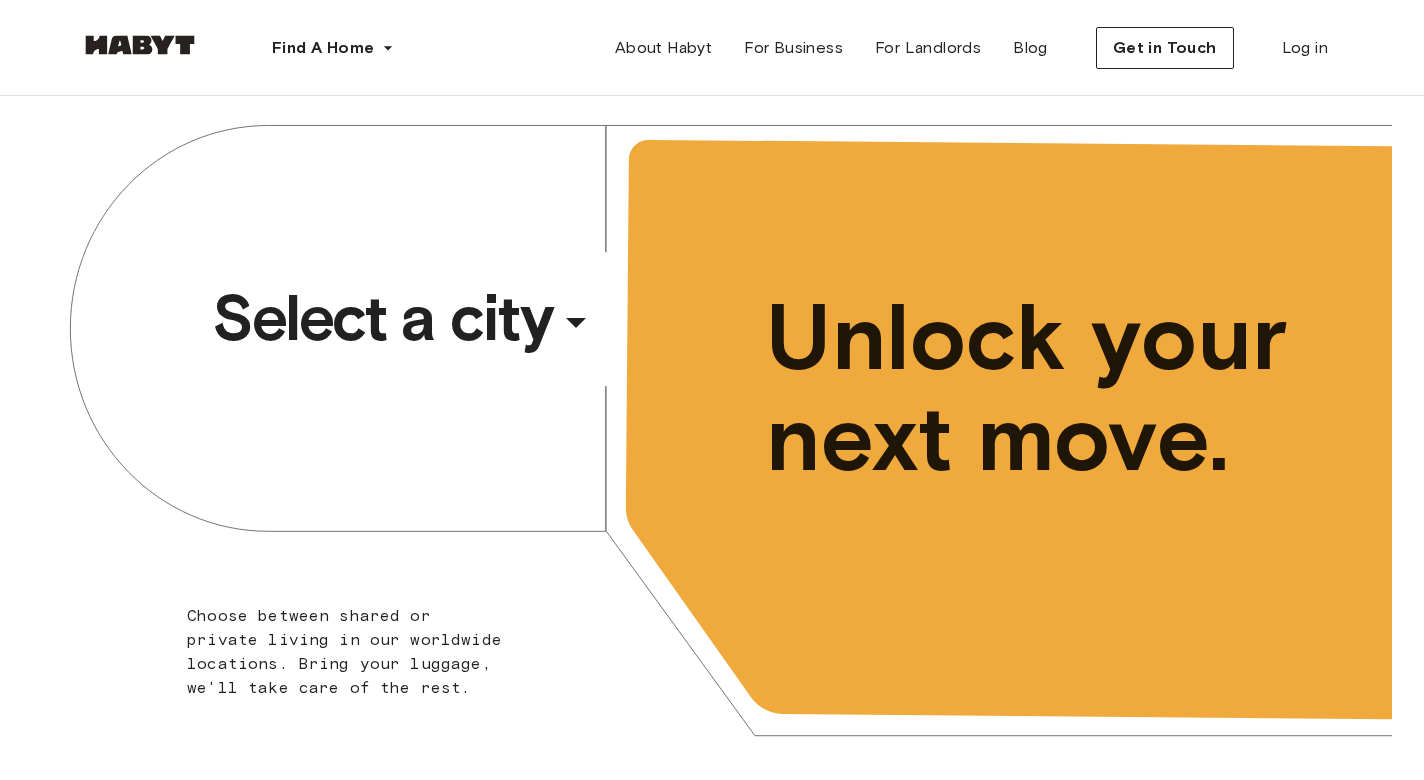 click 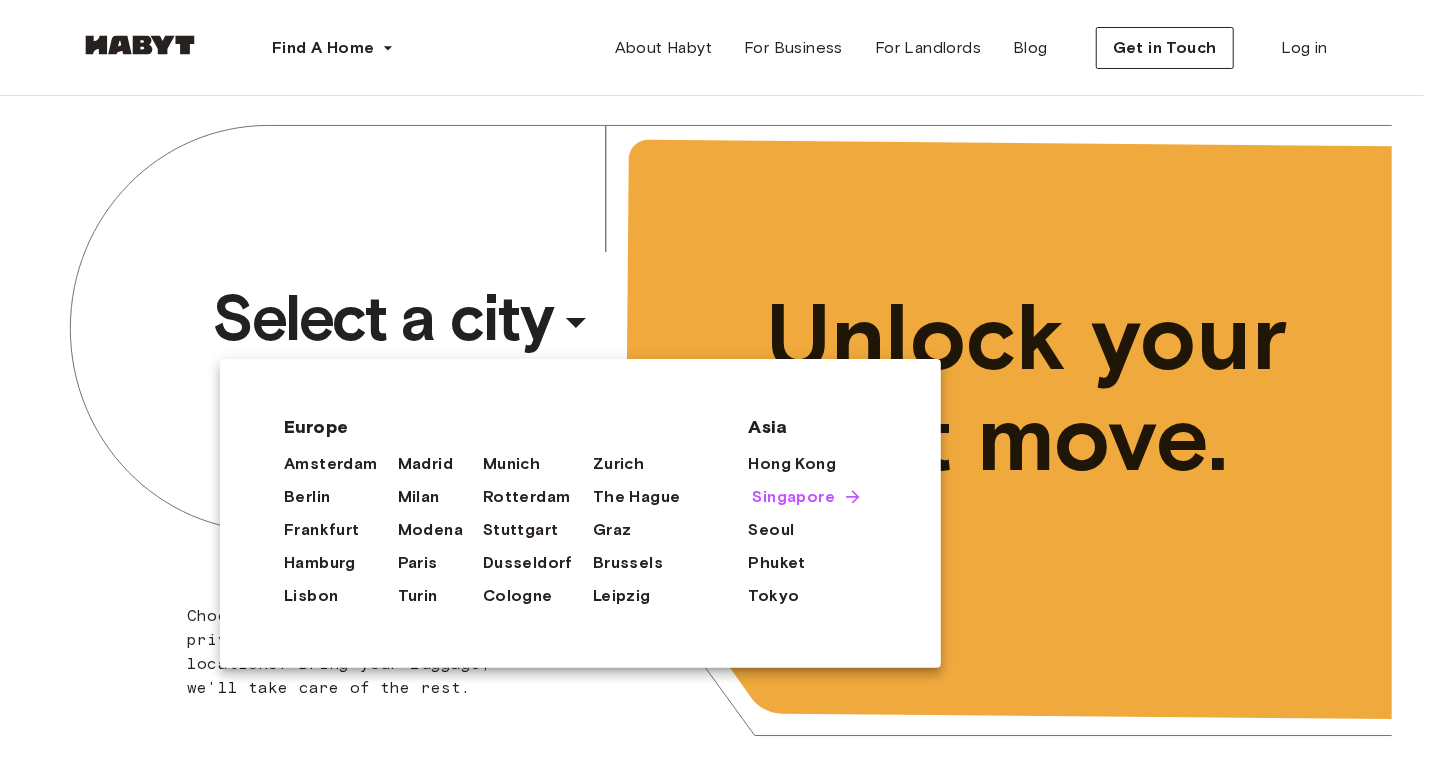 click on "Singapore" at bounding box center [794, 497] 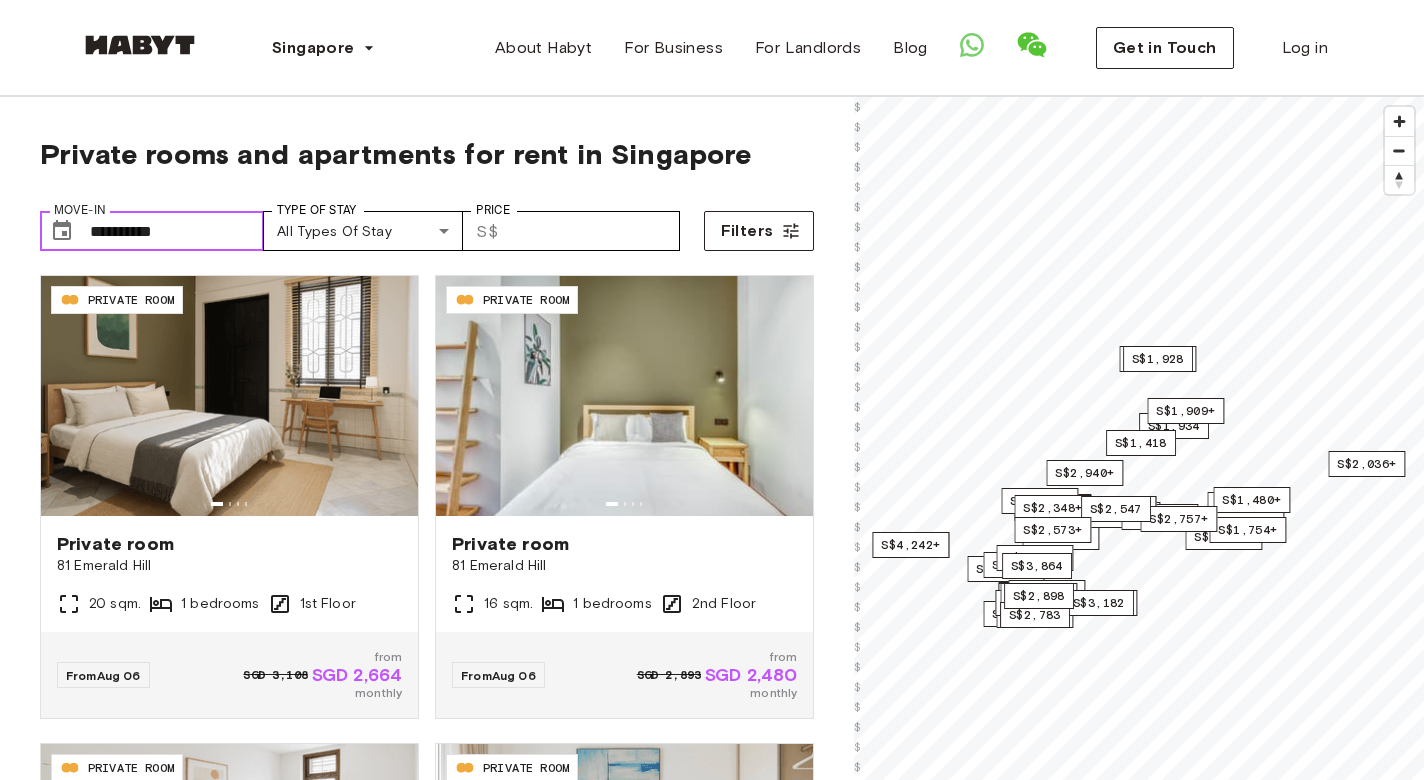 click on "**********" at bounding box center (177, 231) 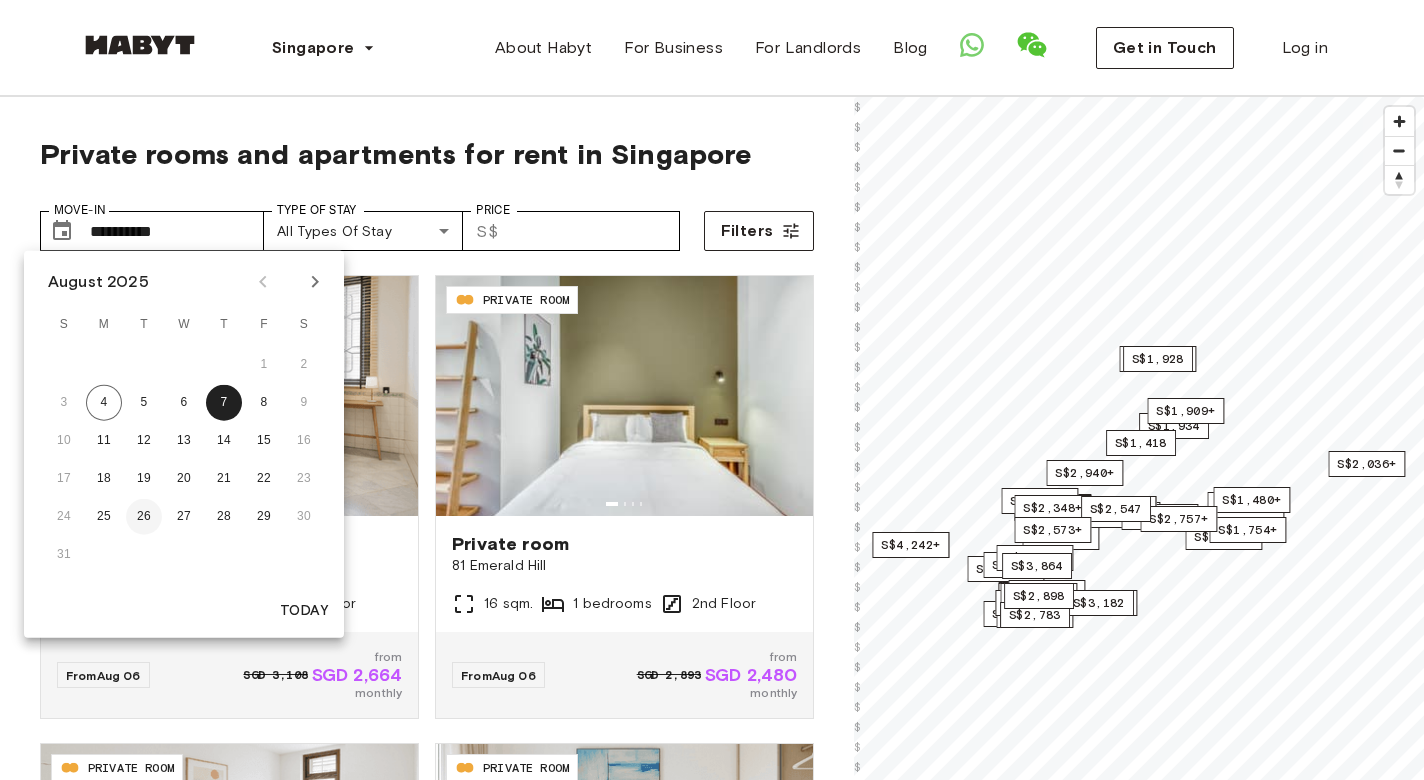 click on "26" at bounding box center [144, 517] 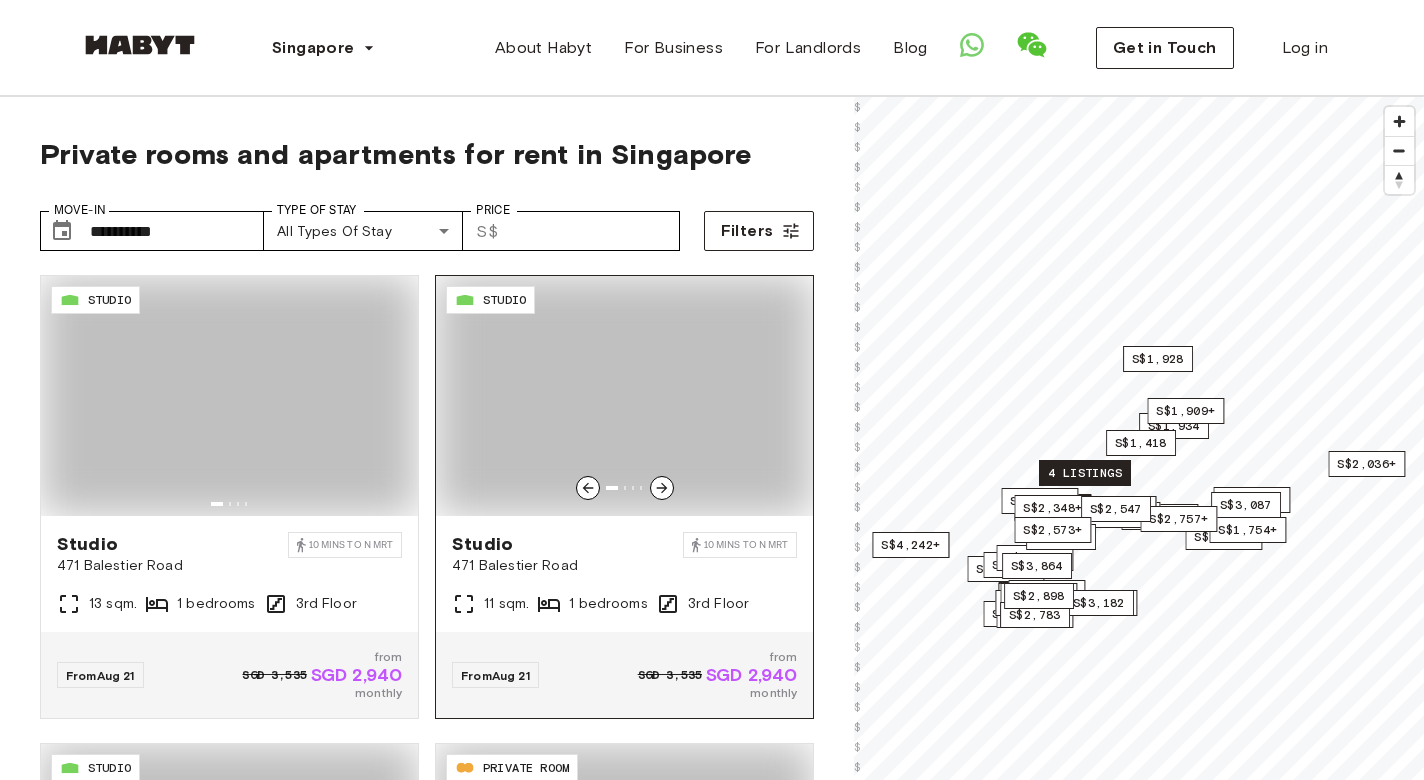 type on "**********" 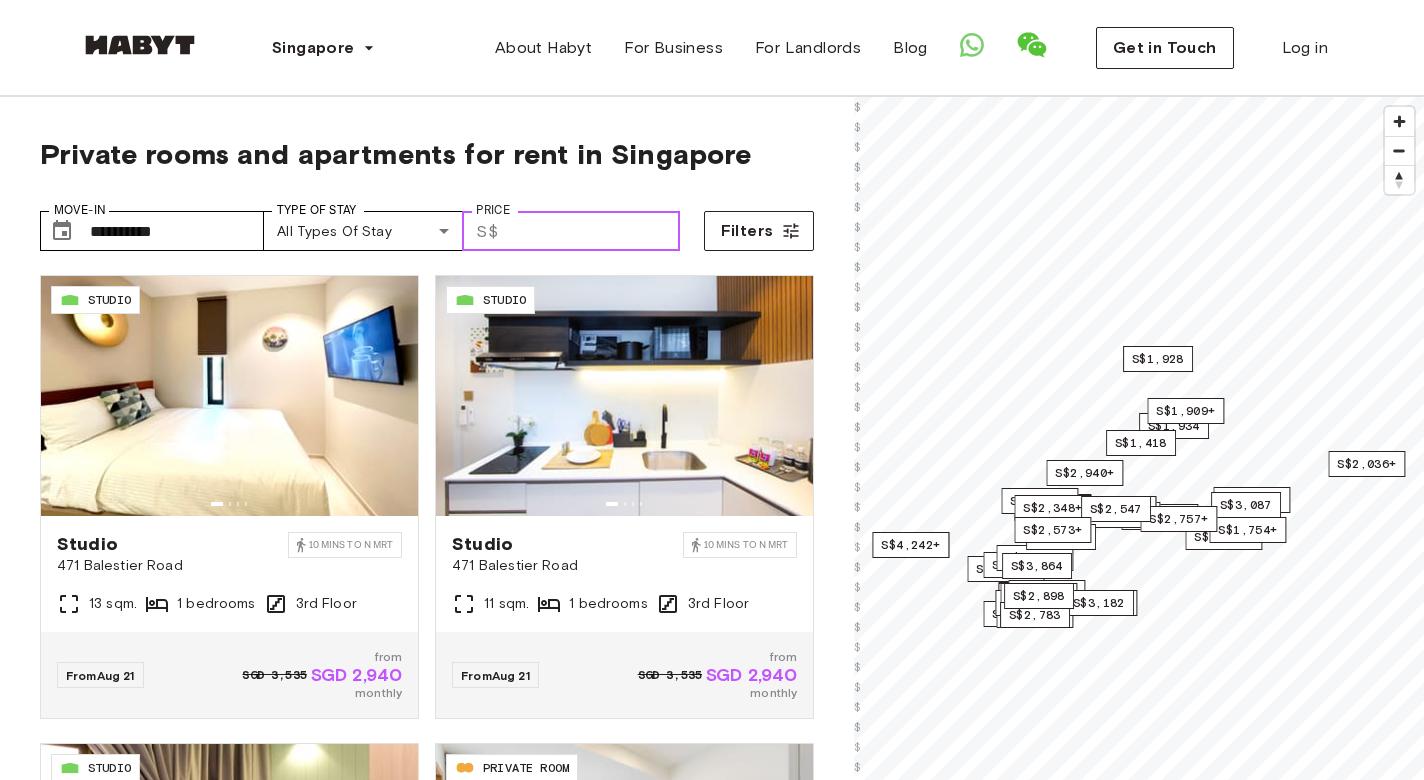 click on "Price" at bounding box center [593, 231] 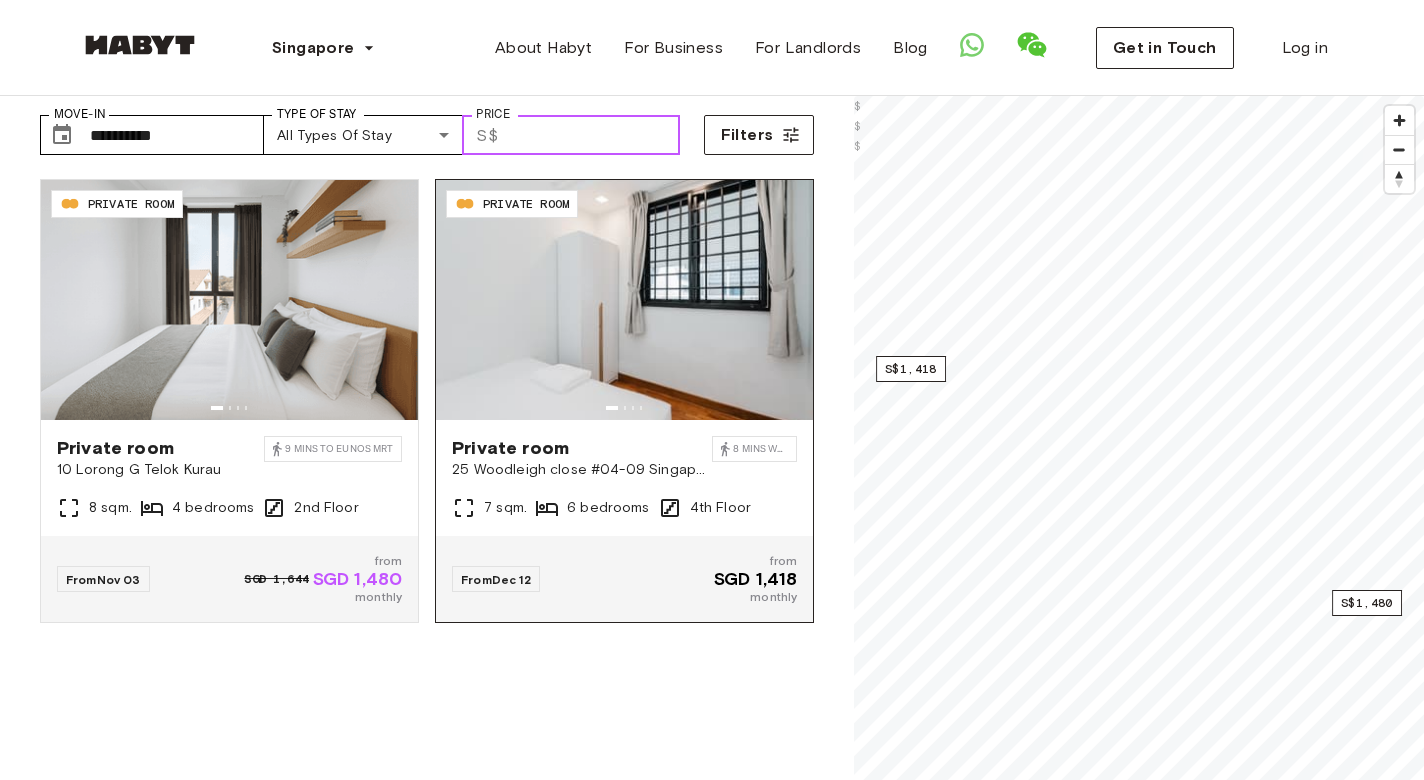 scroll, scrollTop: 100, scrollLeft: 0, axis: vertical 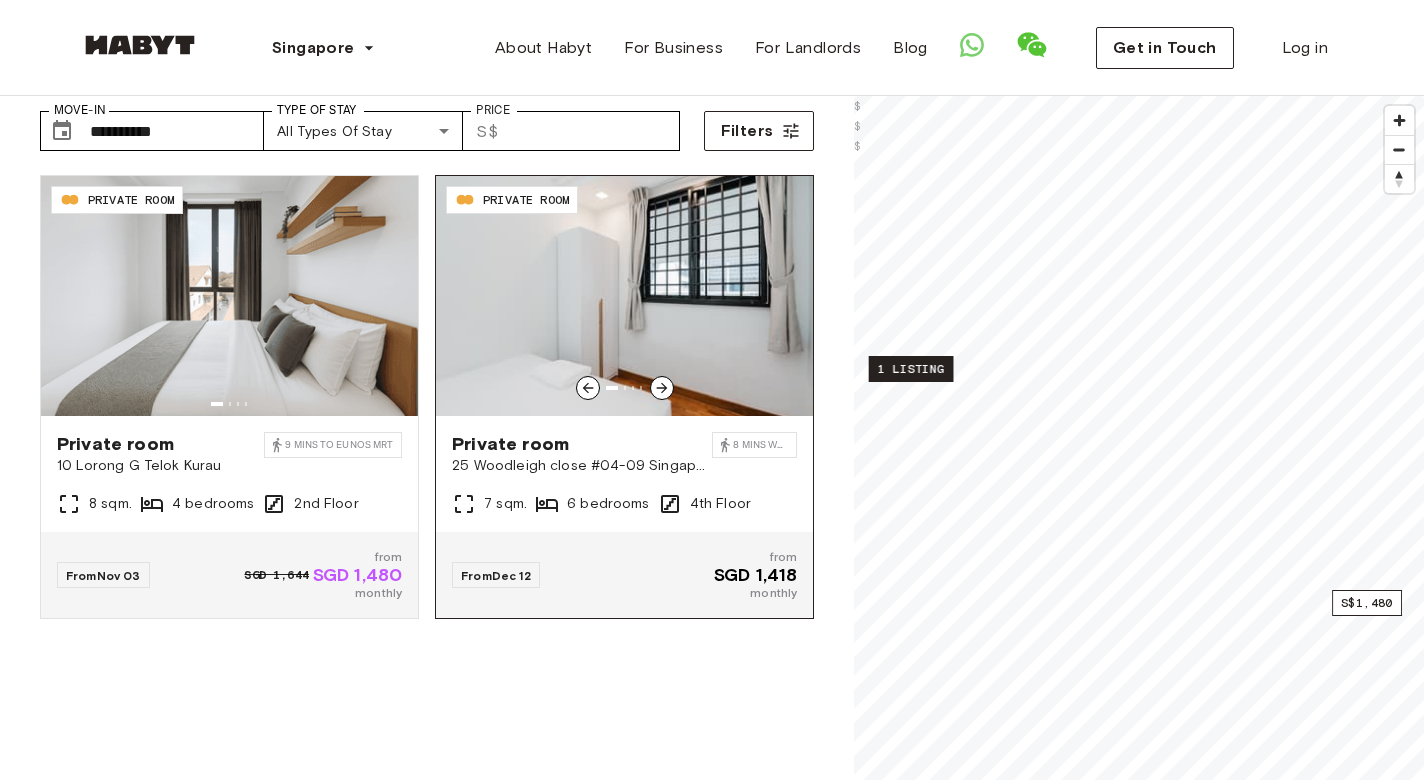 click on "from" at bounding box center (755, 557) 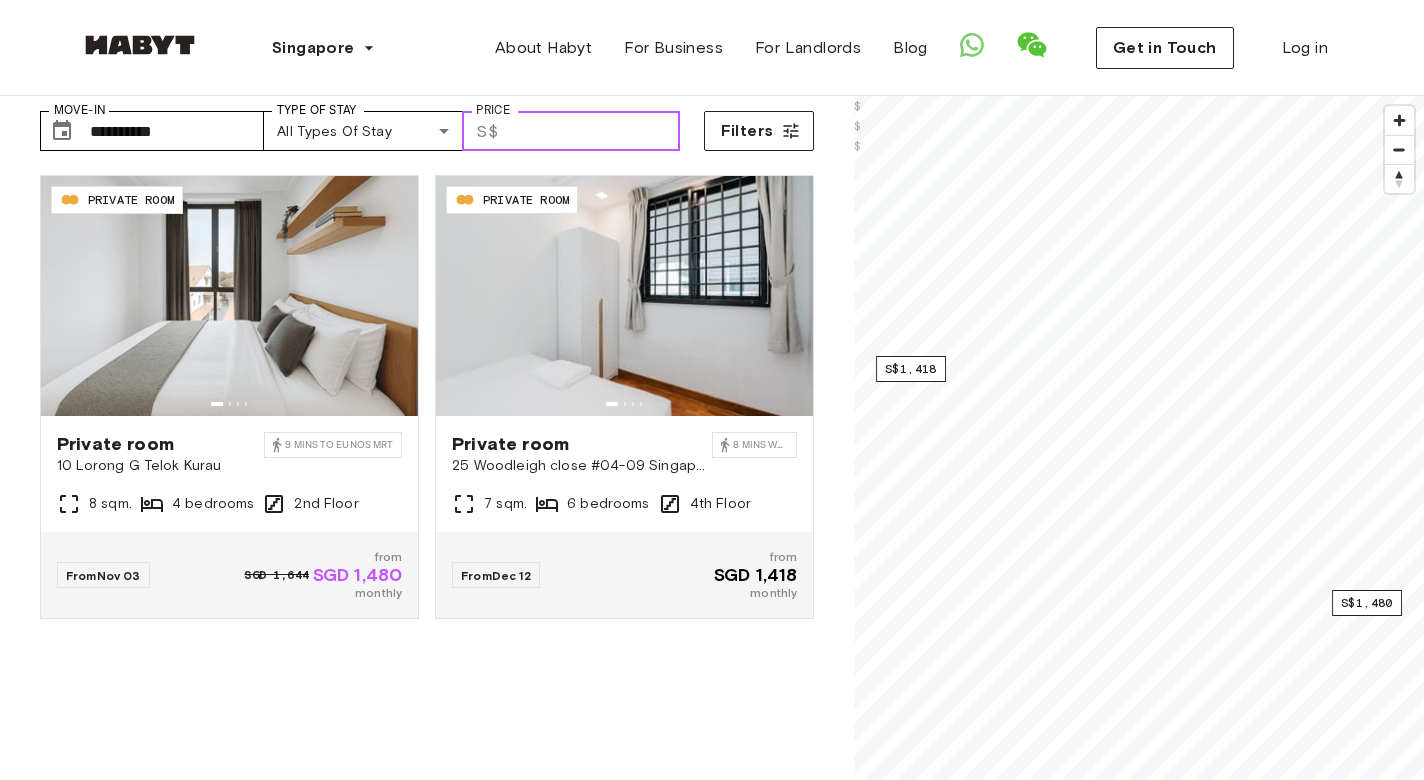 drag, startPoint x: 526, startPoint y: 134, endPoint x: 567, endPoint y: 129, distance: 41.303753 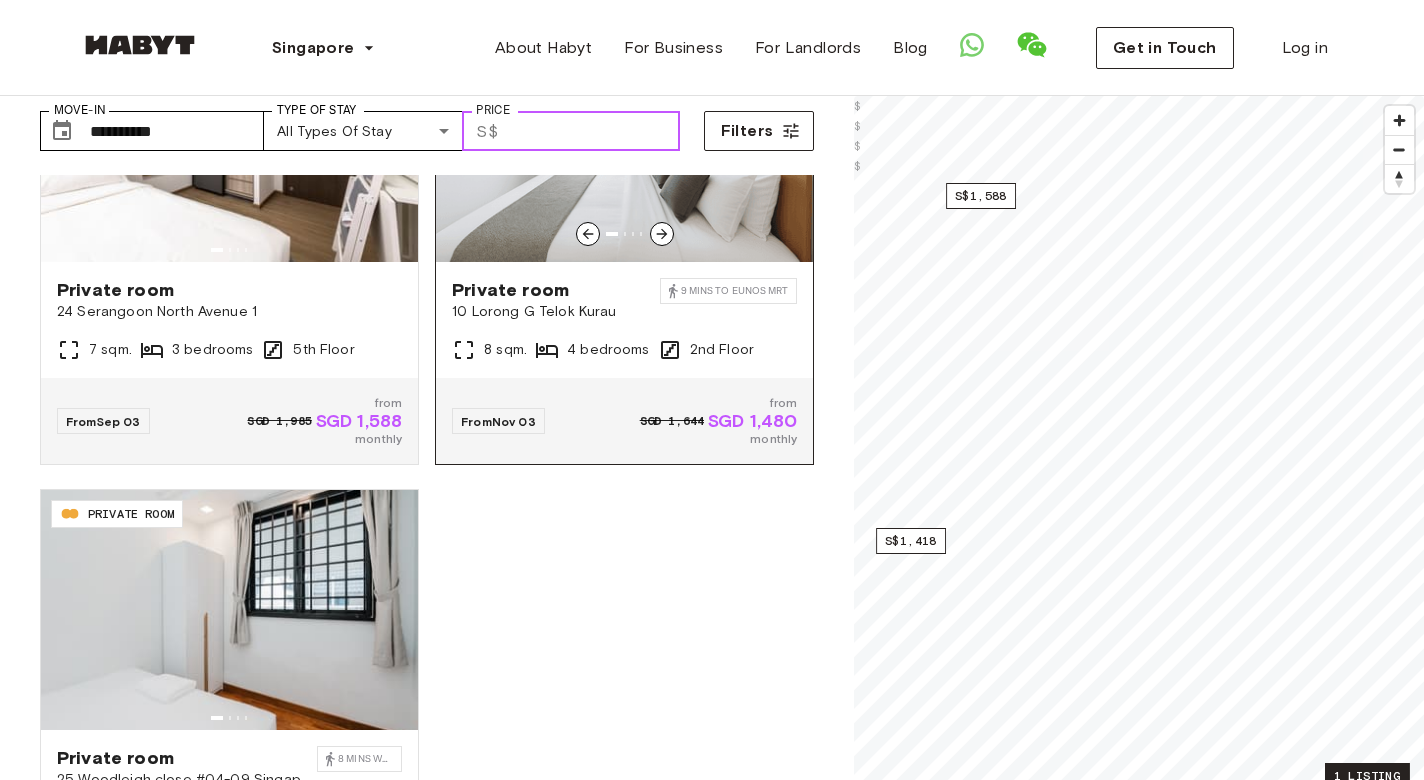 scroll, scrollTop: 186, scrollLeft: 0, axis: vertical 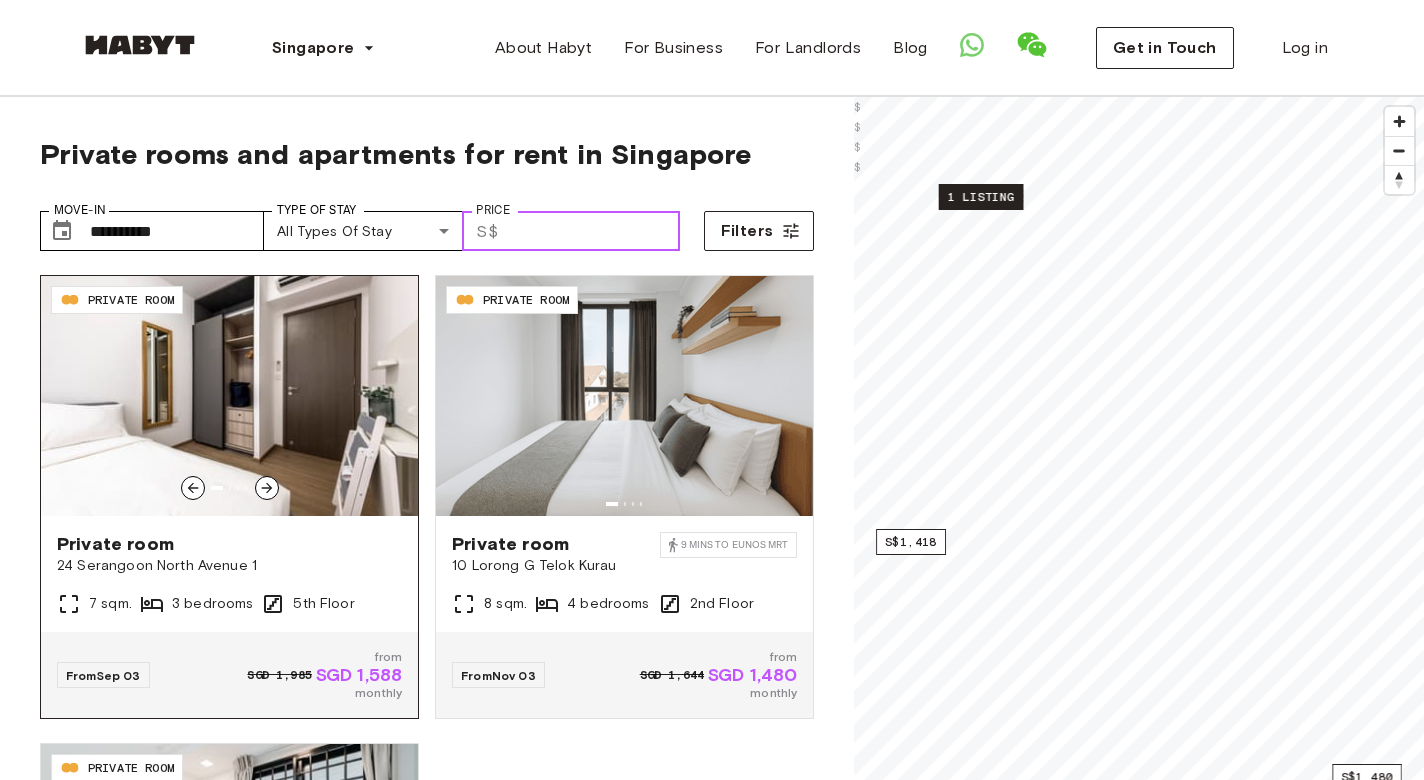 click at bounding box center (229, 396) 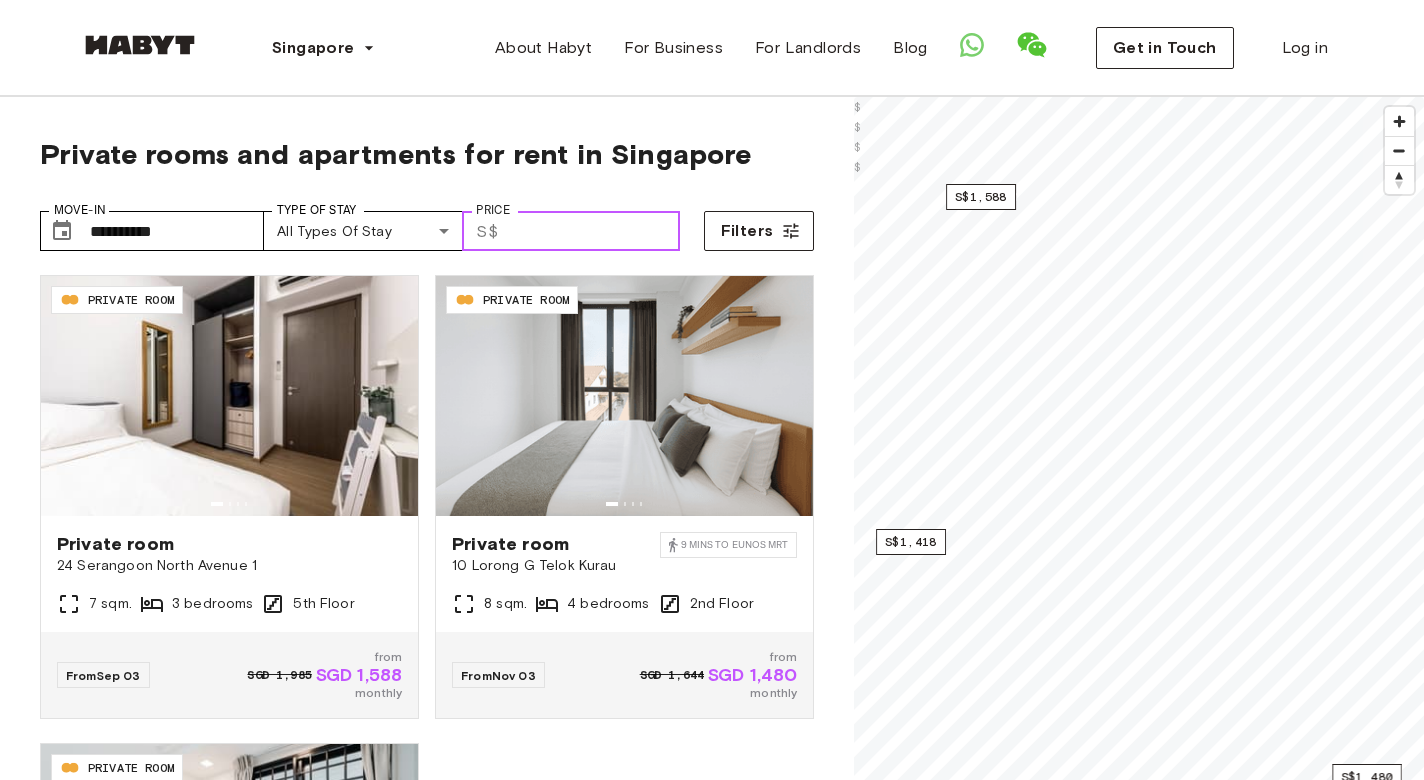 drag, startPoint x: 527, startPoint y: 228, endPoint x: 619, endPoint y: 232, distance: 92.086914 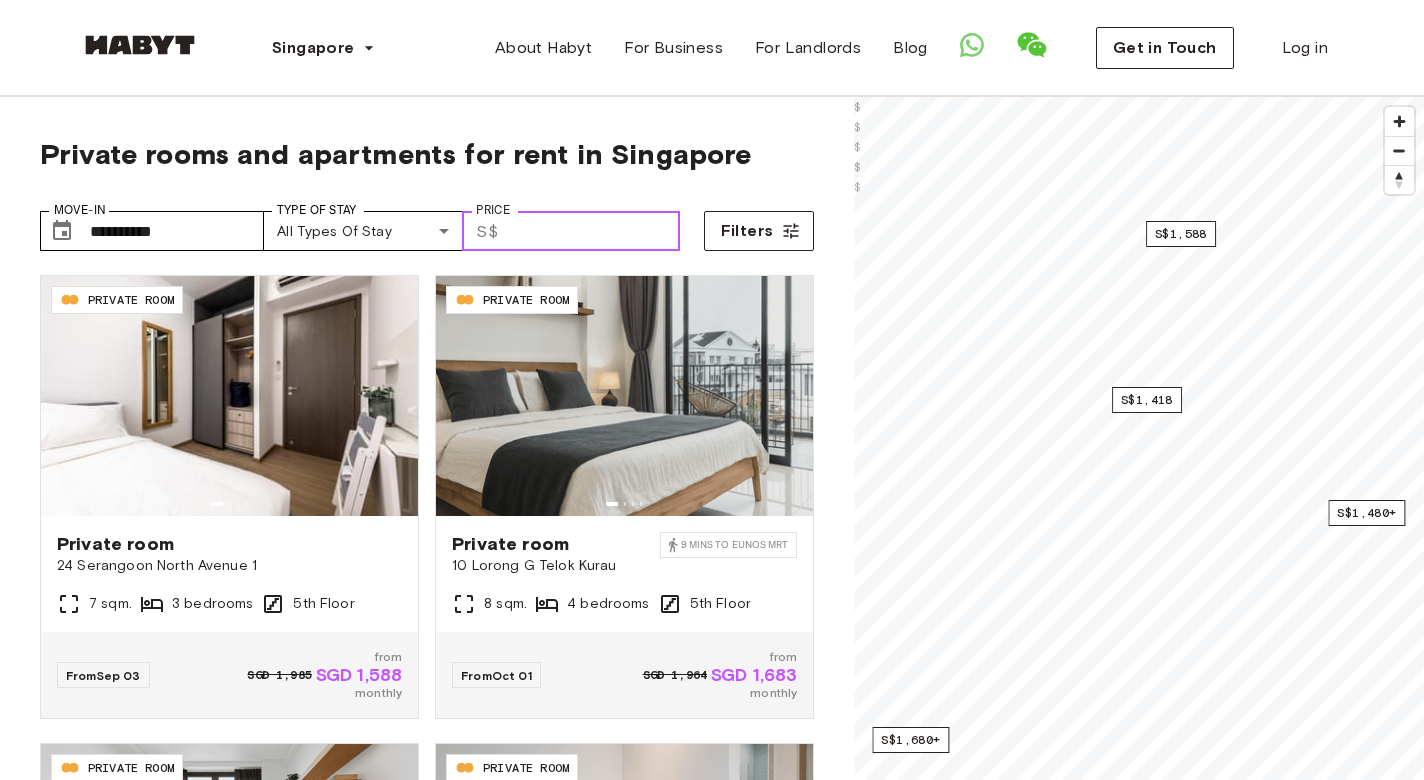 type on "****" 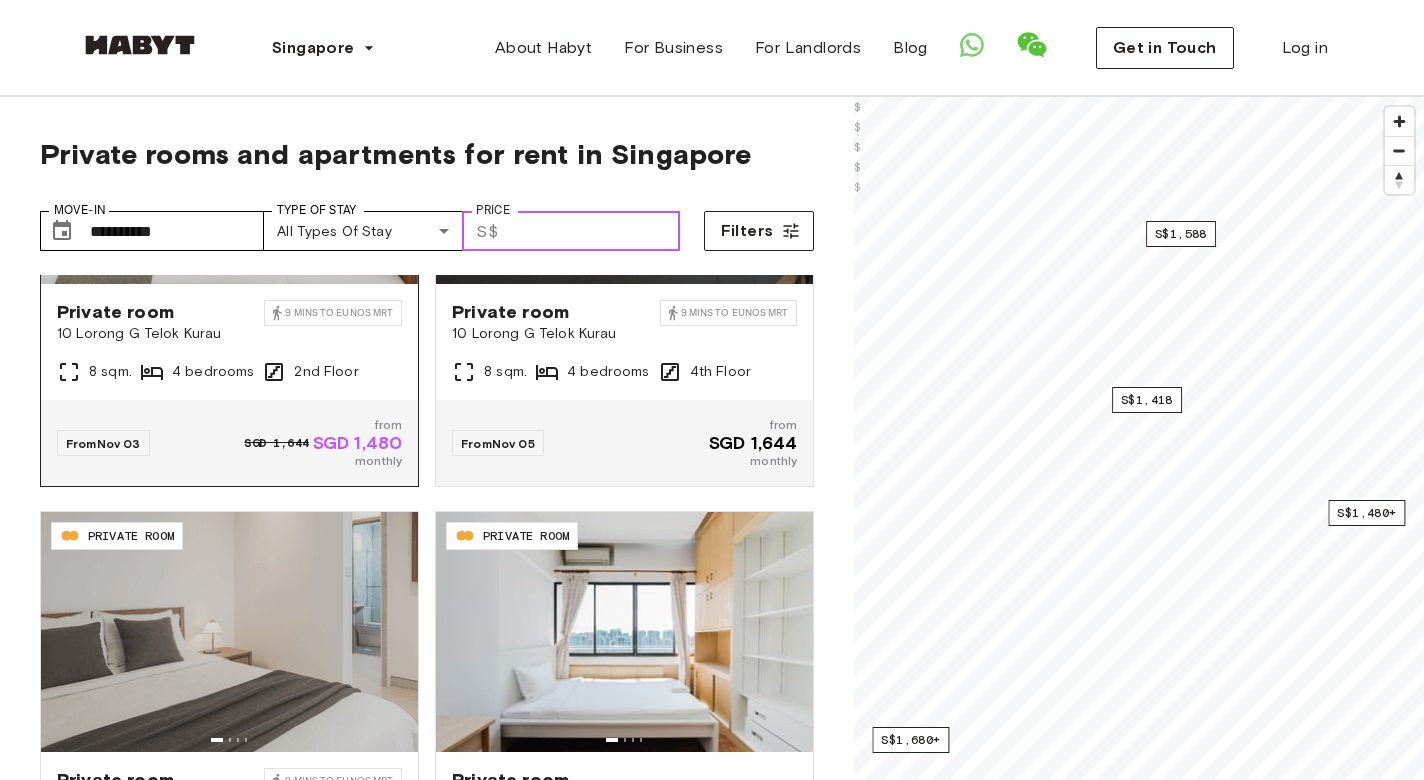 scroll, scrollTop: 1200, scrollLeft: 0, axis: vertical 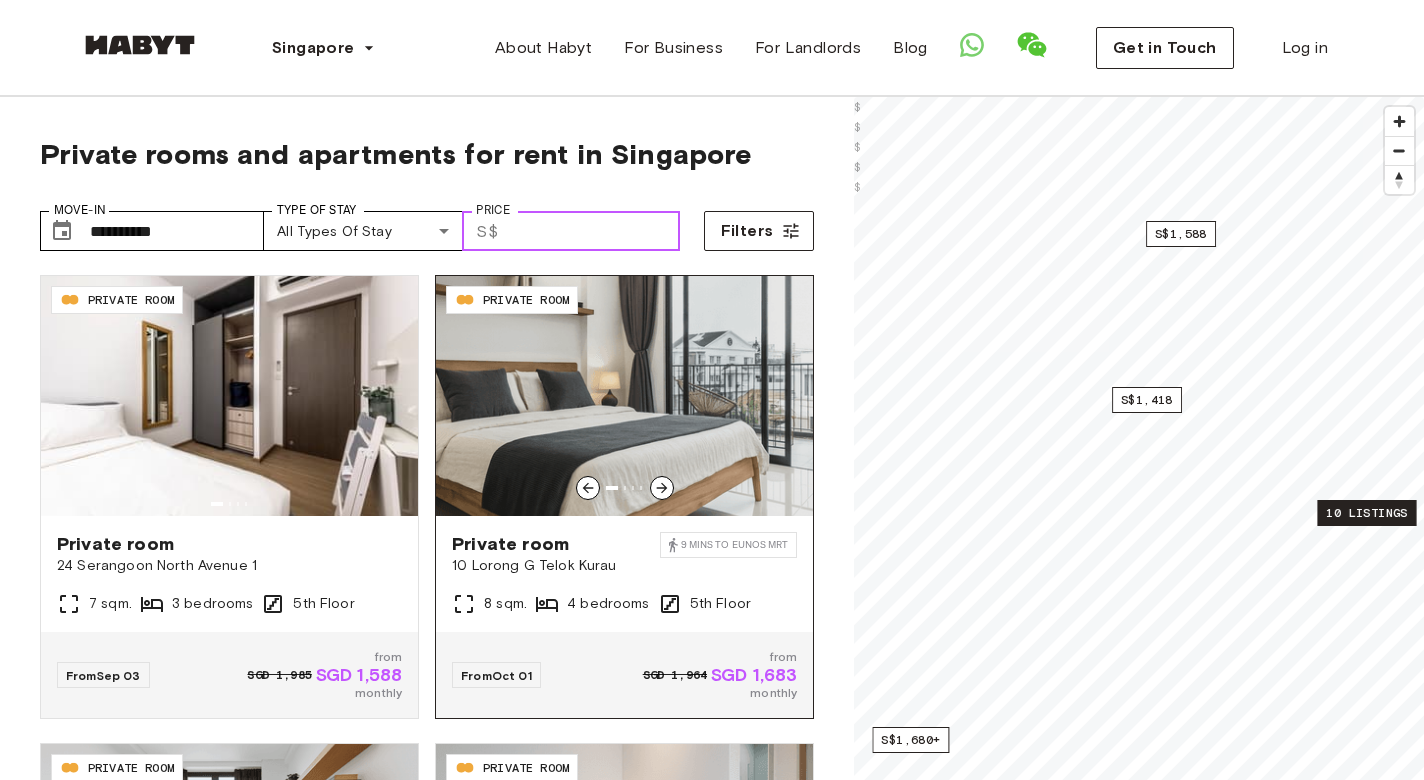 click at bounding box center [624, 396] 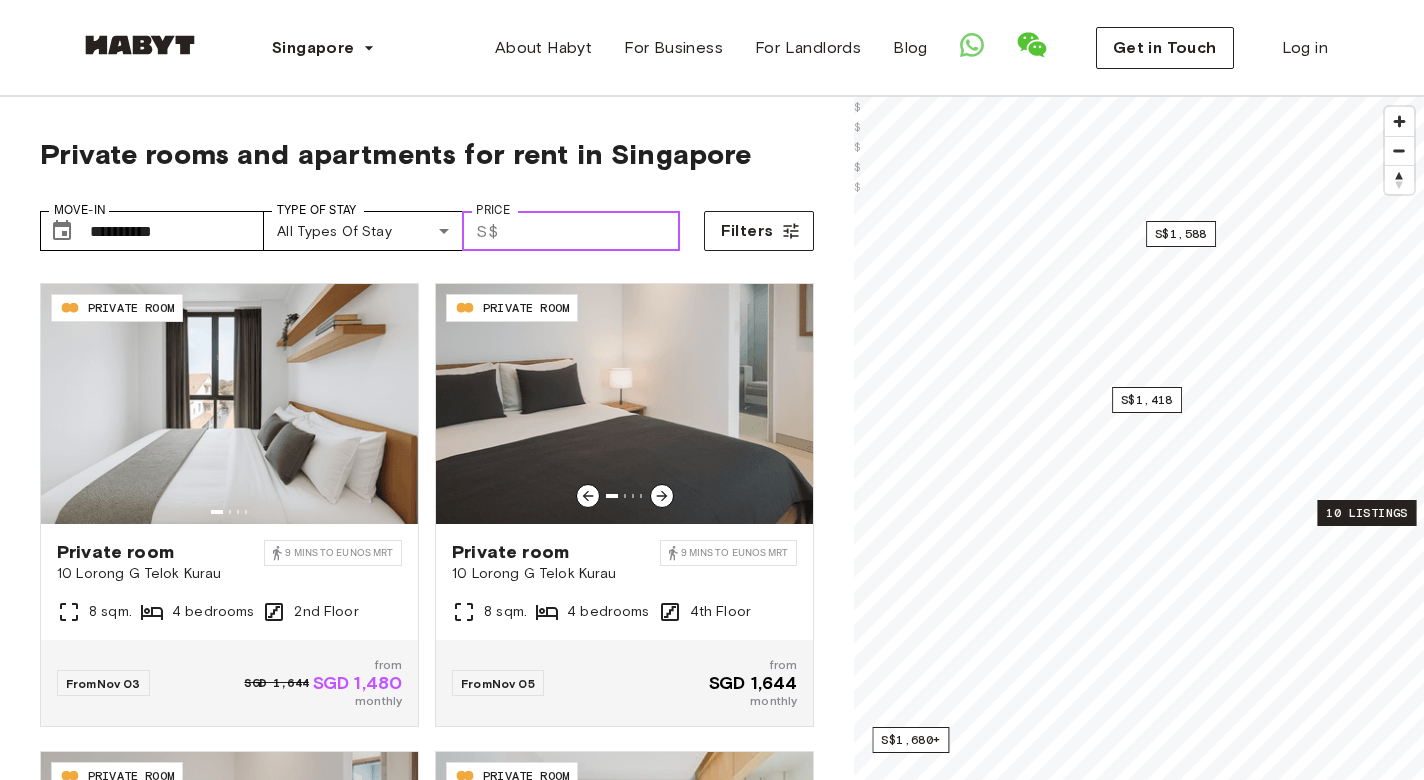 scroll, scrollTop: 500, scrollLeft: 0, axis: vertical 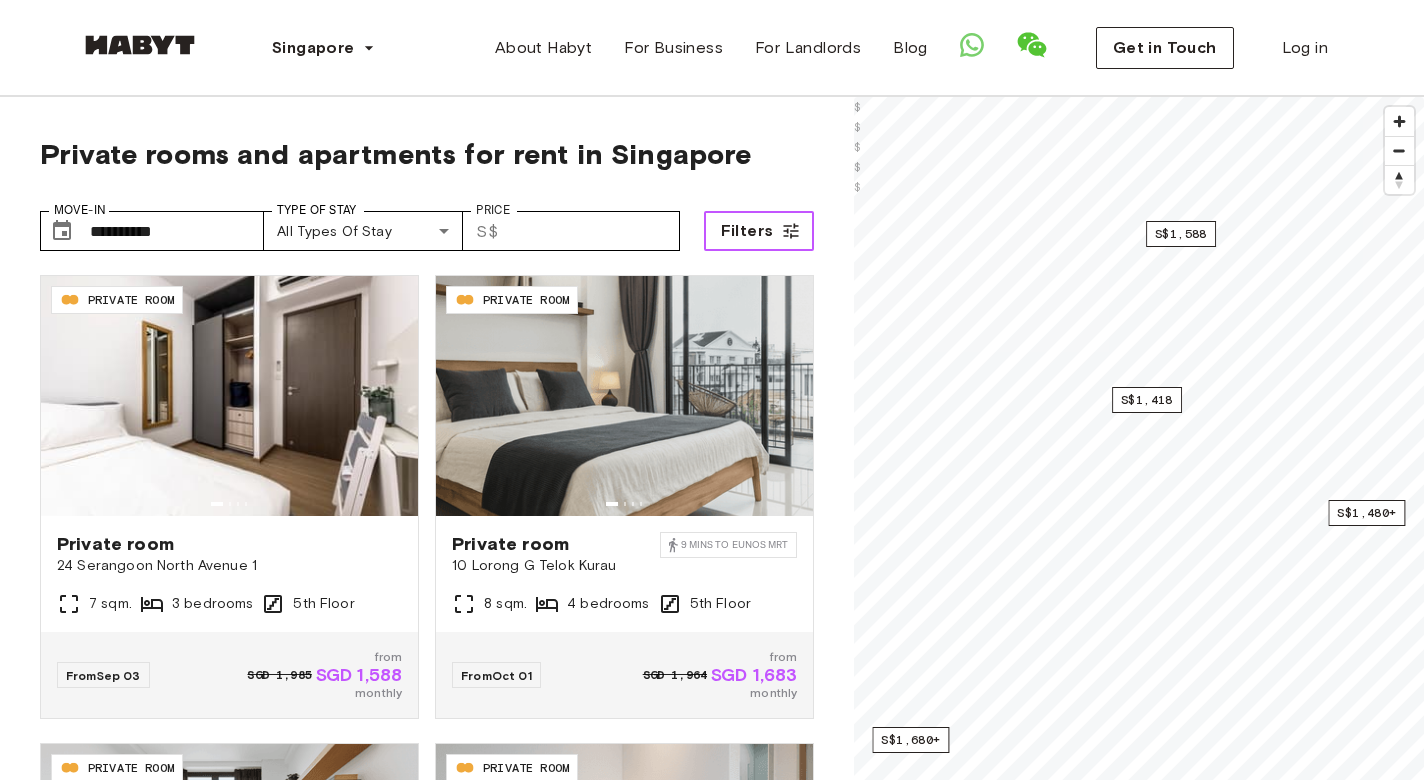 click 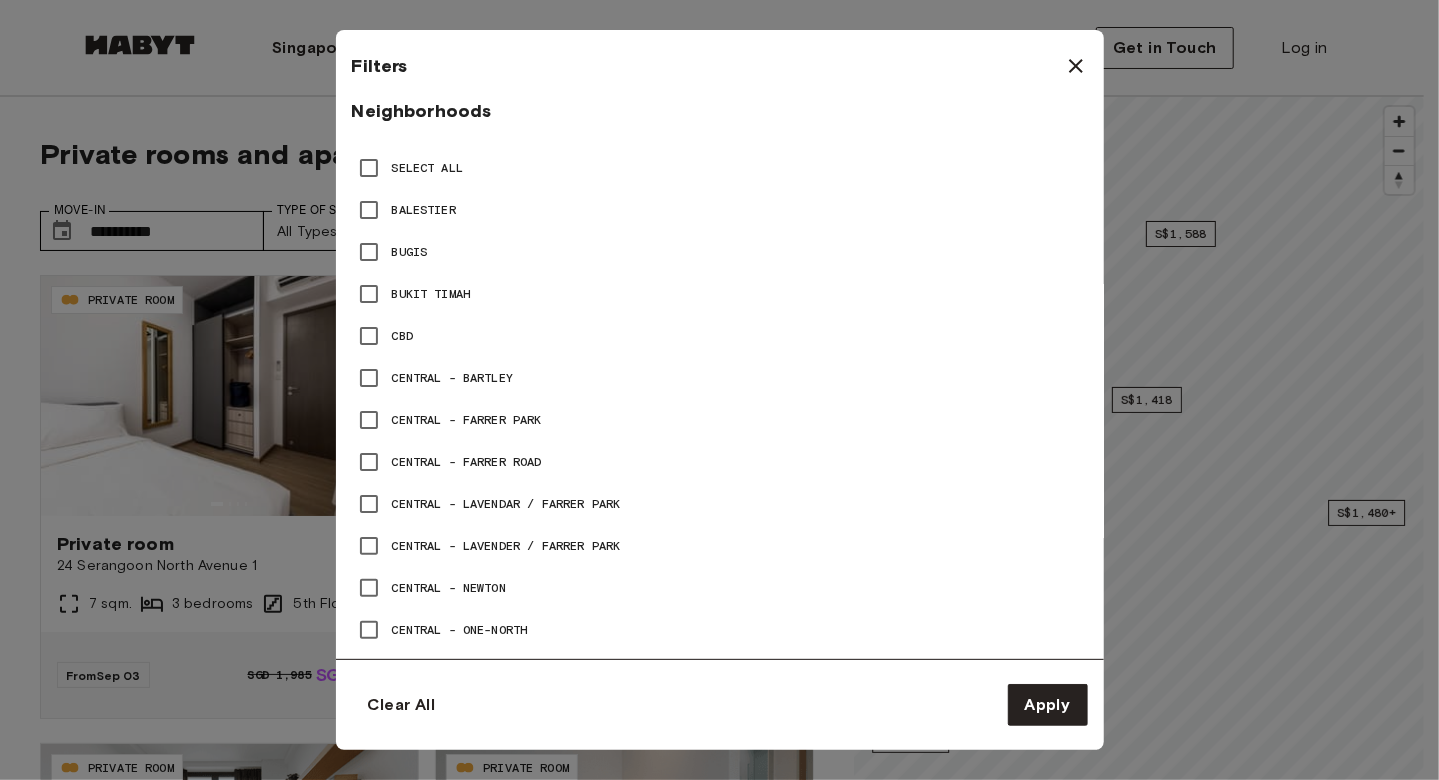 scroll, scrollTop: 900, scrollLeft: 0, axis: vertical 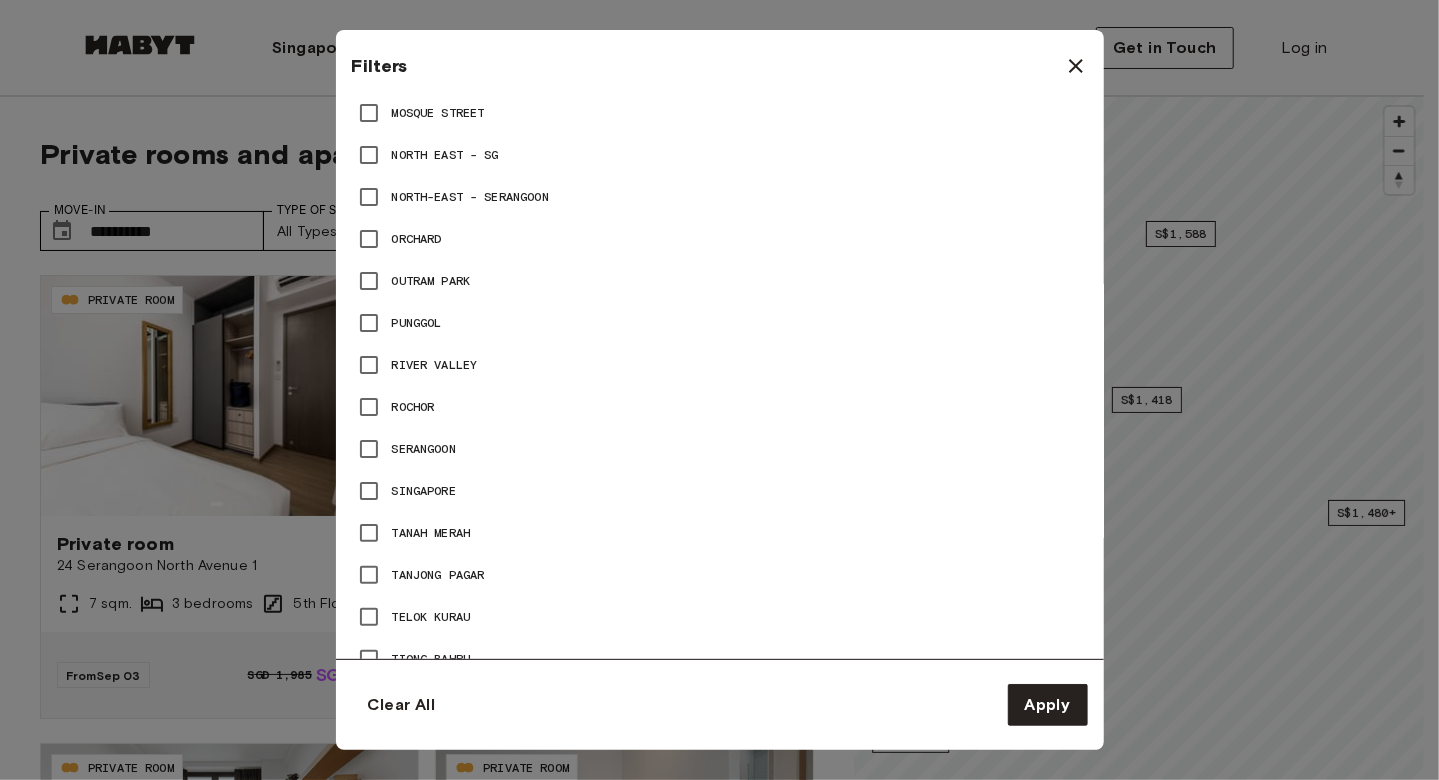 click at bounding box center [719, 390] 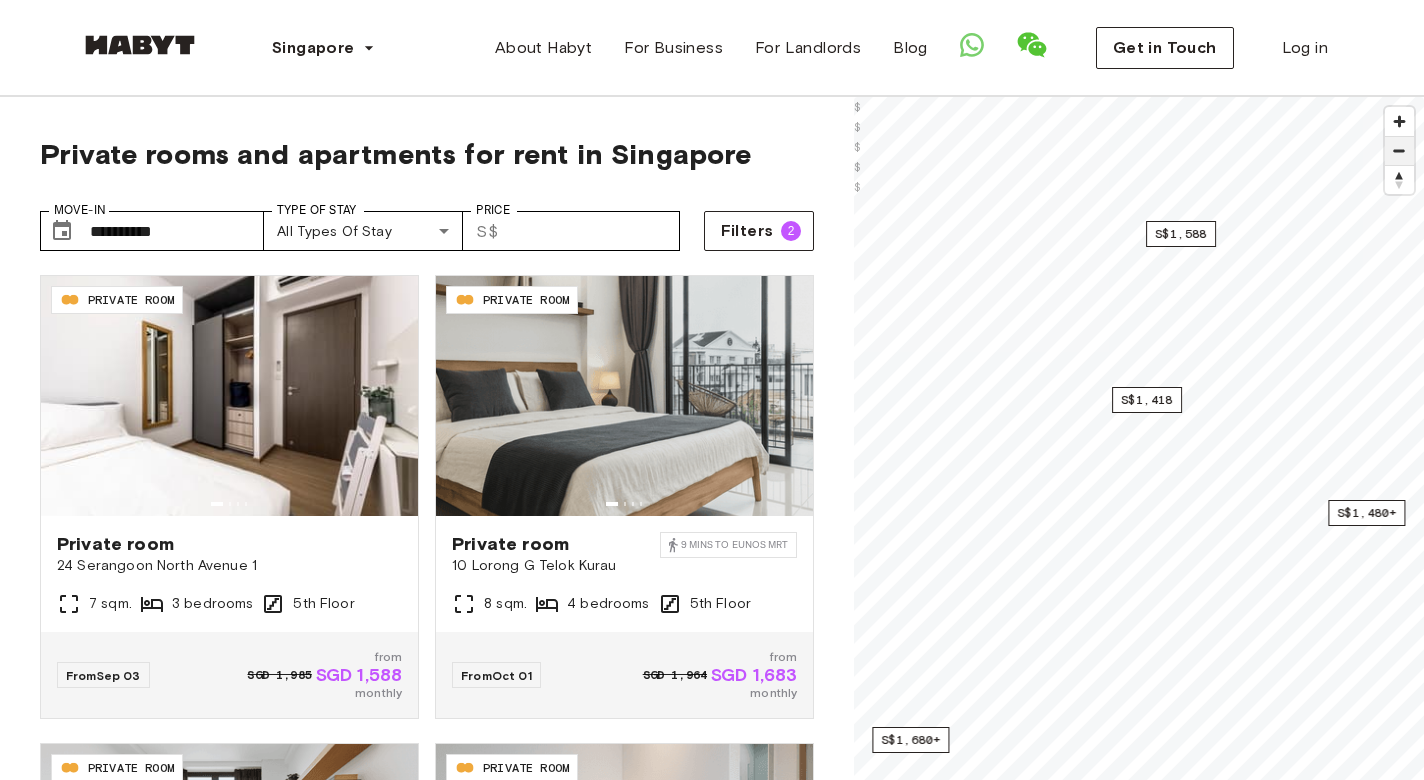 click at bounding box center (1399, 151) 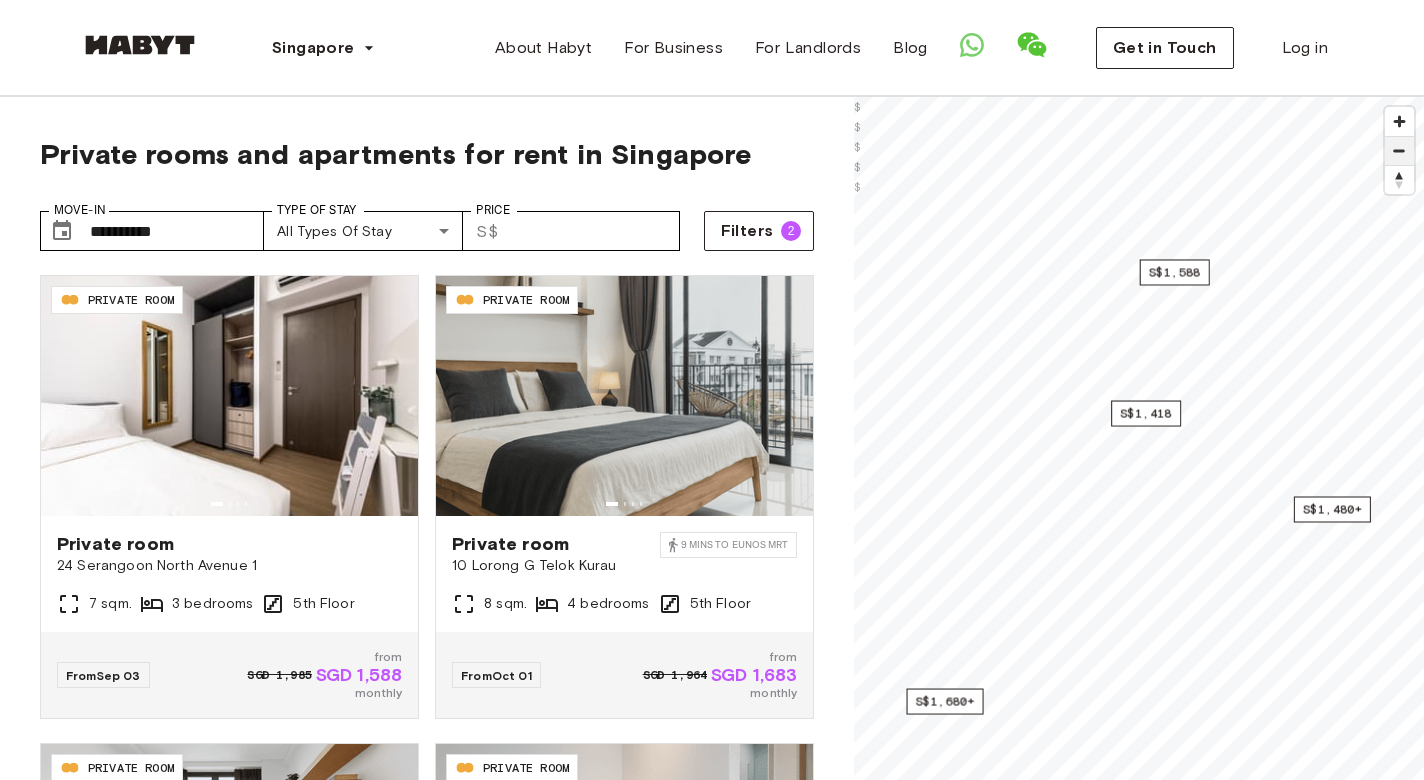 click at bounding box center (1399, 151) 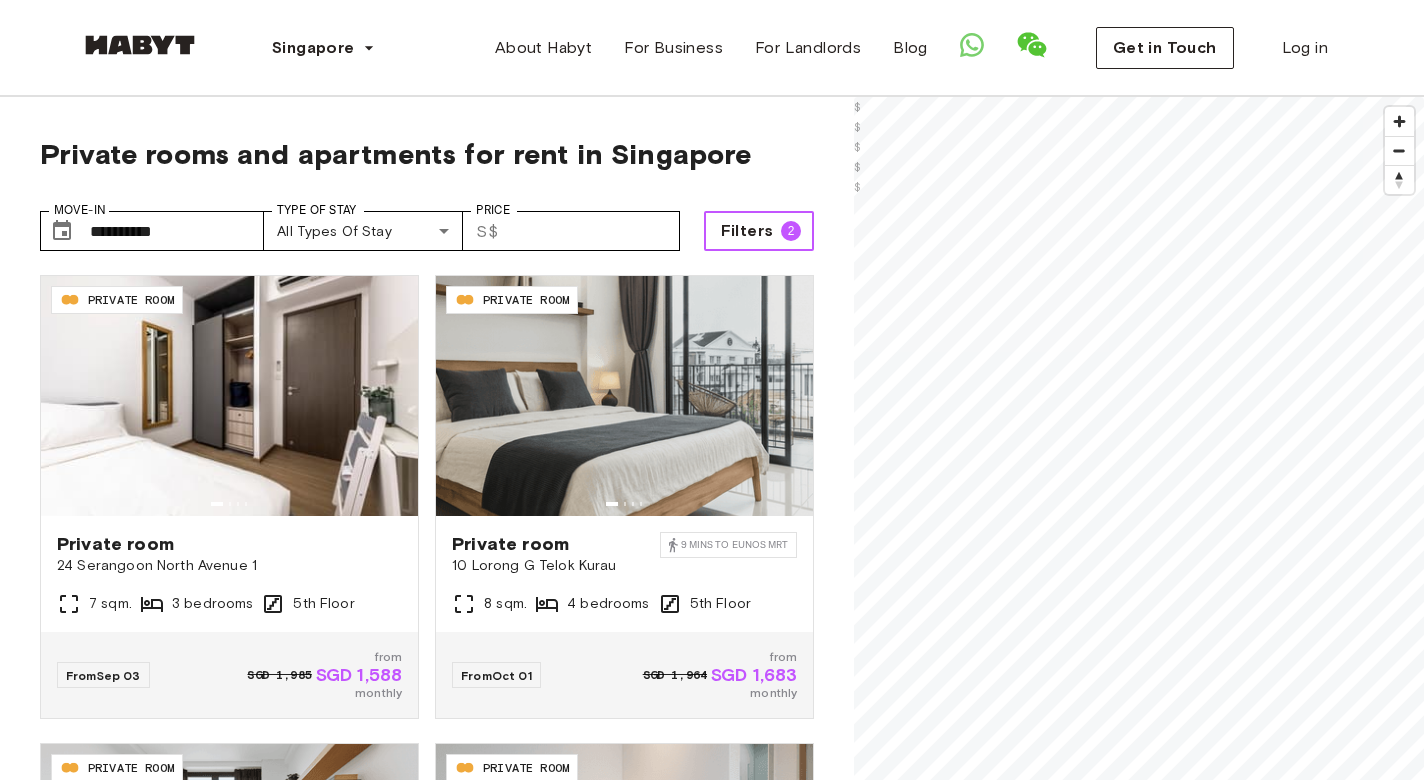 click on "Filters" at bounding box center [747, 231] 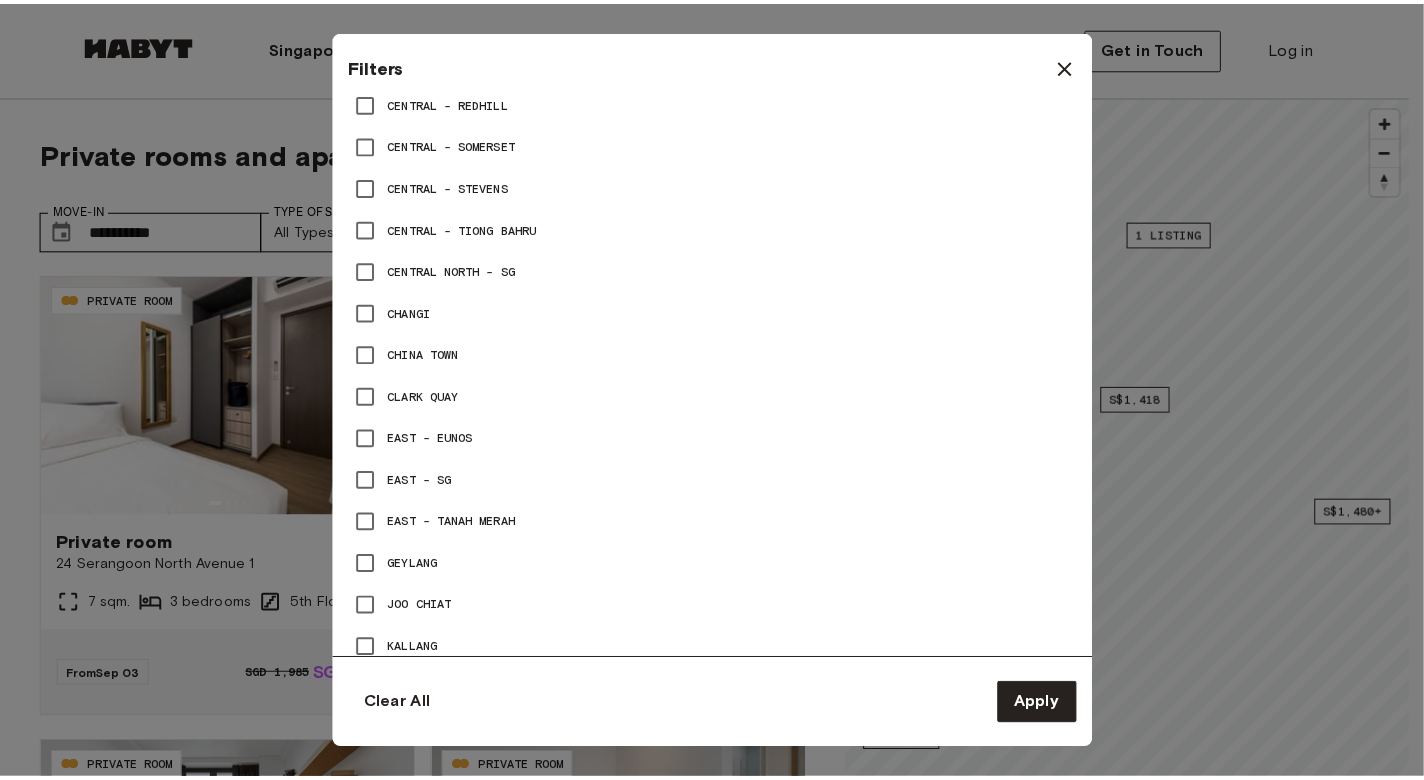 scroll, scrollTop: 1594, scrollLeft: 0, axis: vertical 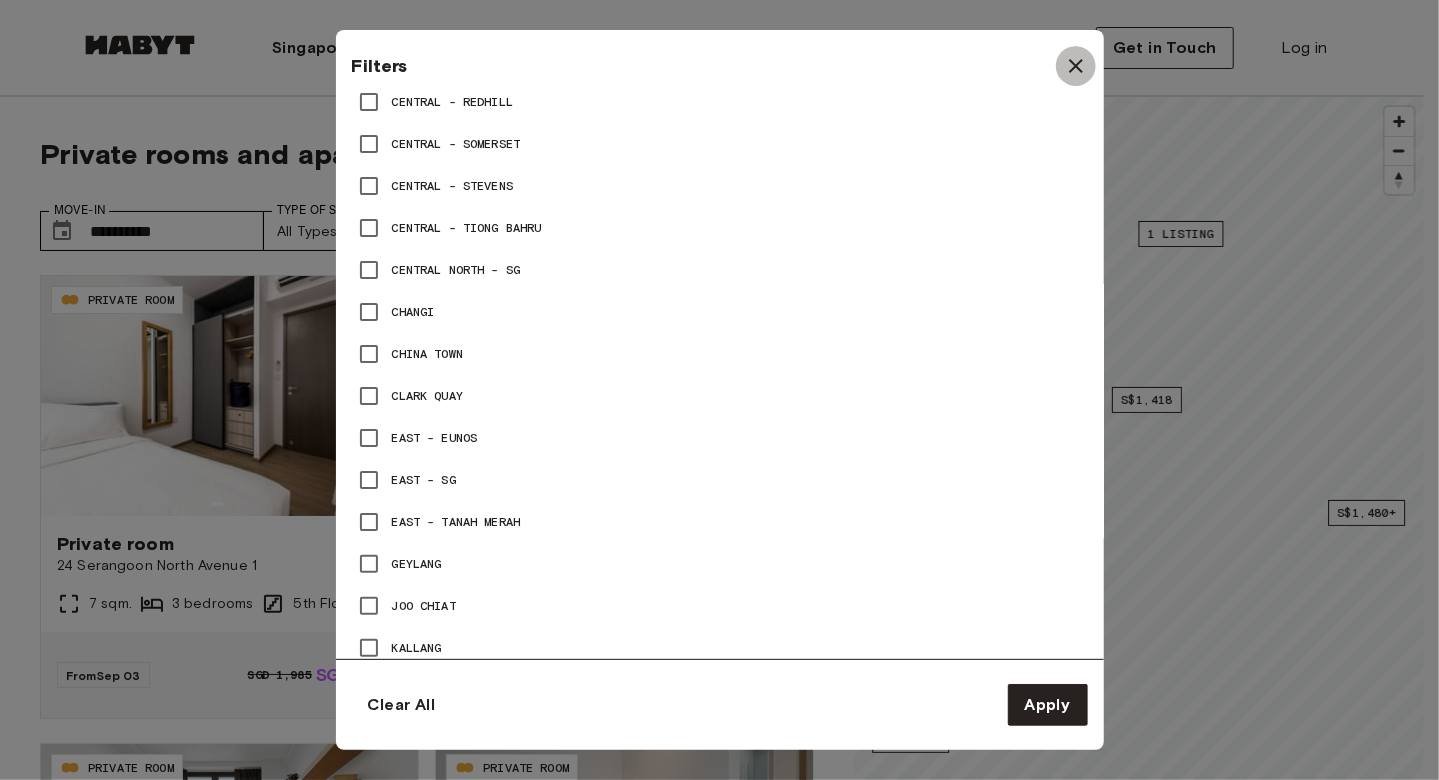 click 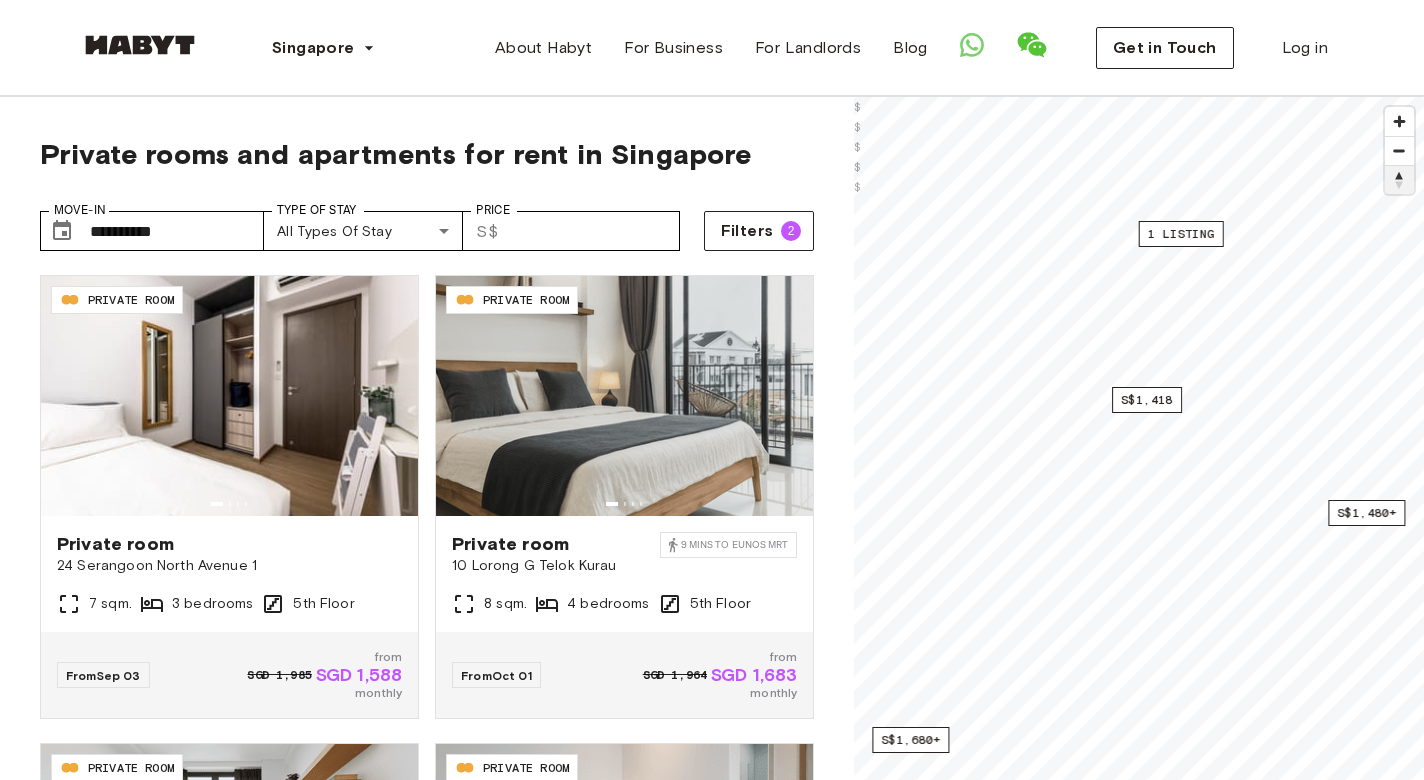 click at bounding box center (1399, 151) 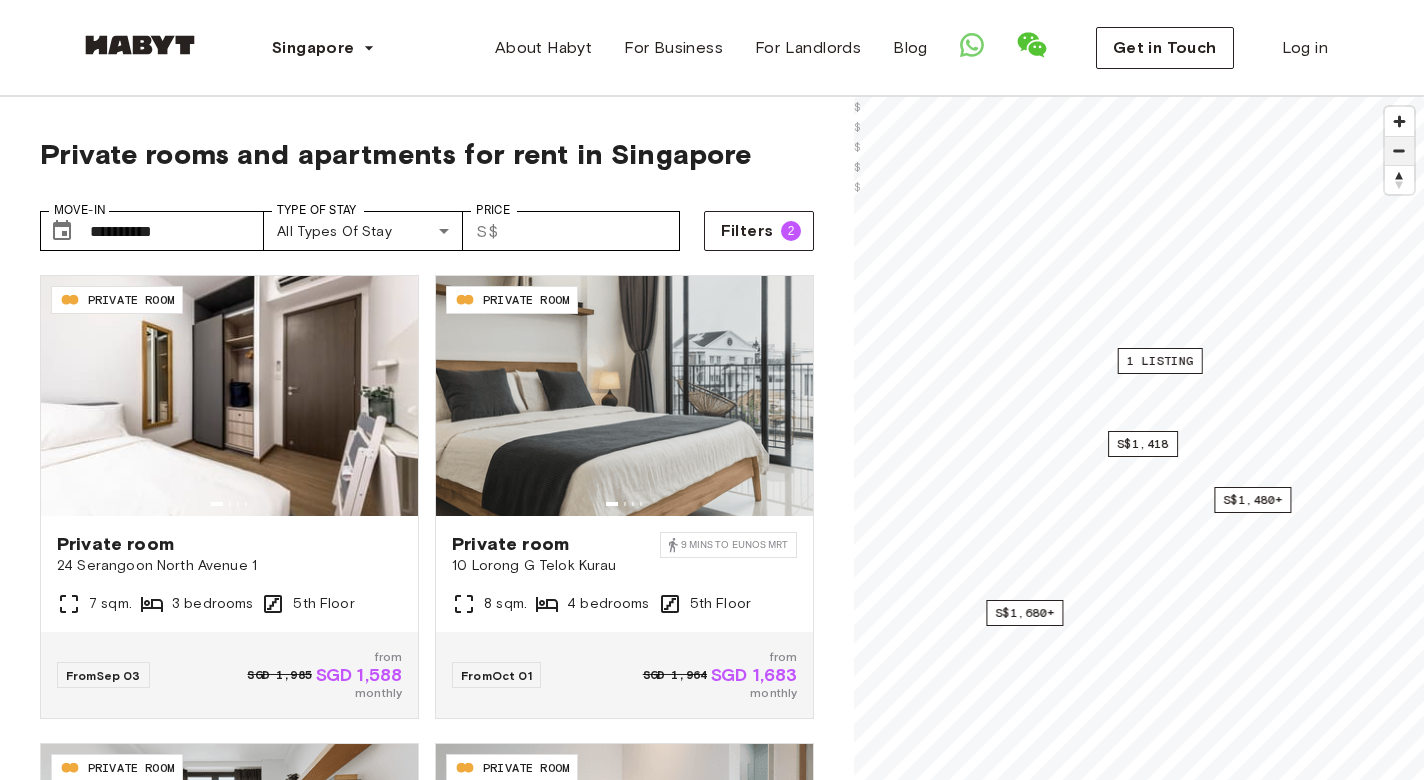 click at bounding box center (1399, 151) 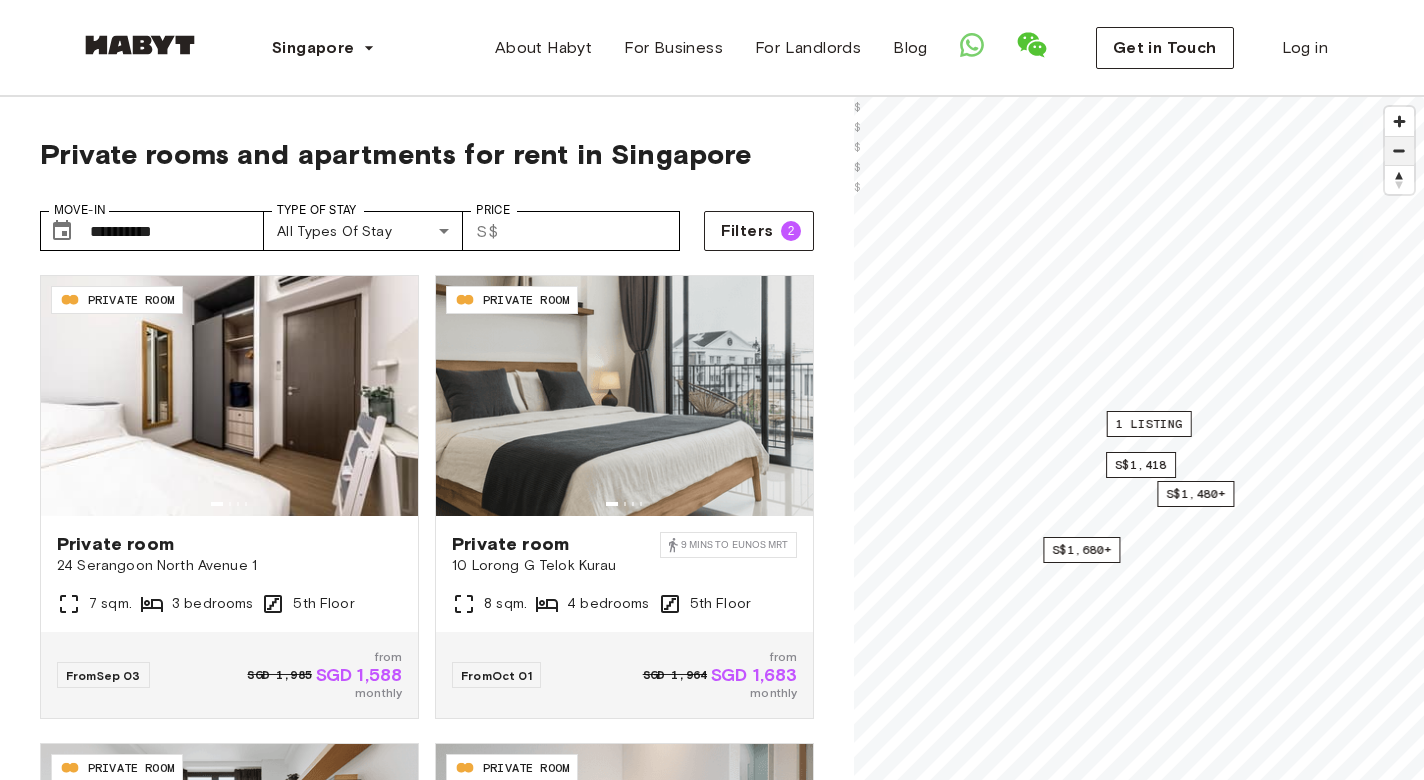 click at bounding box center [1399, 151] 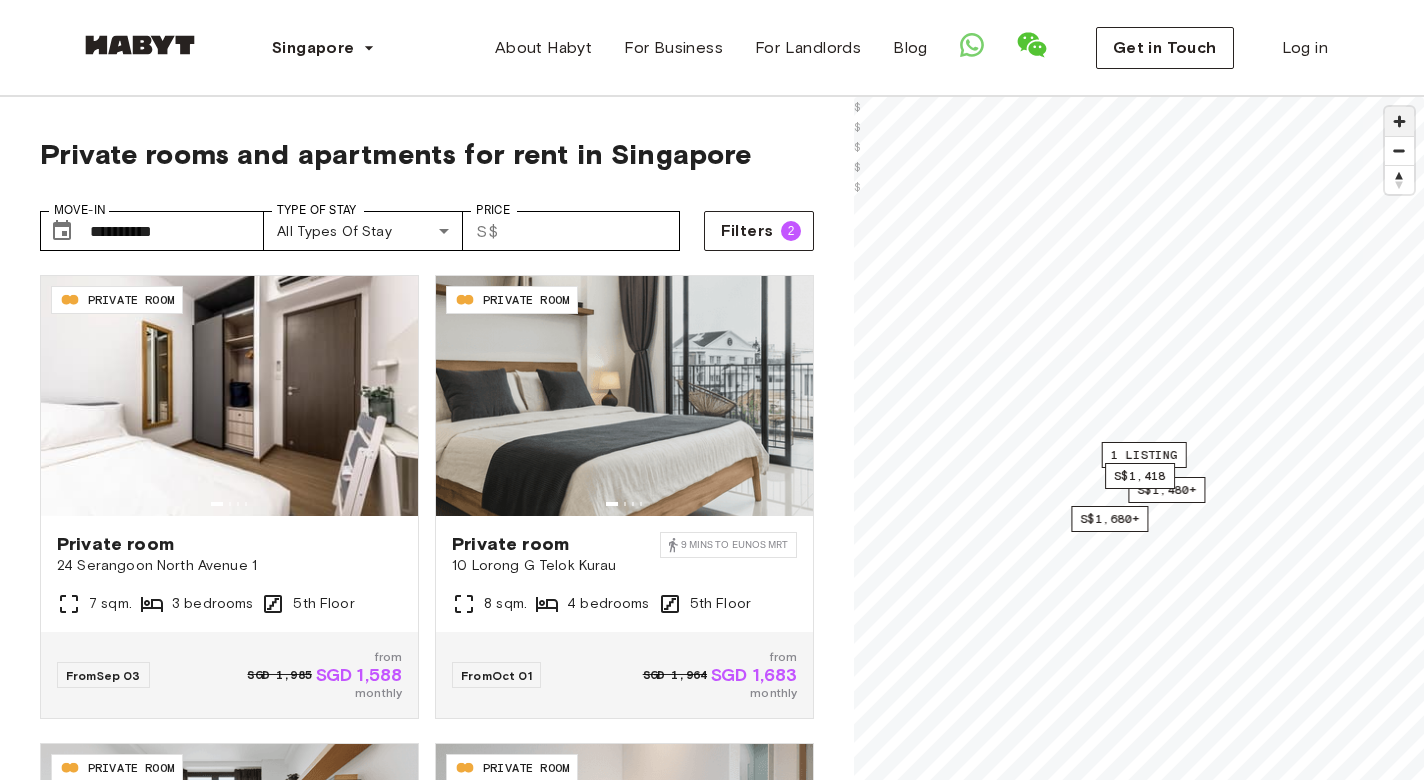 click at bounding box center [1399, 121] 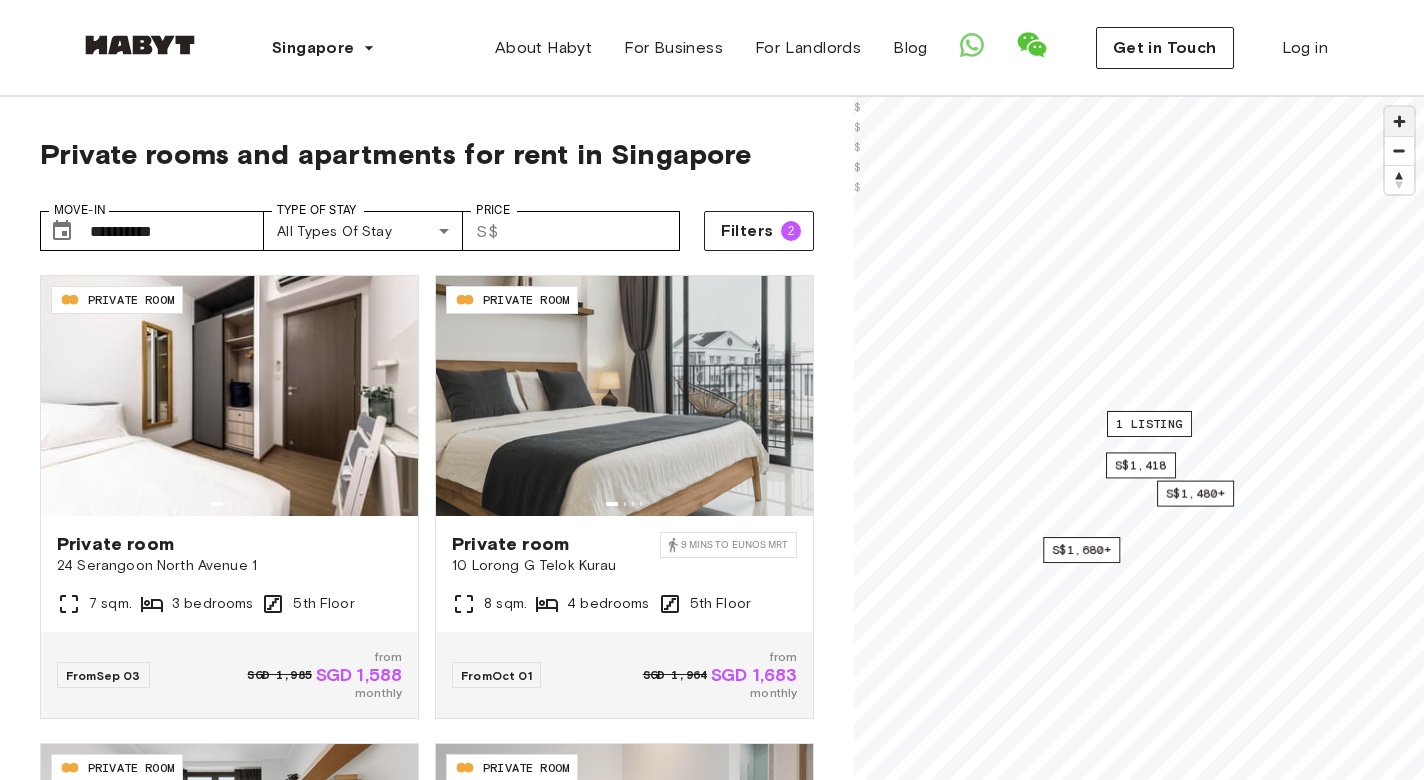 click at bounding box center (1399, 121) 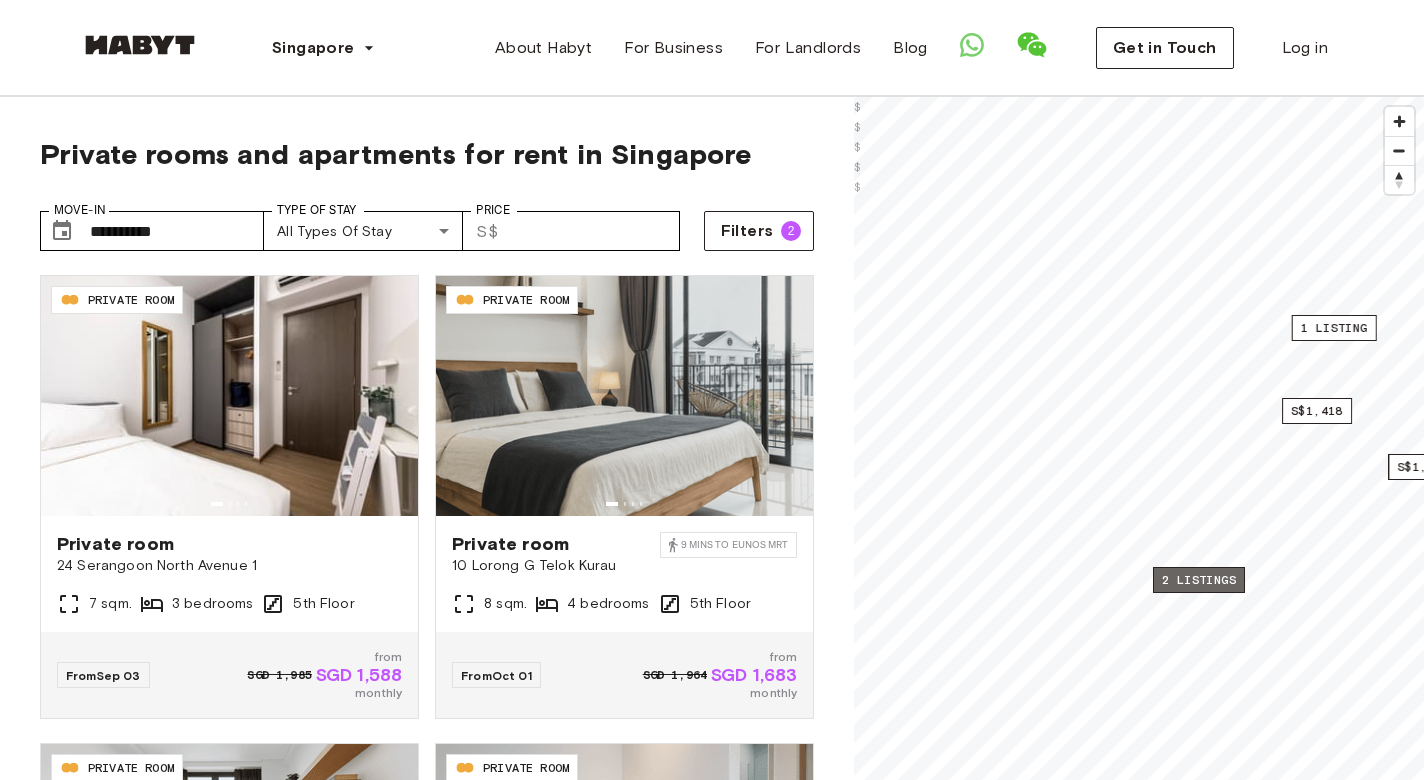 click on "2 listings" at bounding box center [1199, 580] 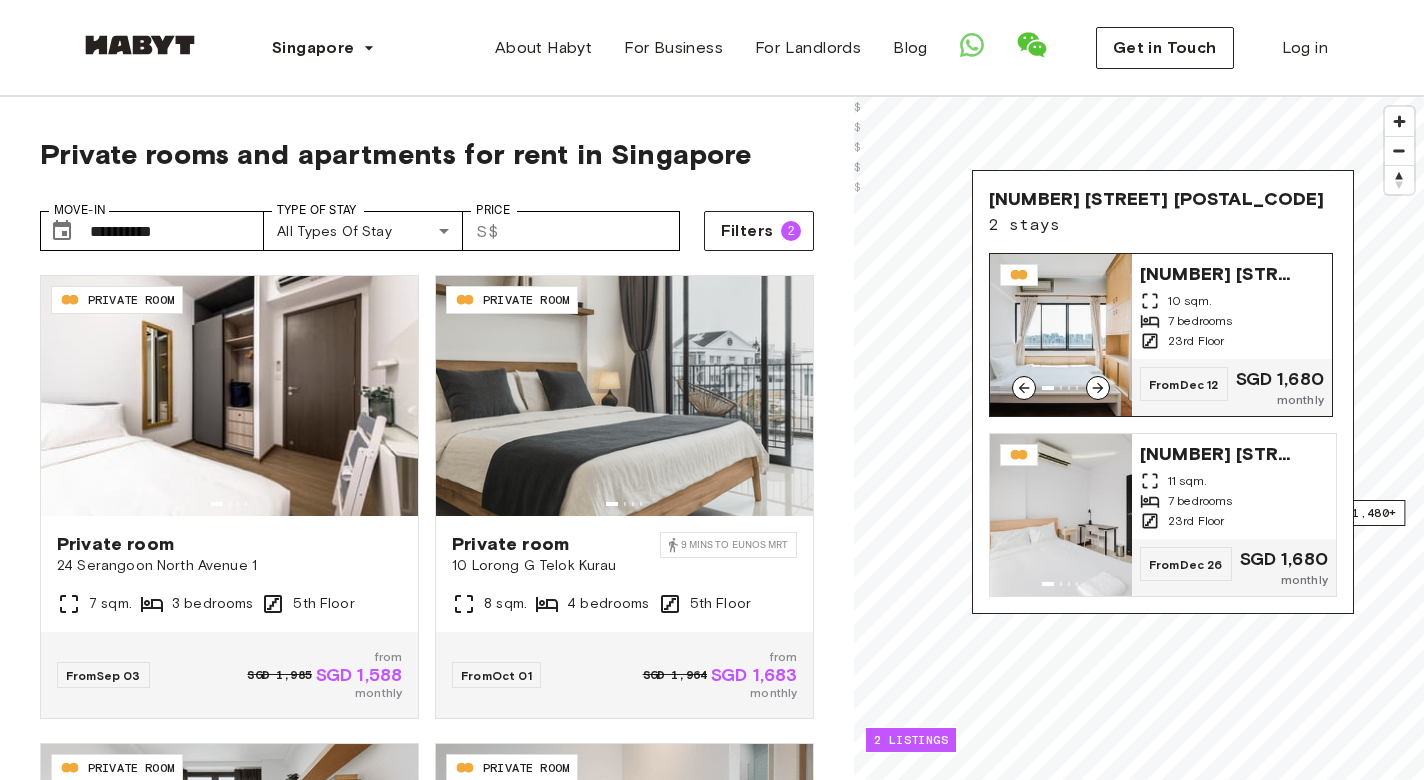 click on "23rd Floor" at bounding box center (1232, 341) 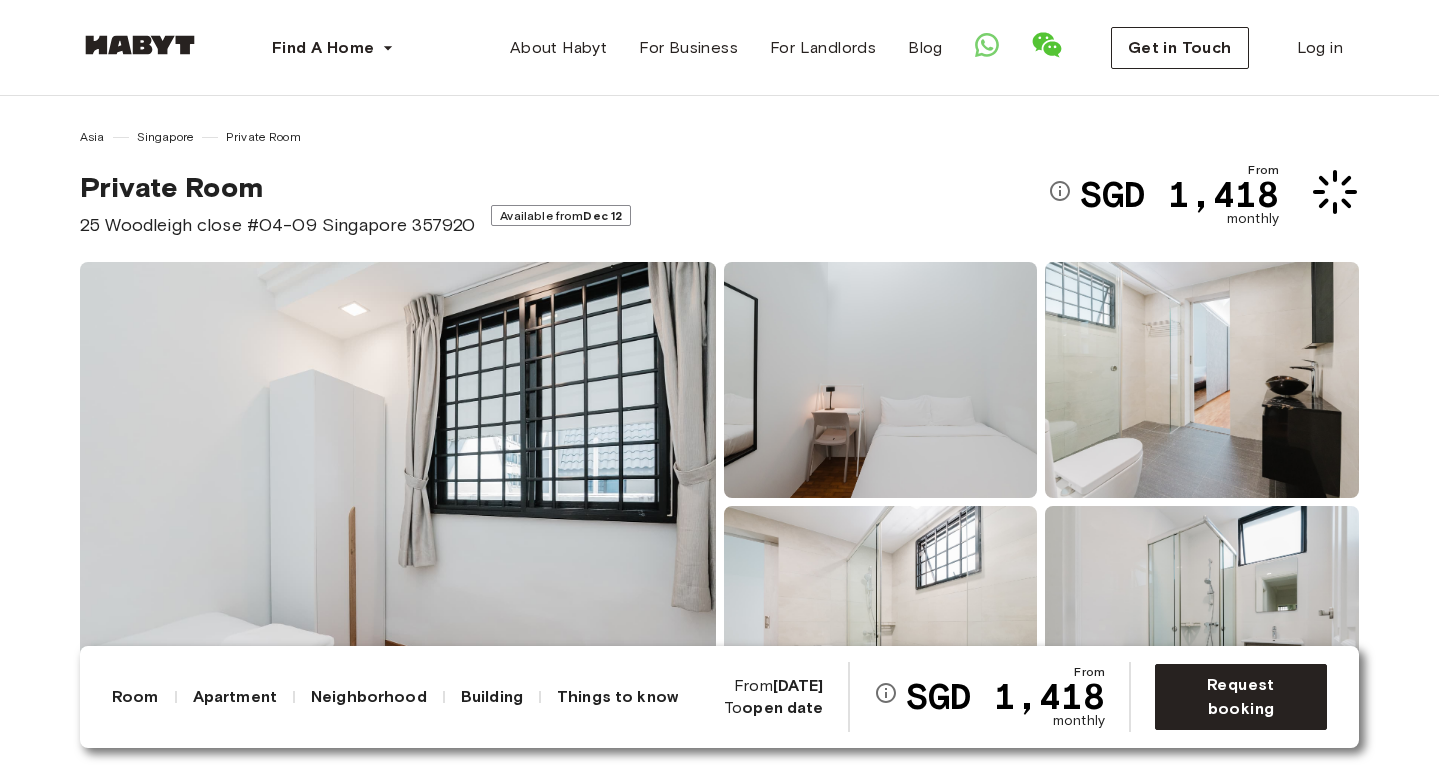 scroll, scrollTop: 0, scrollLeft: 0, axis: both 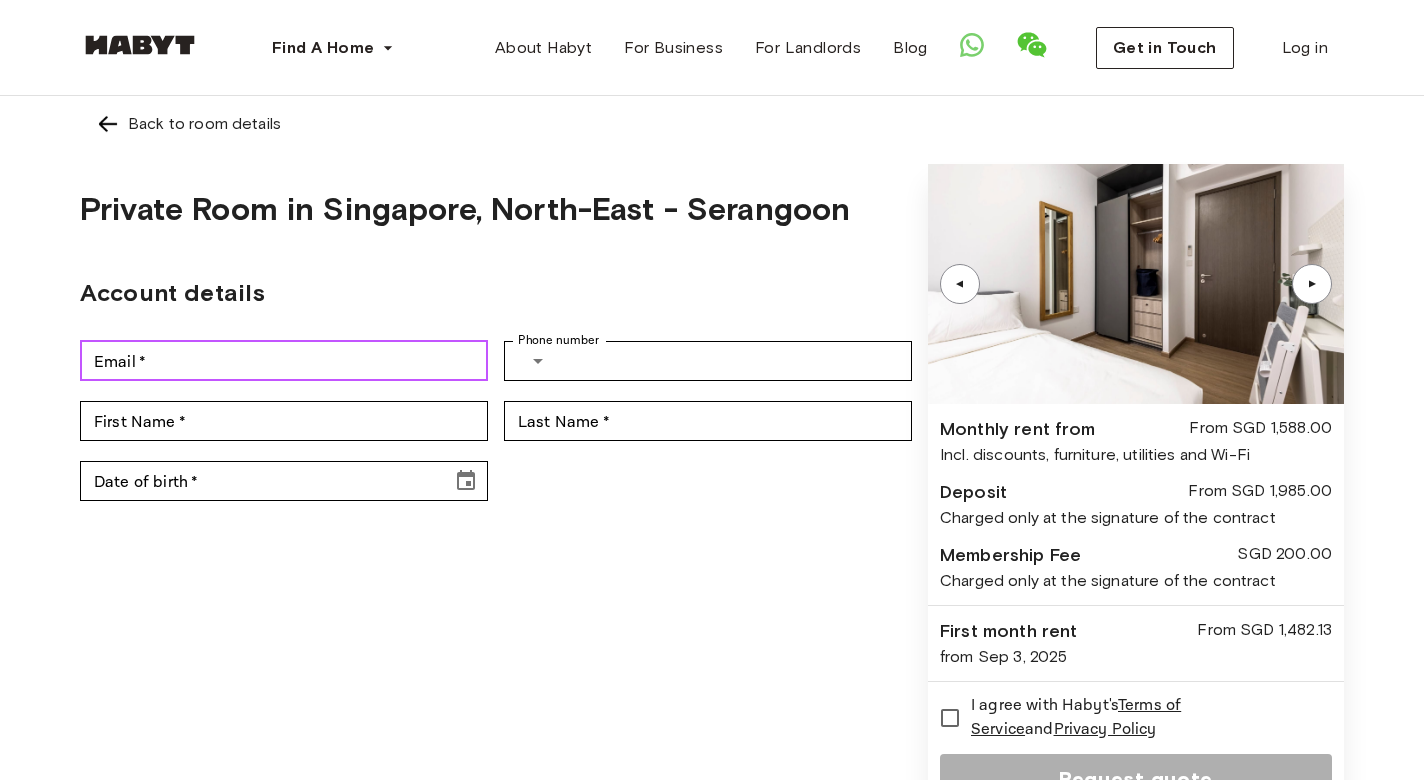 click on "Email   *" at bounding box center [284, 361] 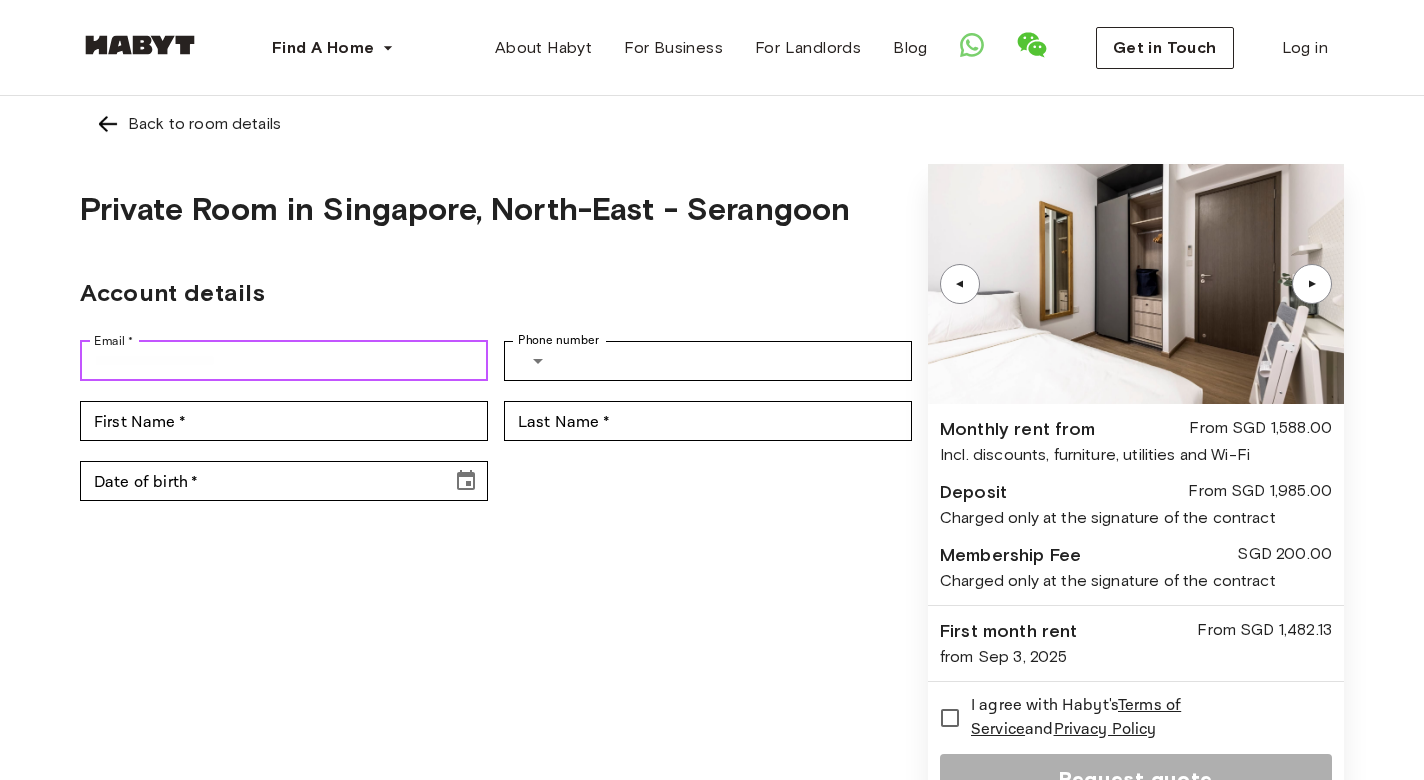 type on "**********" 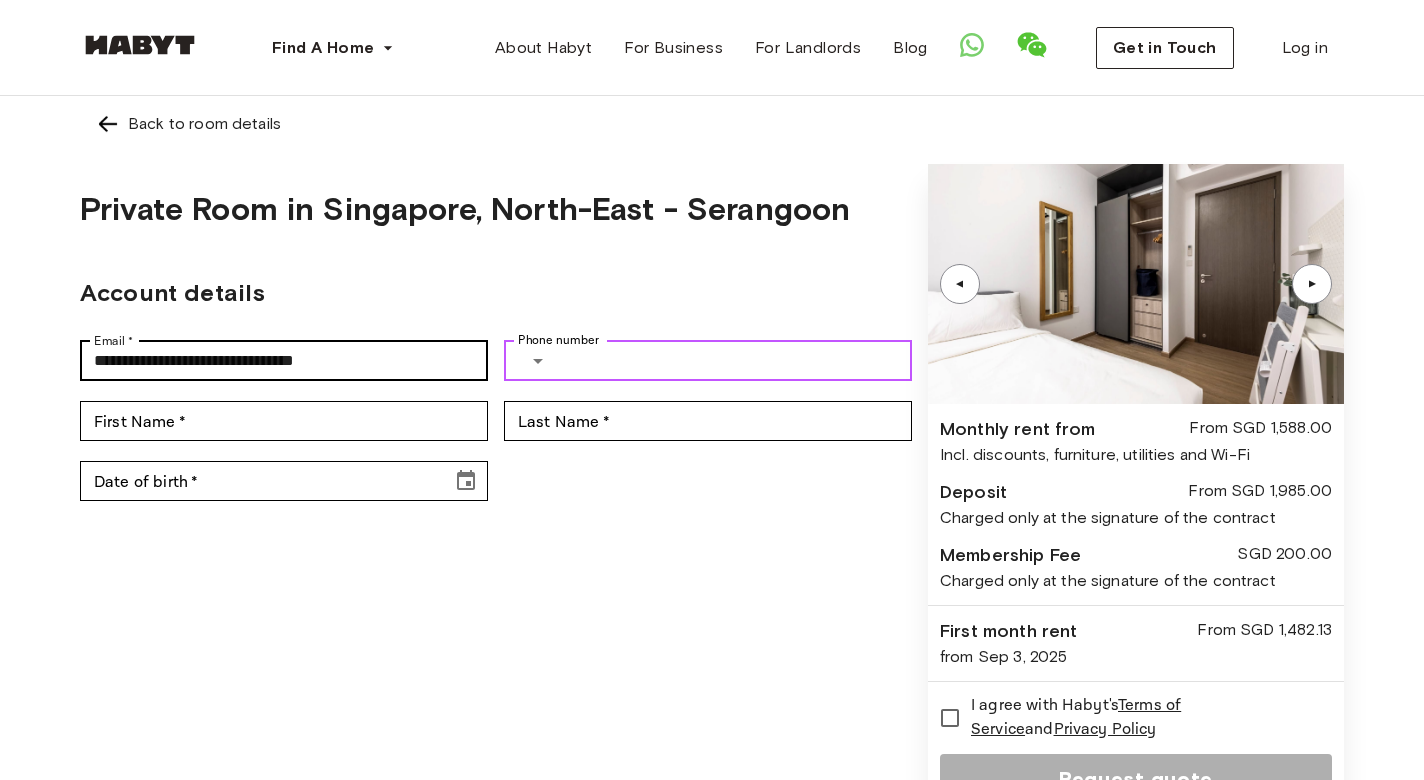 type on "**********" 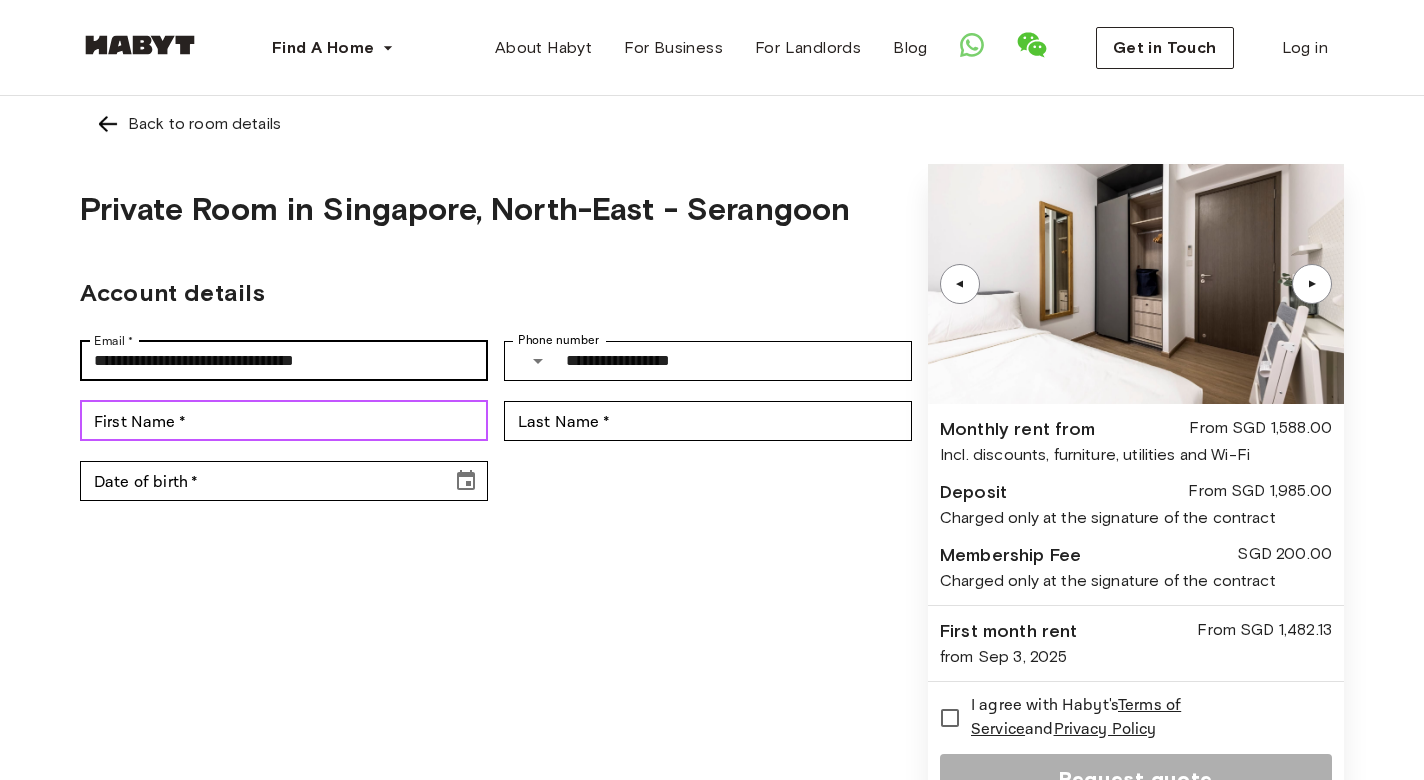 type on "*****" 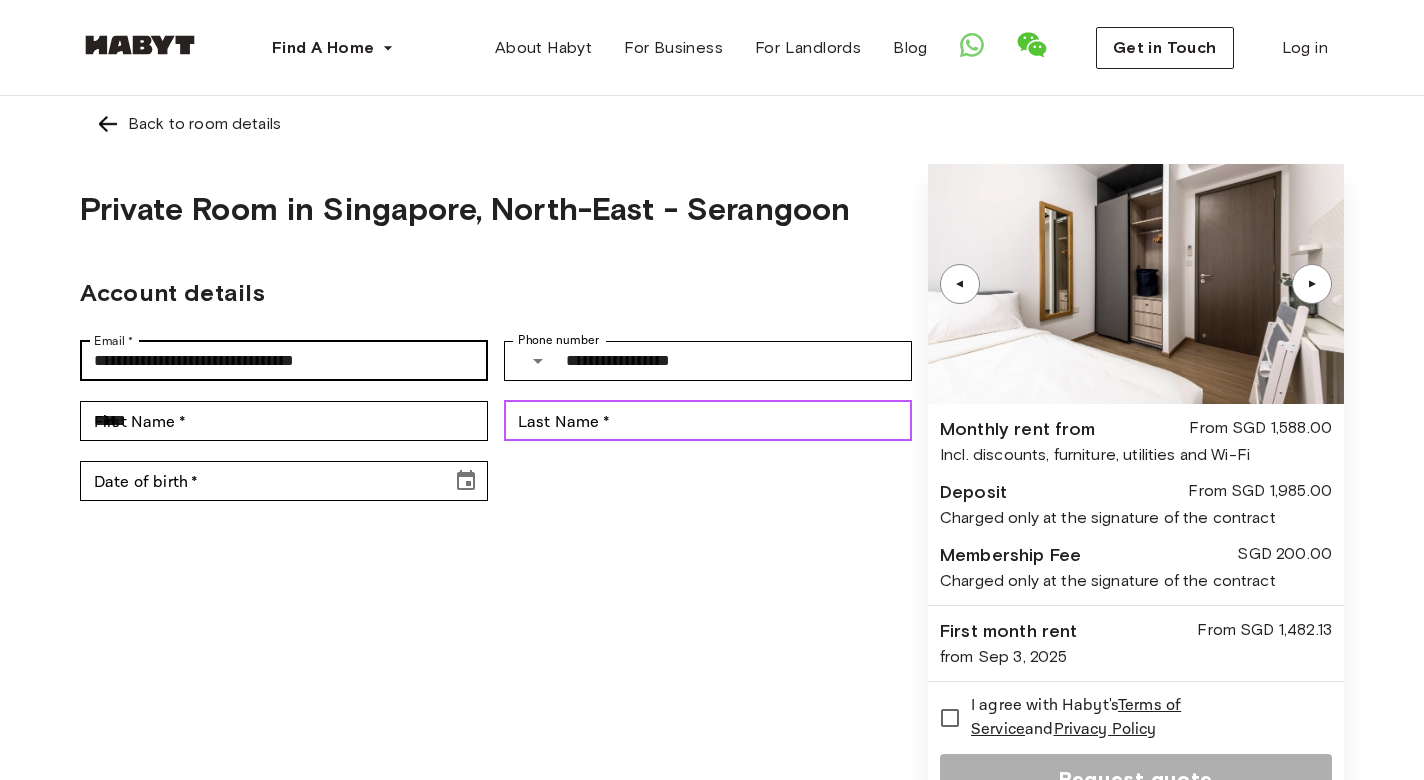type on "*******" 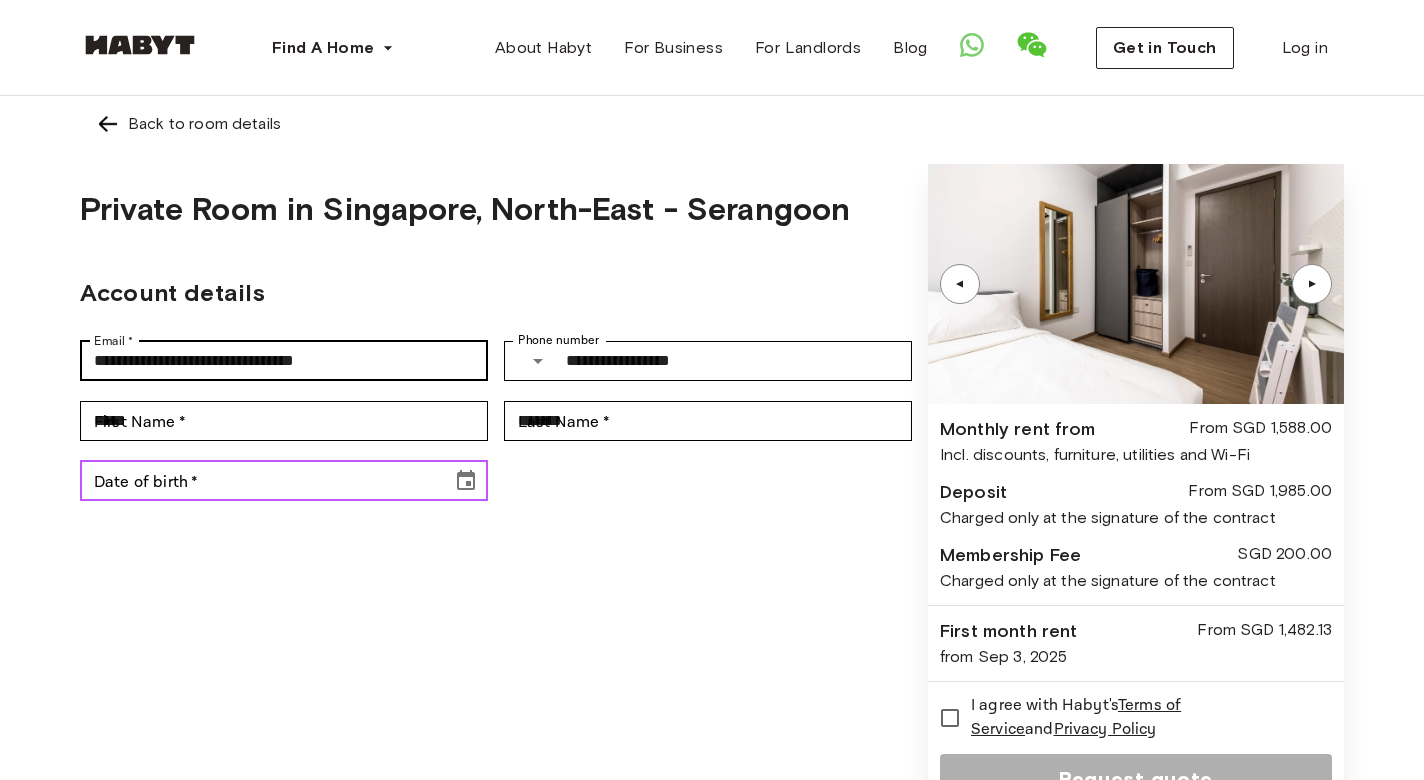 type on "**********" 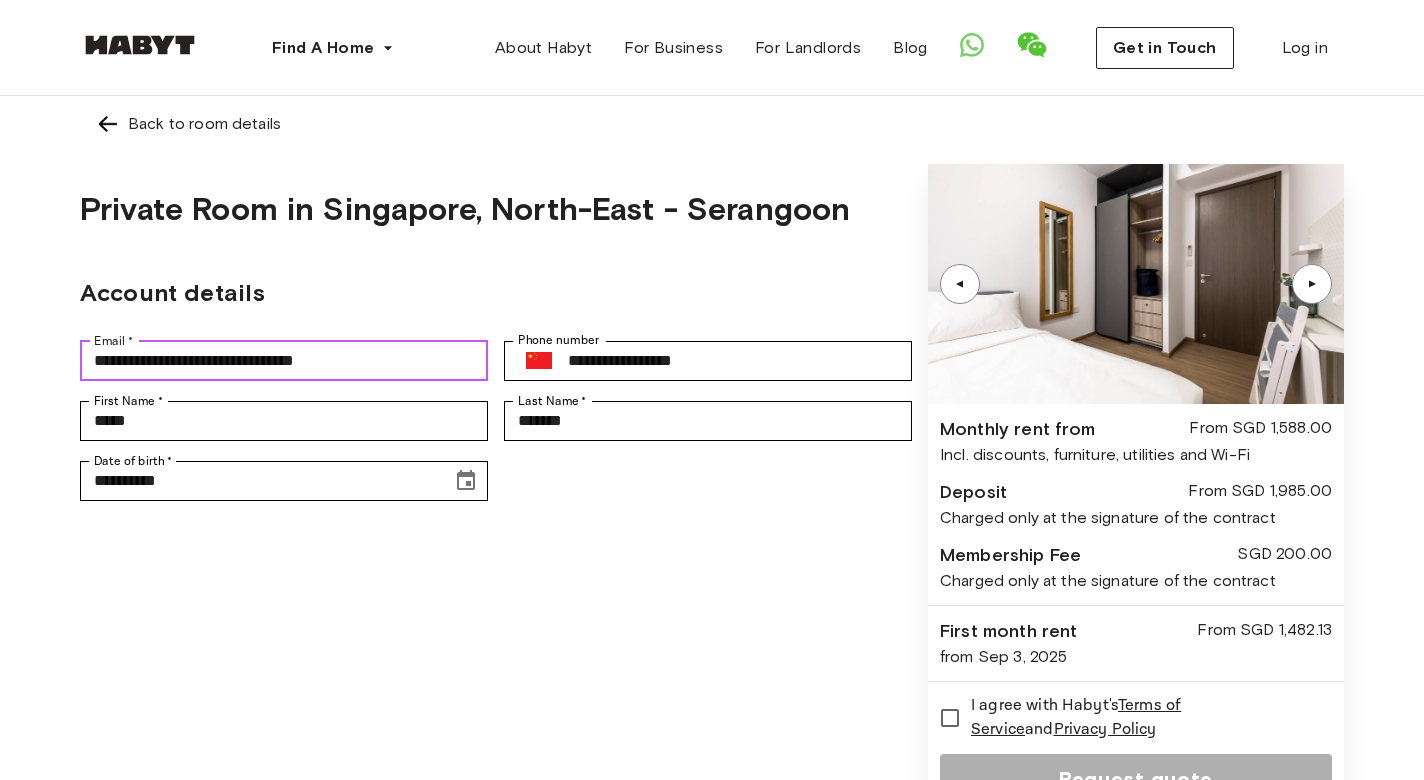 scroll, scrollTop: 200, scrollLeft: 0, axis: vertical 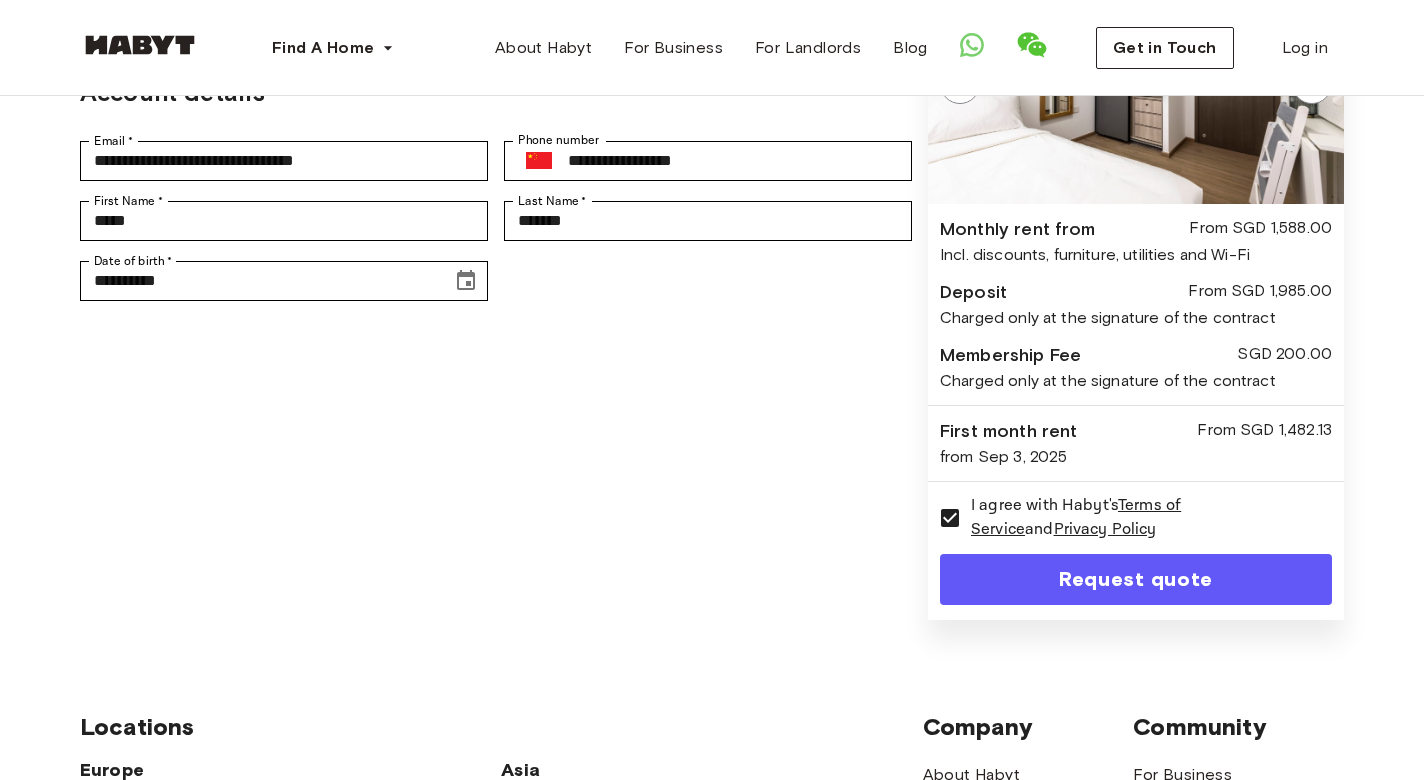 click on "Request quote" at bounding box center (1136, 579) 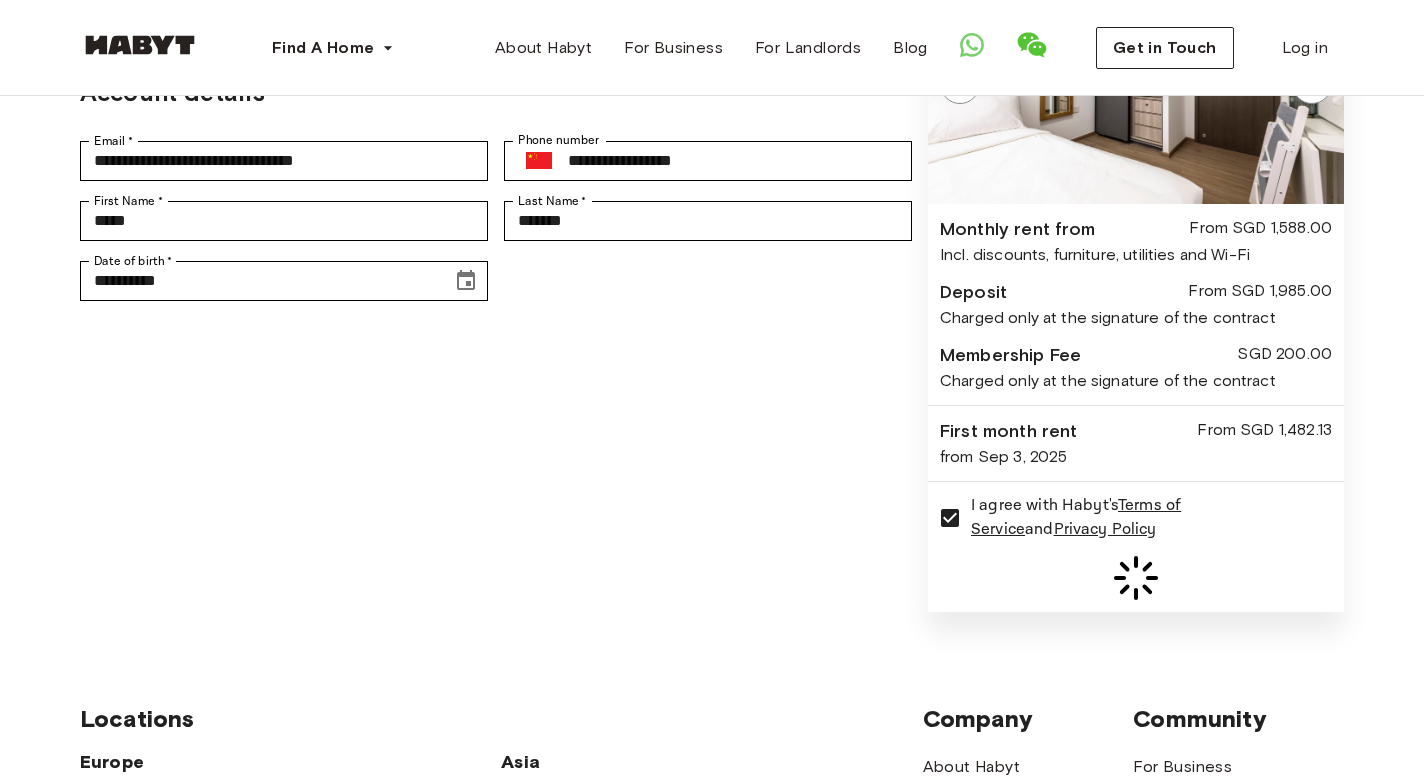 scroll, scrollTop: 100, scrollLeft: 0, axis: vertical 